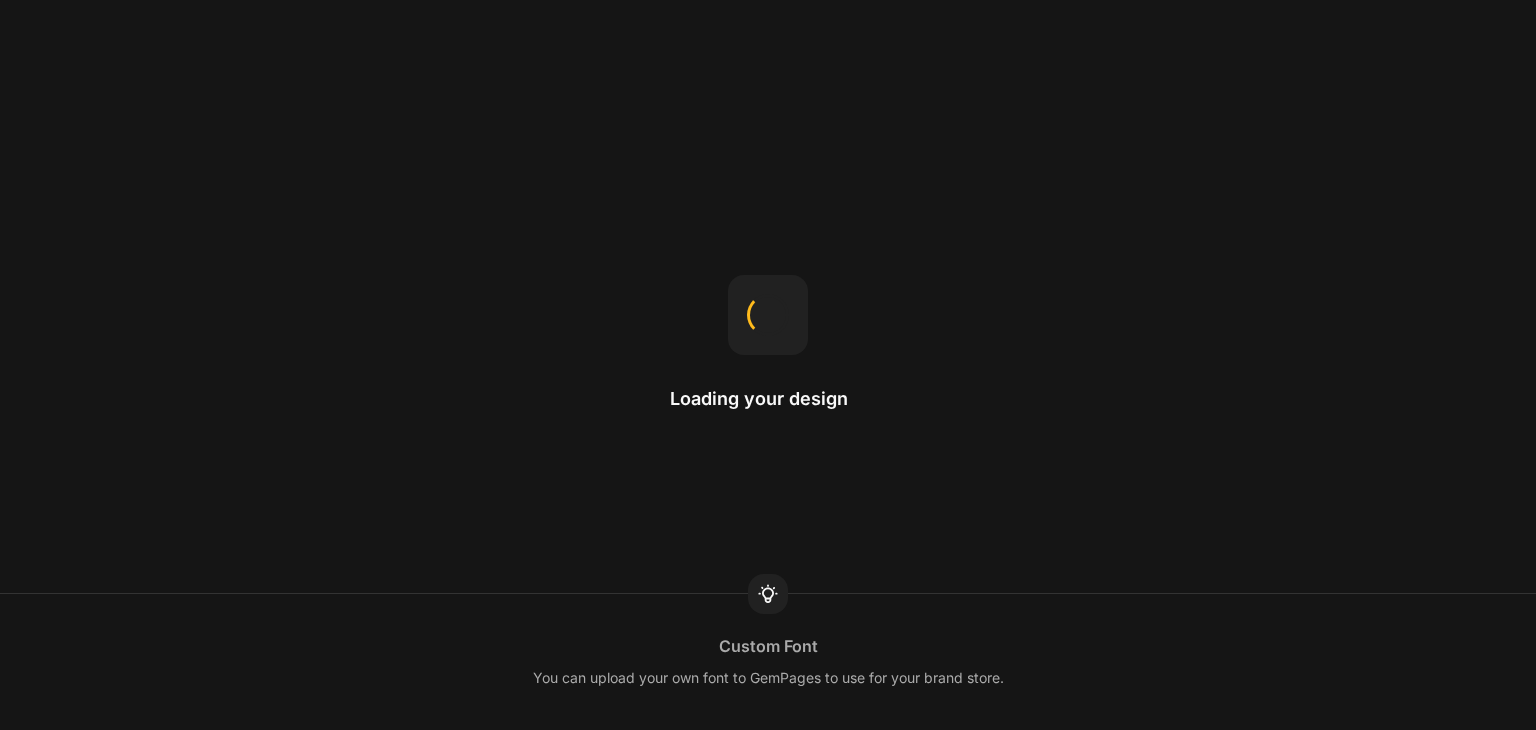 scroll, scrollTop: 0, scrollLeft: 0, axis: both 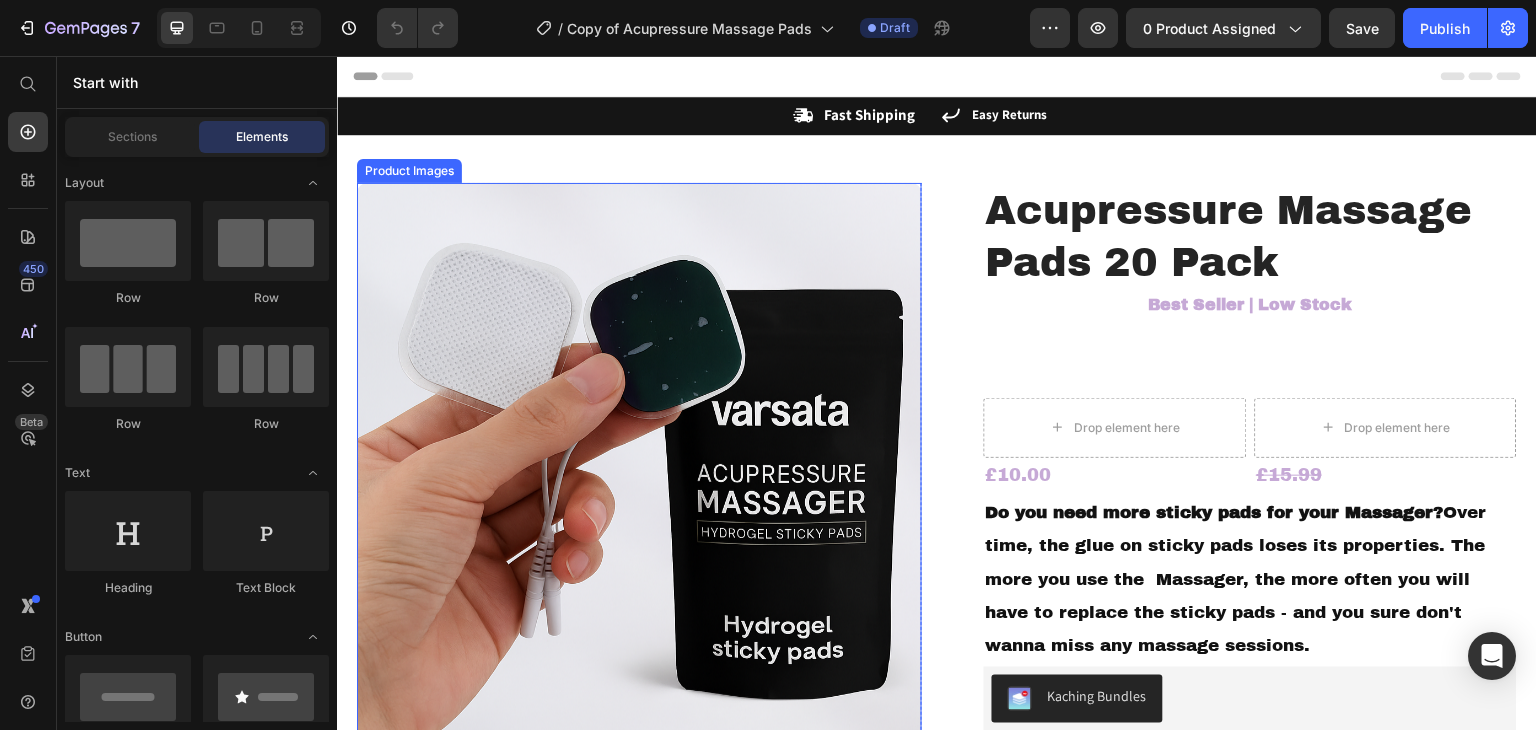 click on "Product Images" at bounding box center (409, 171) 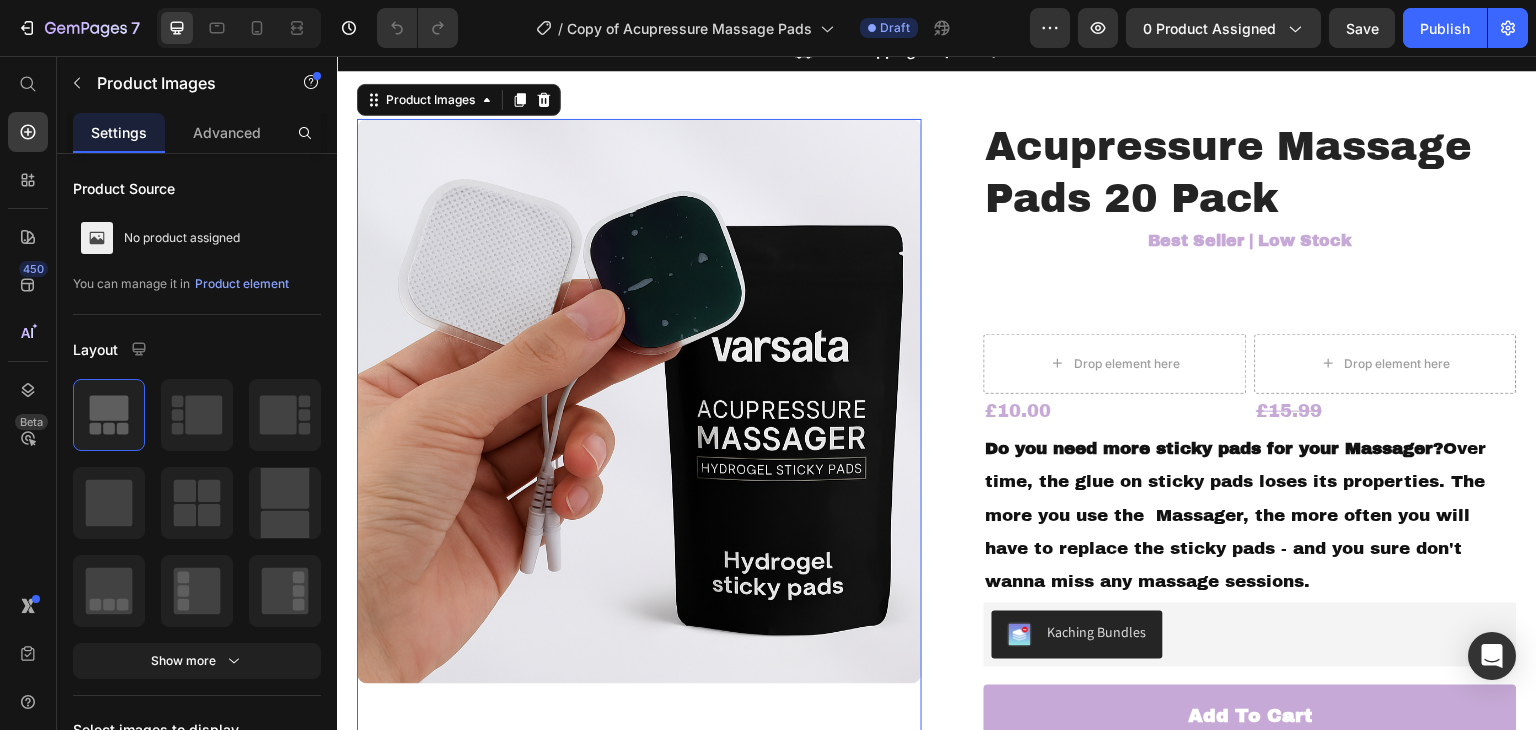 scroll, scrollTop: 100, scrollLeft: 0, axis: vertical 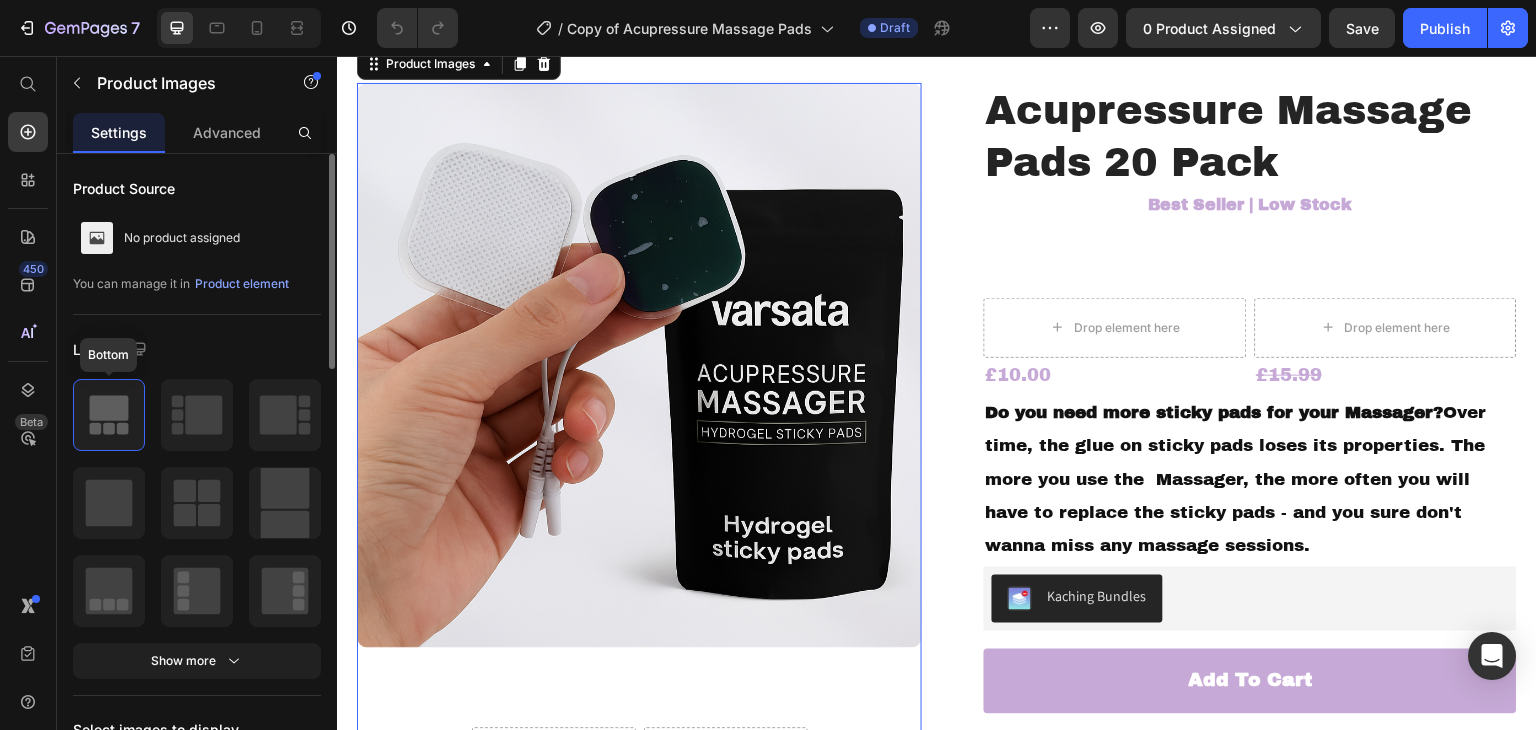 click 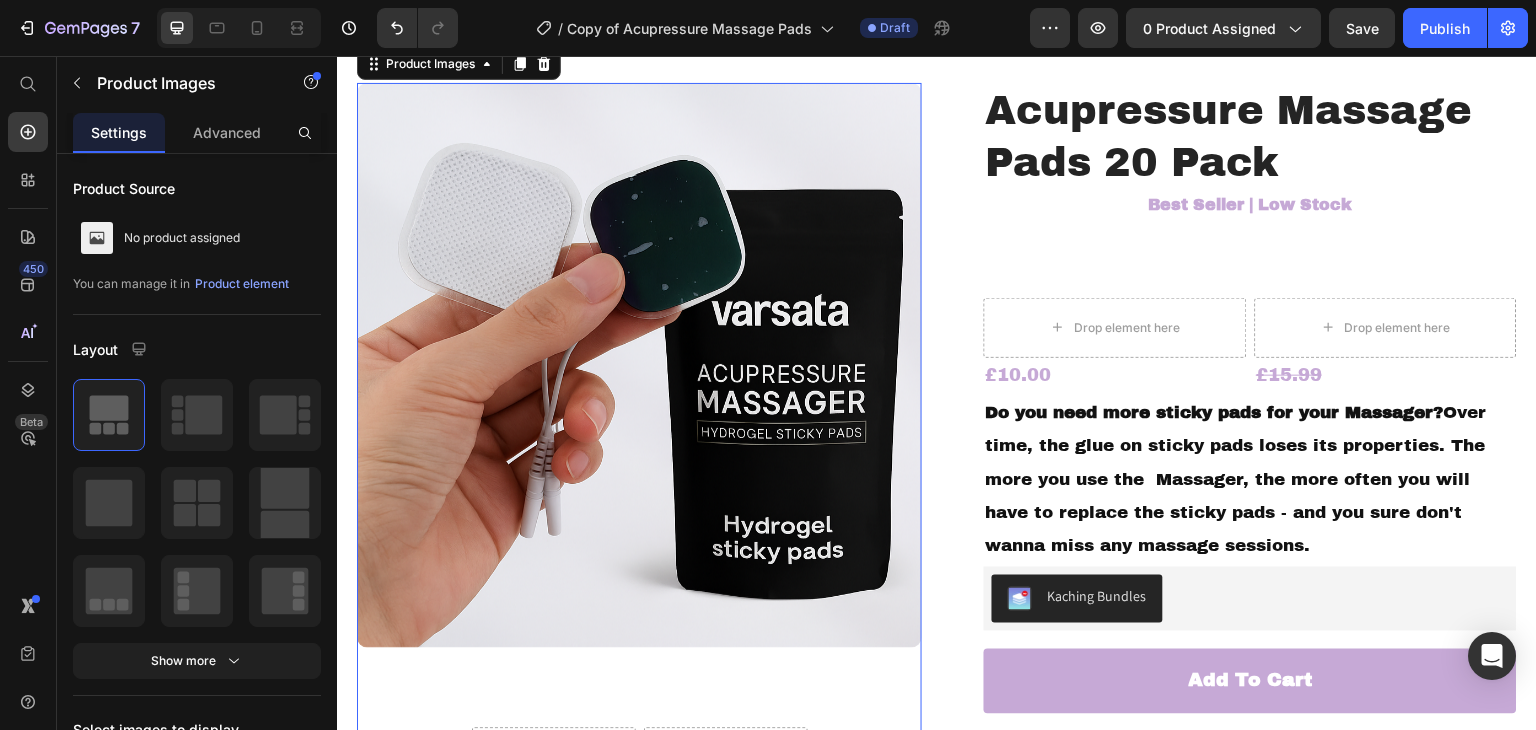 click at bounding box center (639, 365) 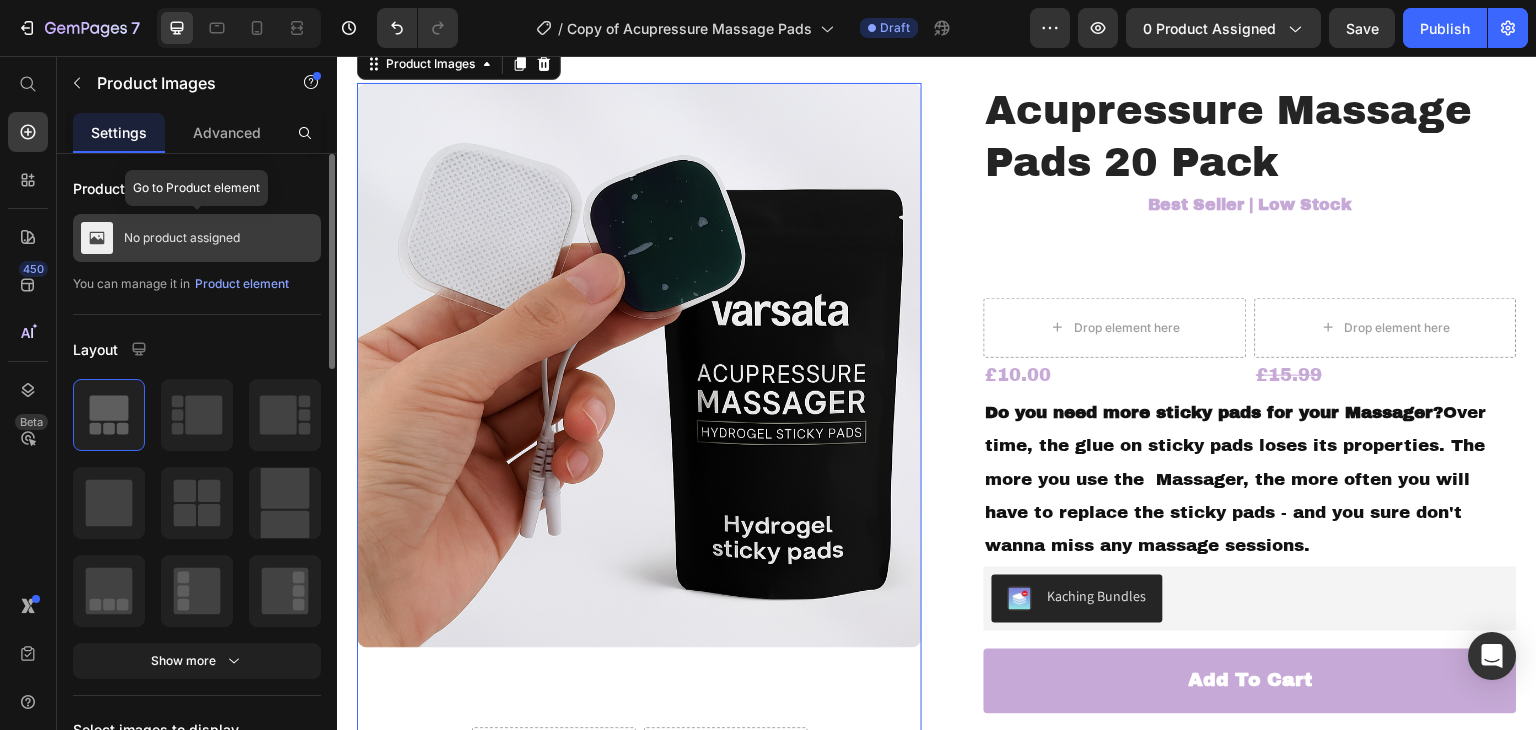 click on "No product assigned" at bounding box center [197, 238] 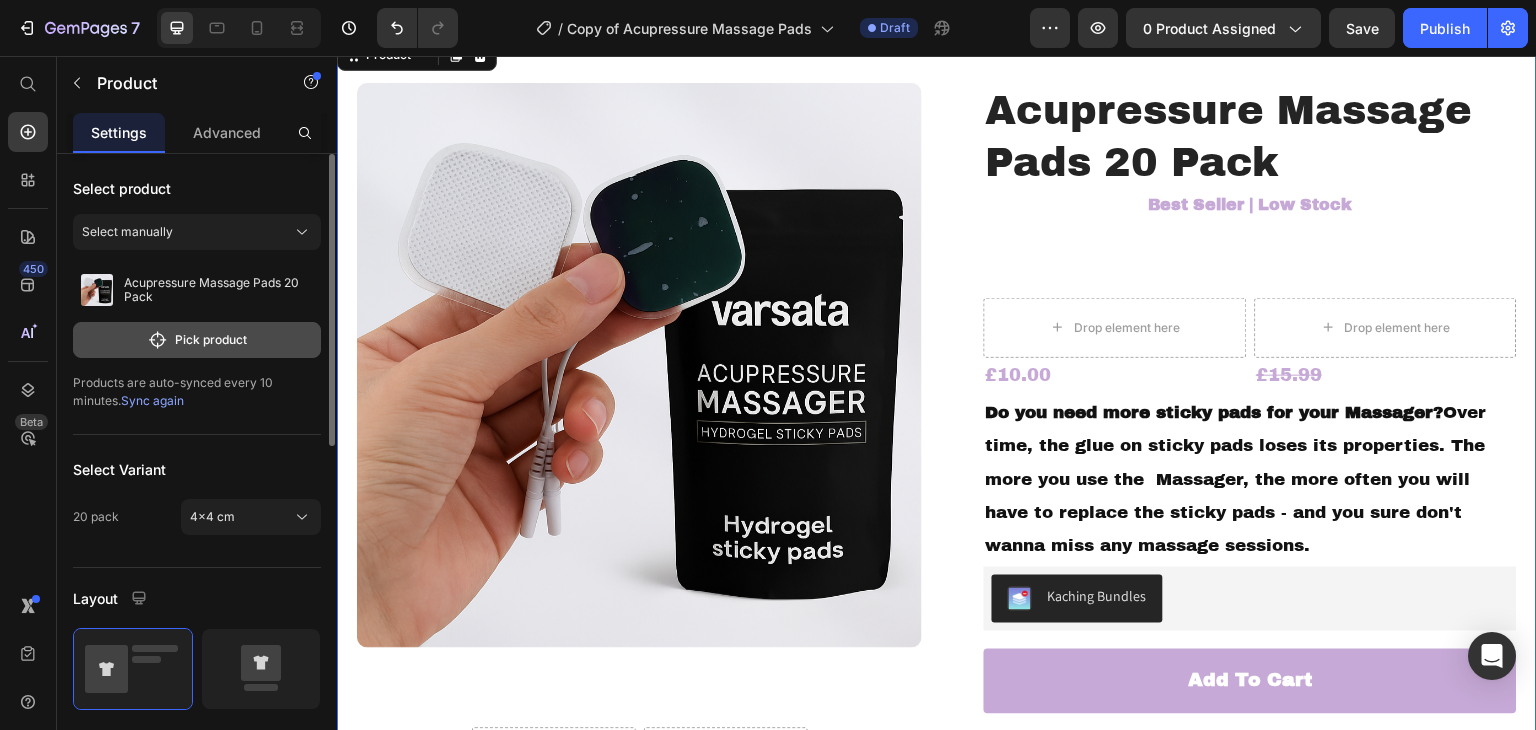 click on "Pick product" at bounding box center [197, 340] 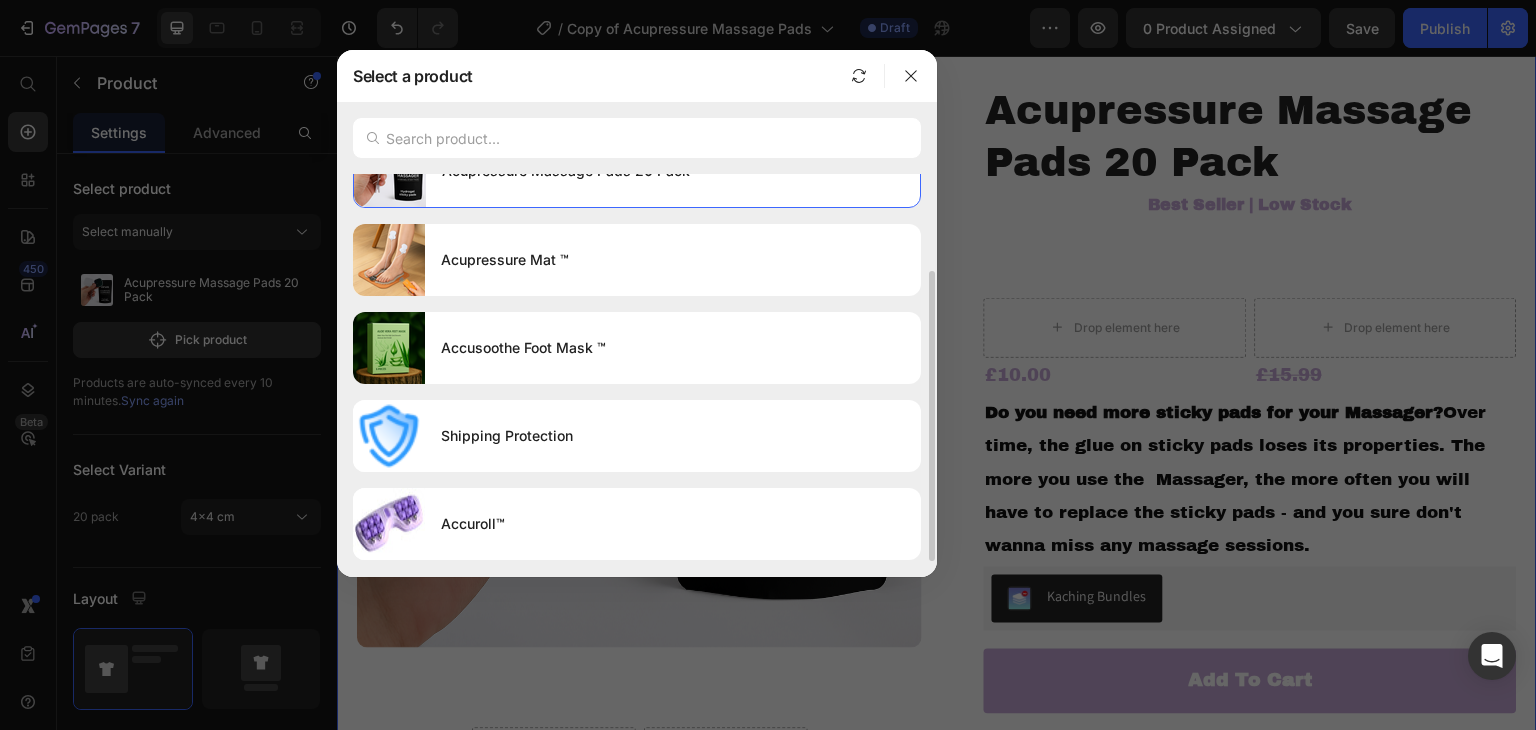 scroll, scrollTop: 0, scrollLeft: 0, axis: both 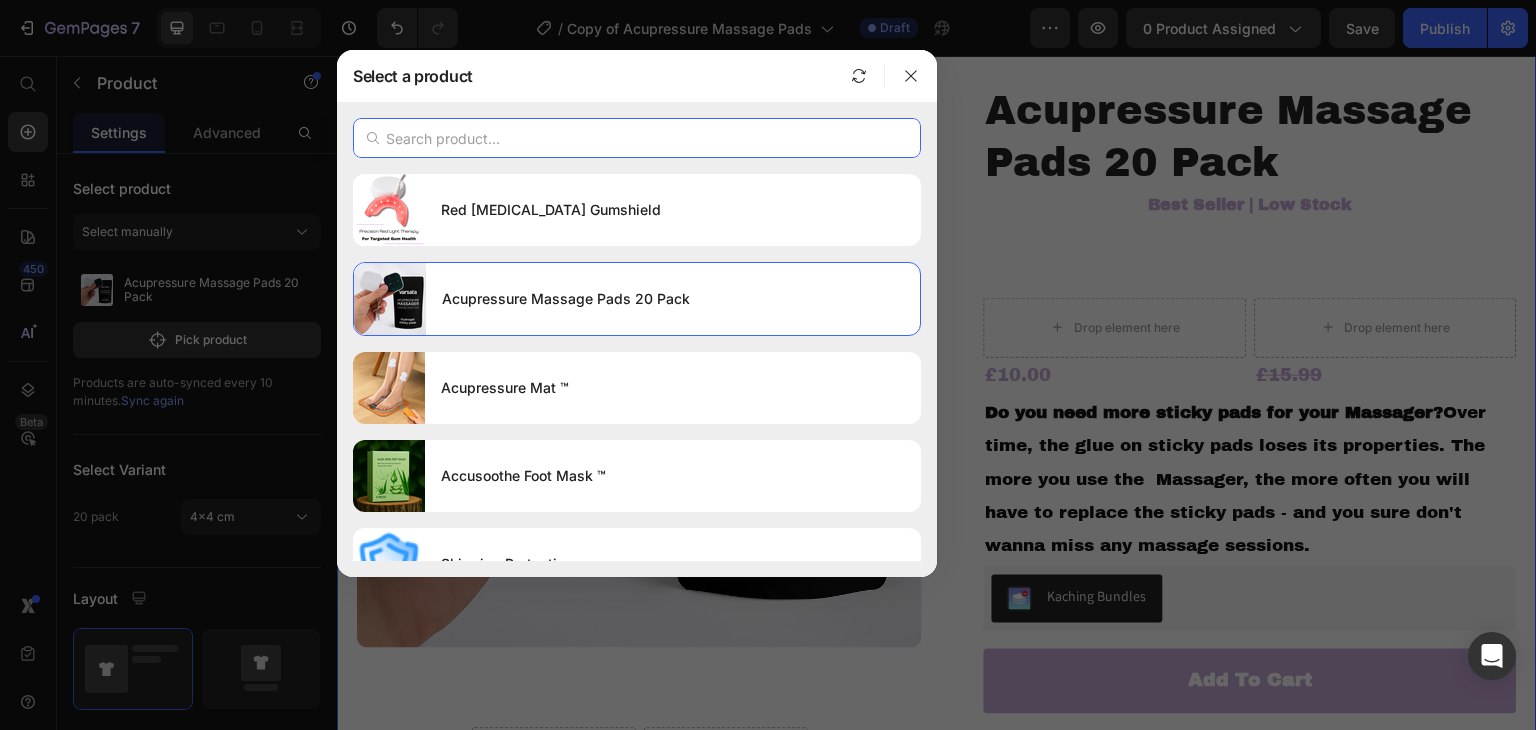 click at bounding box center [637, 138] 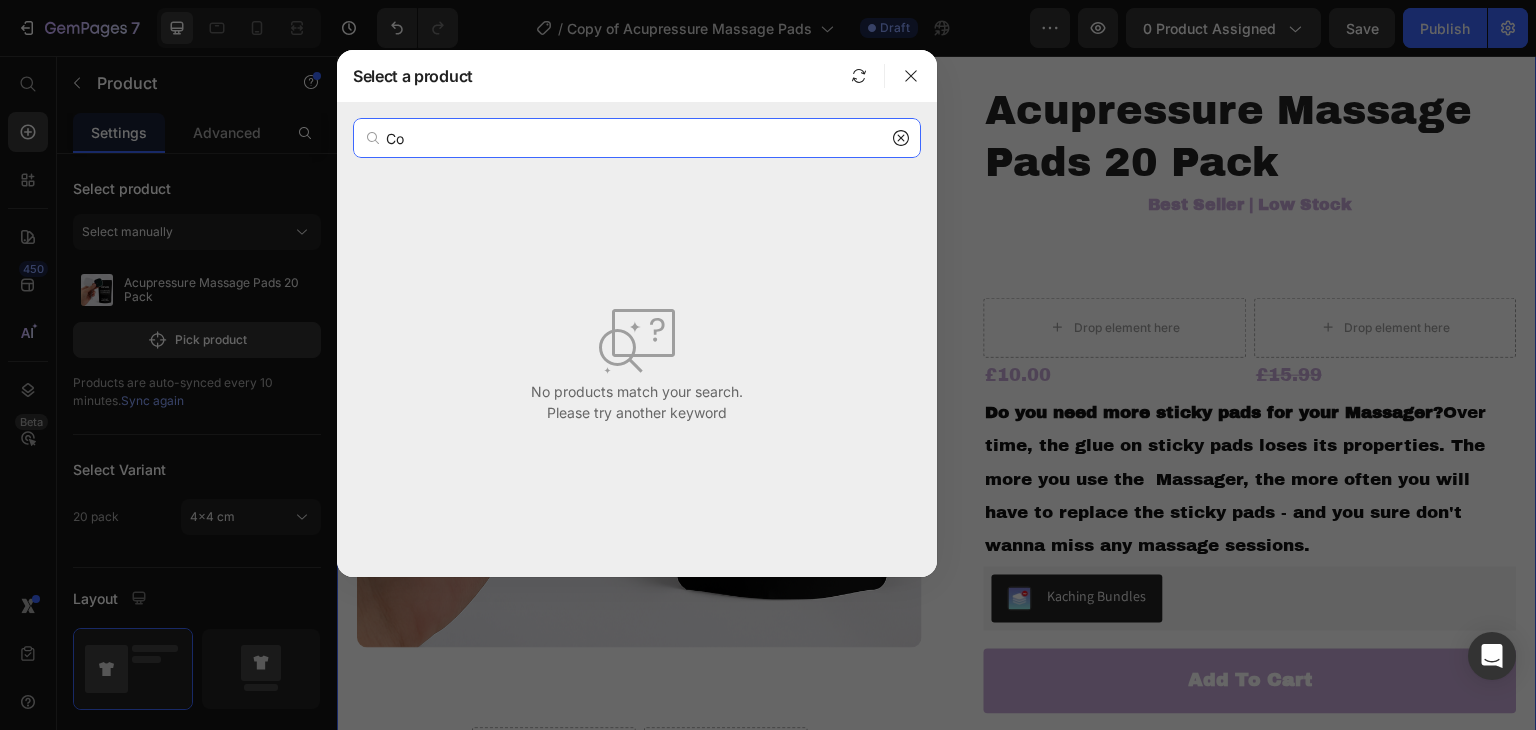 type on "C" 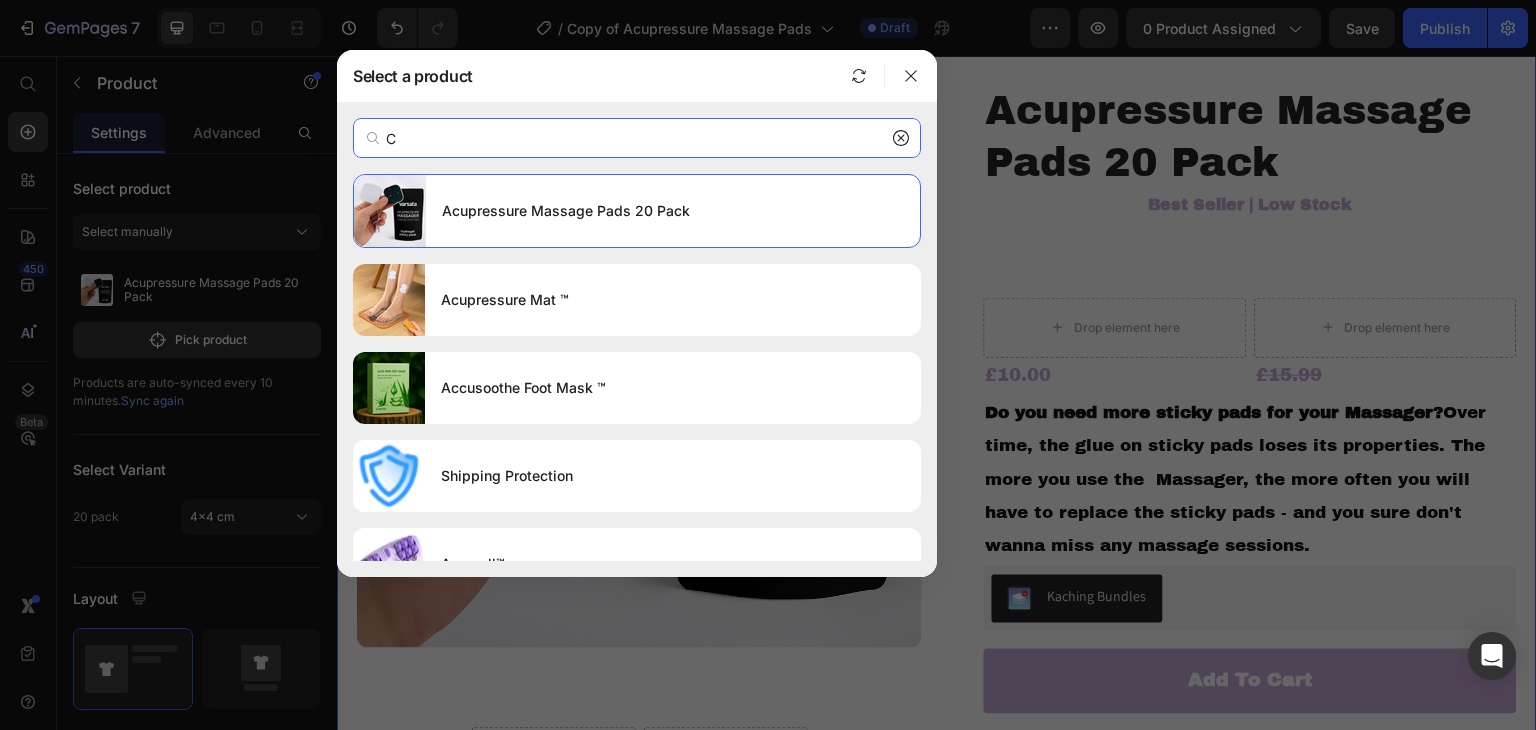 type 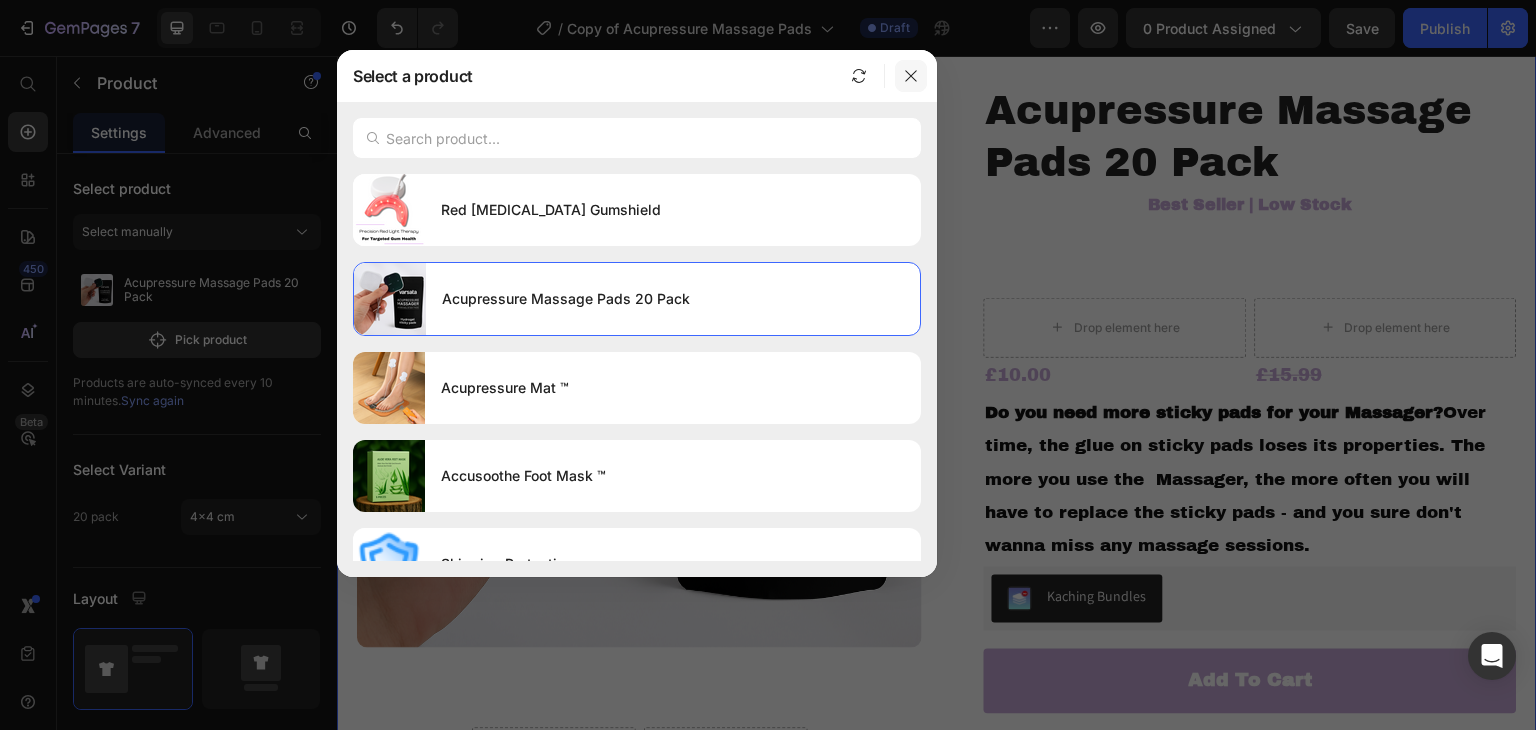 click 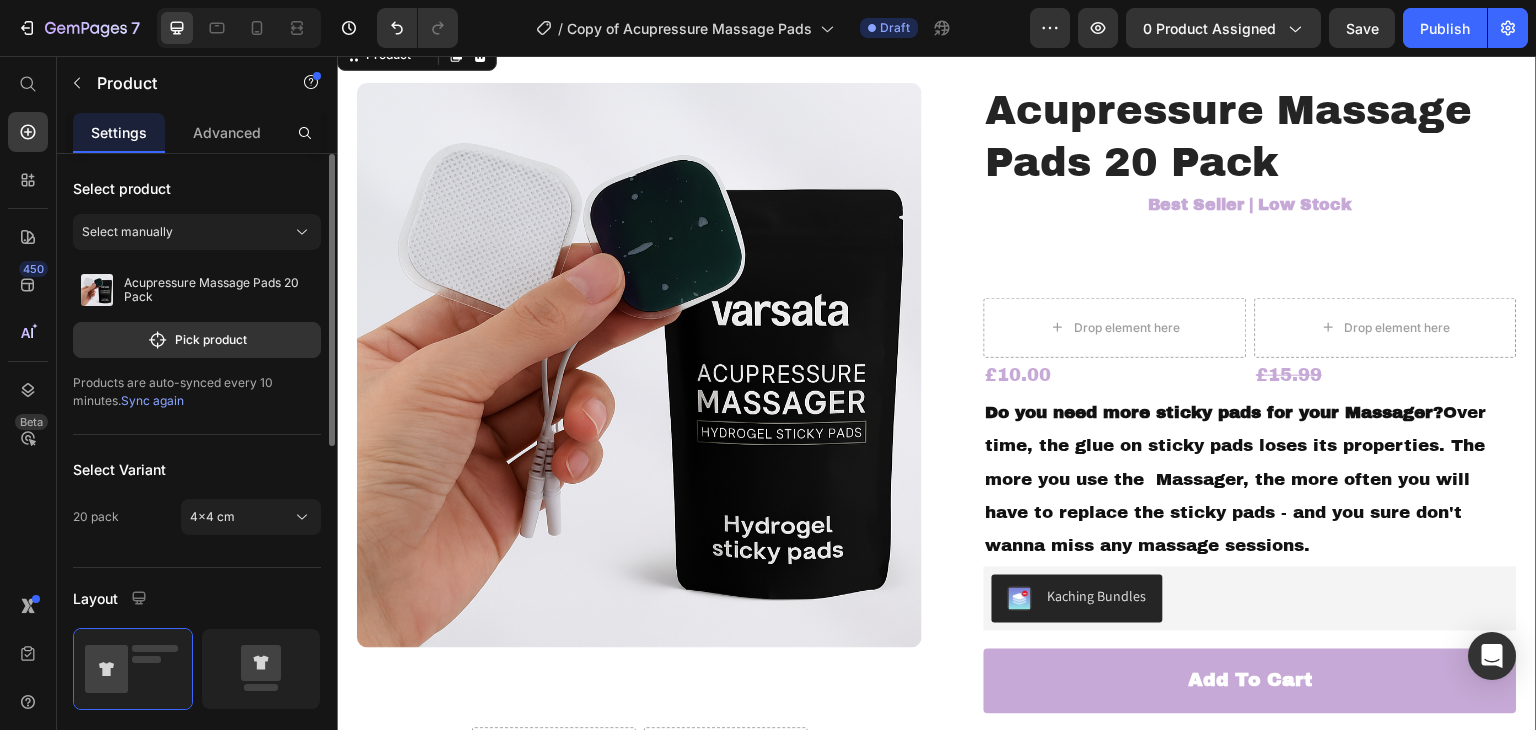 click on "Sync again" at bounding box center (152, 400) 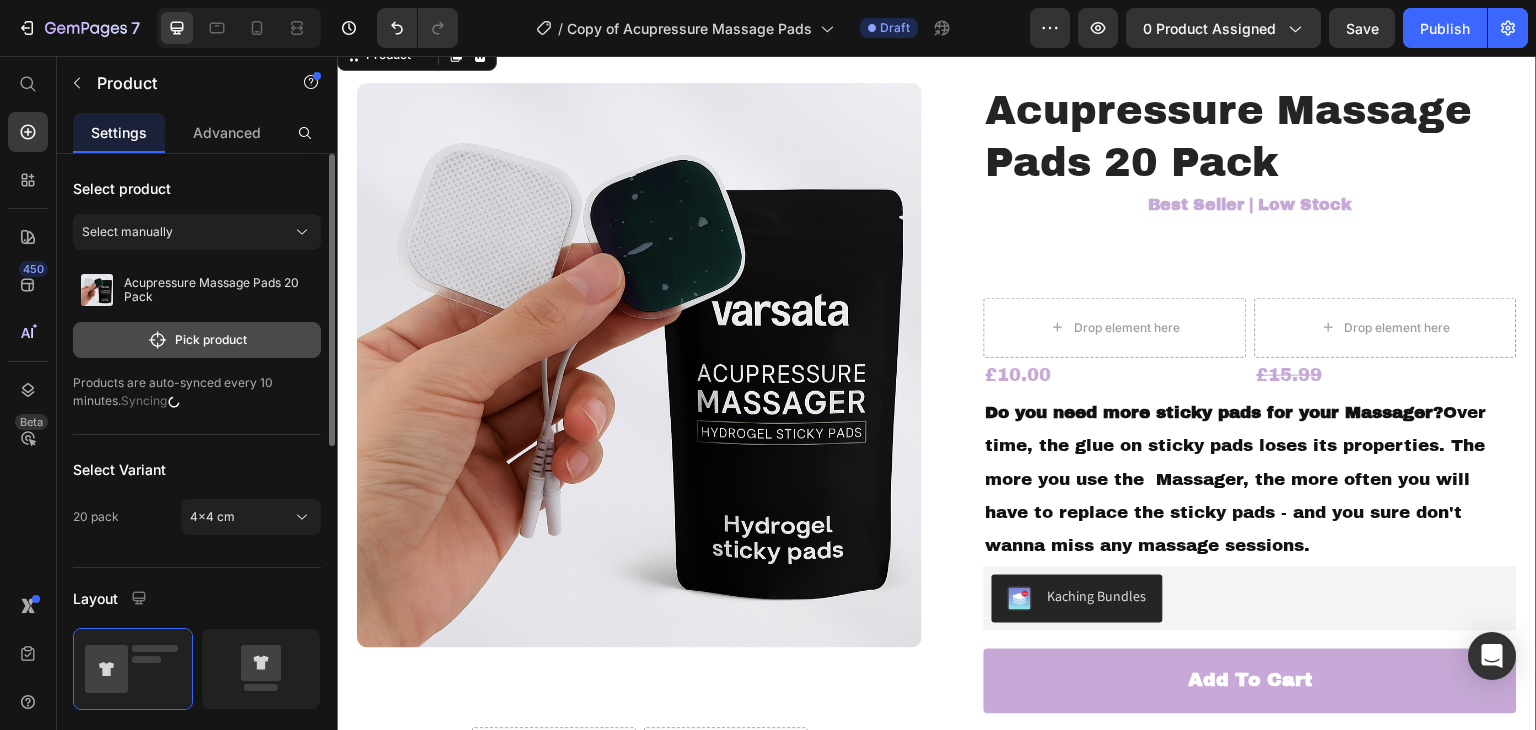 click on "Pick product" 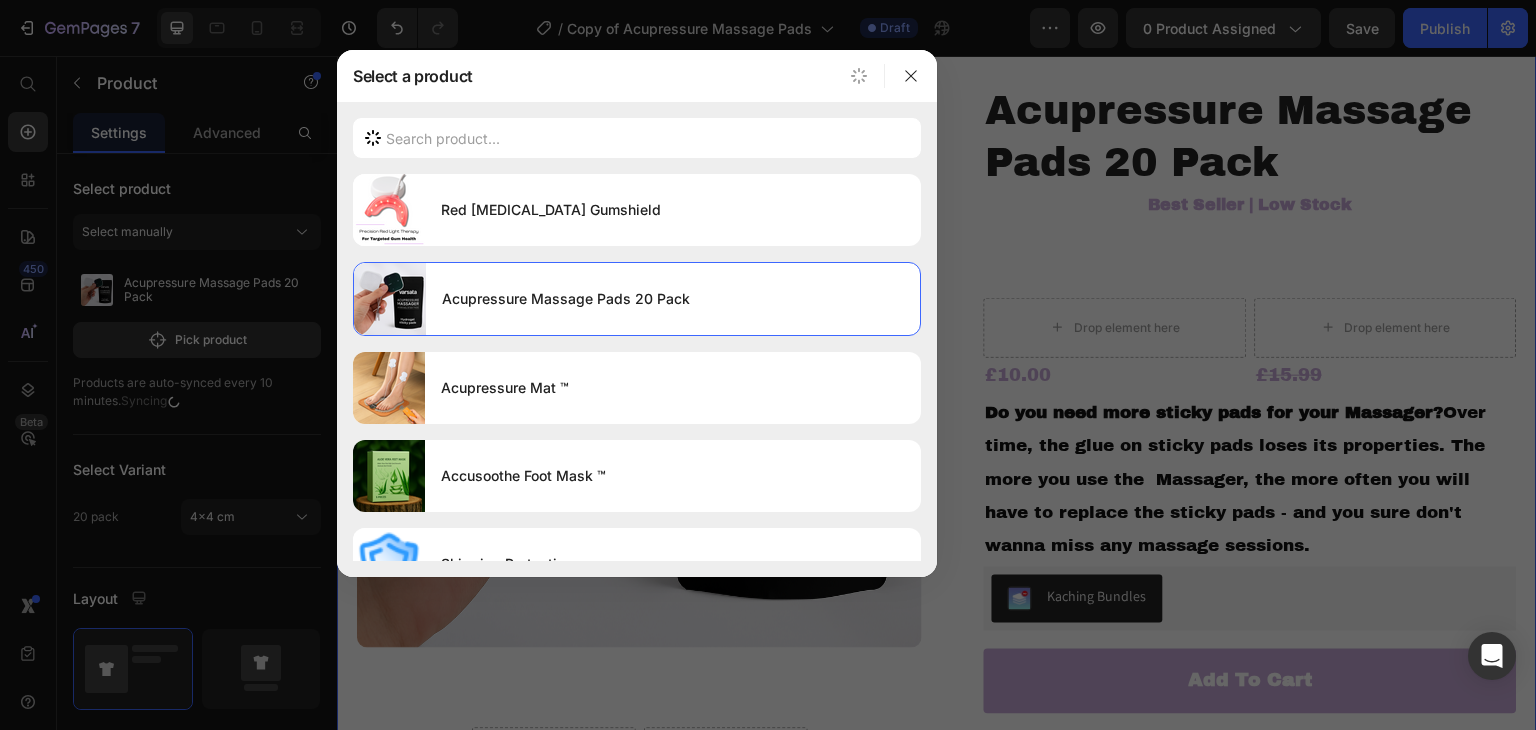 click at bounding box center [637, 138] 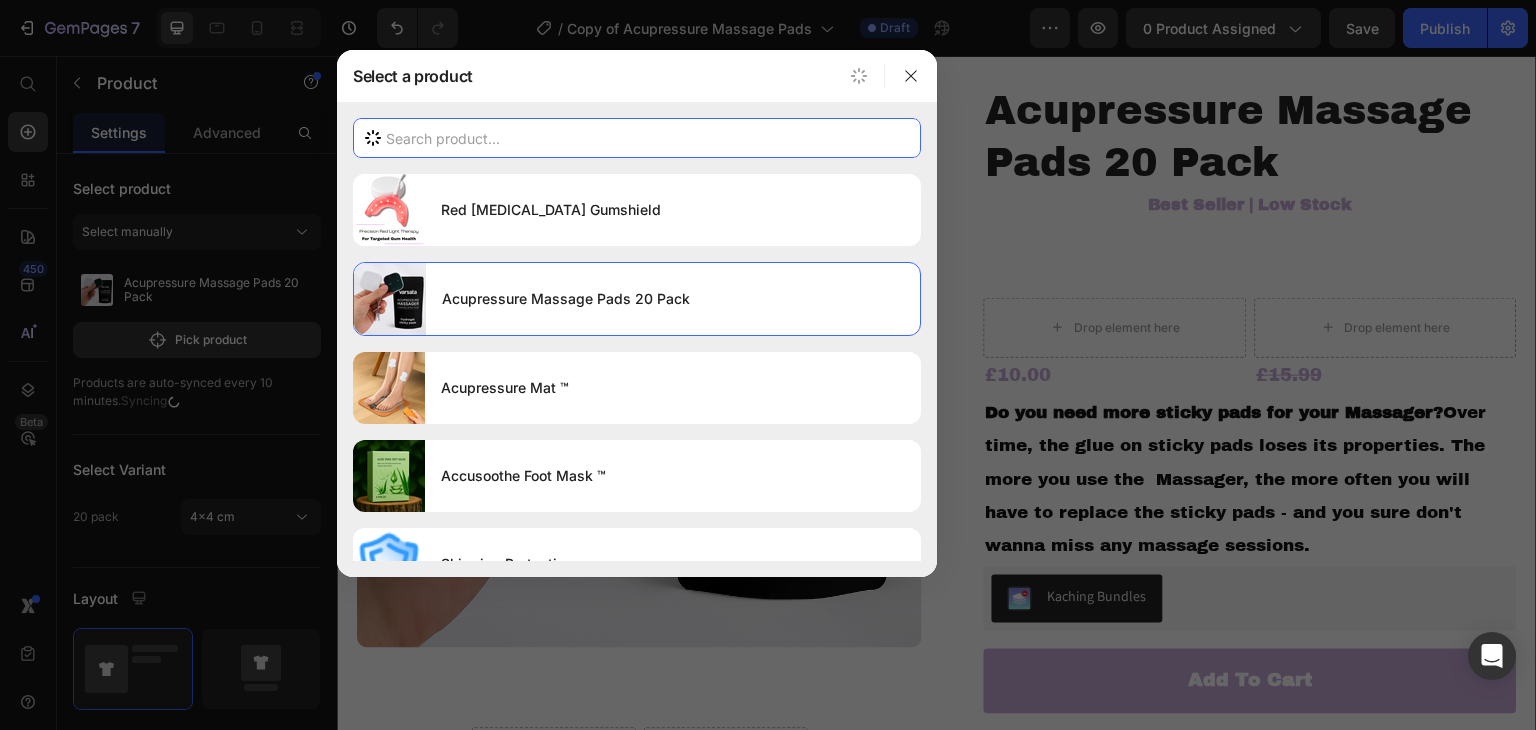 click at bounding box center (637, 138) 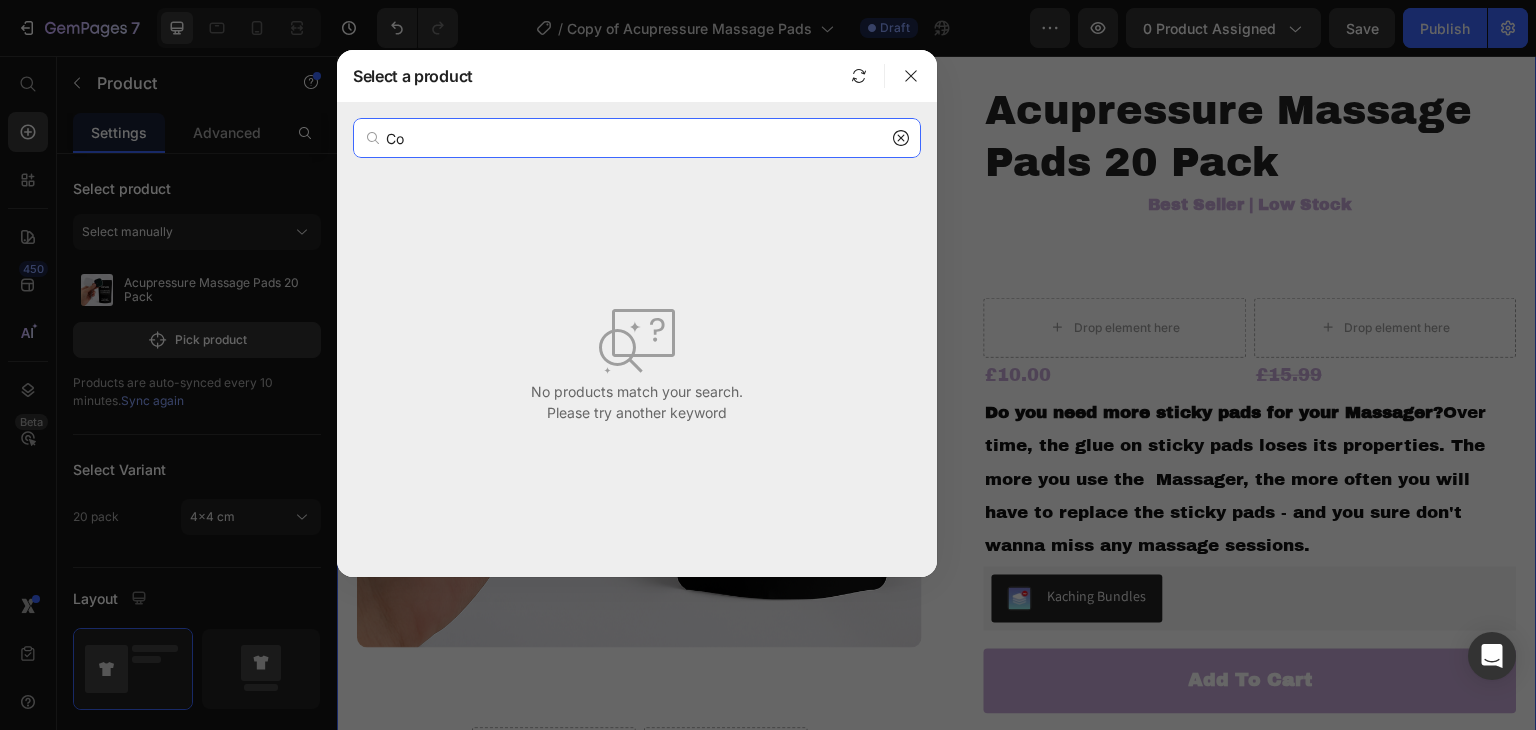 type on "C" 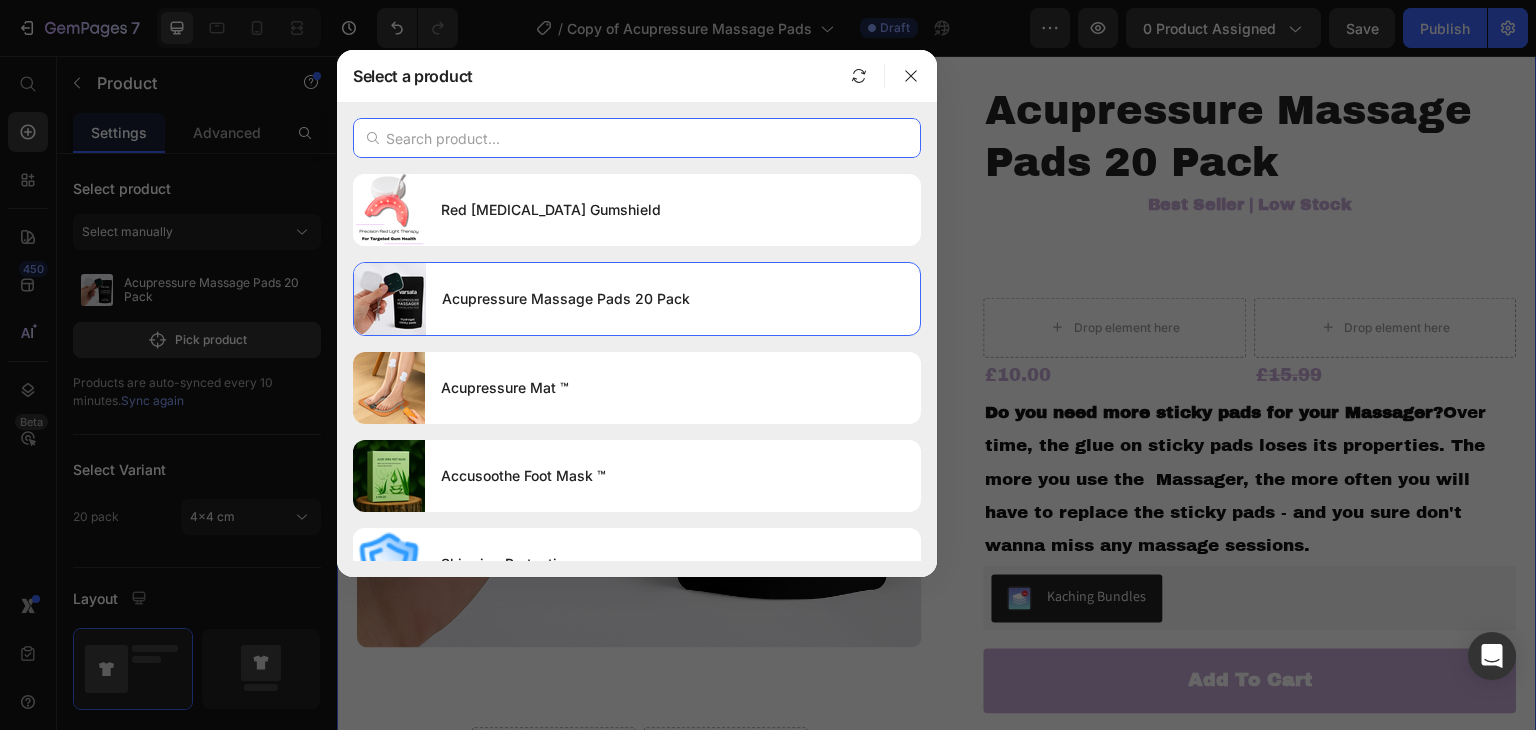 type on "G" 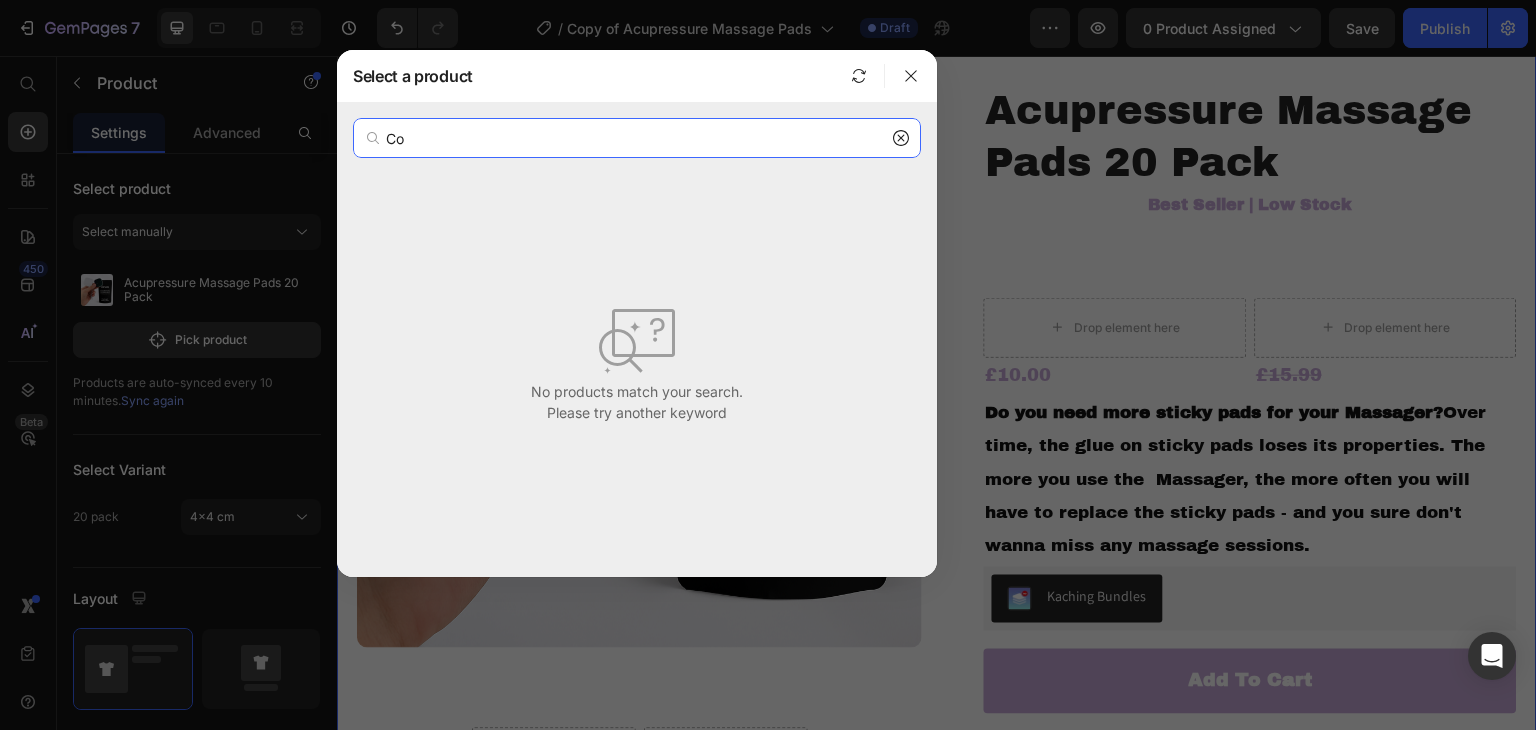 type on "C" 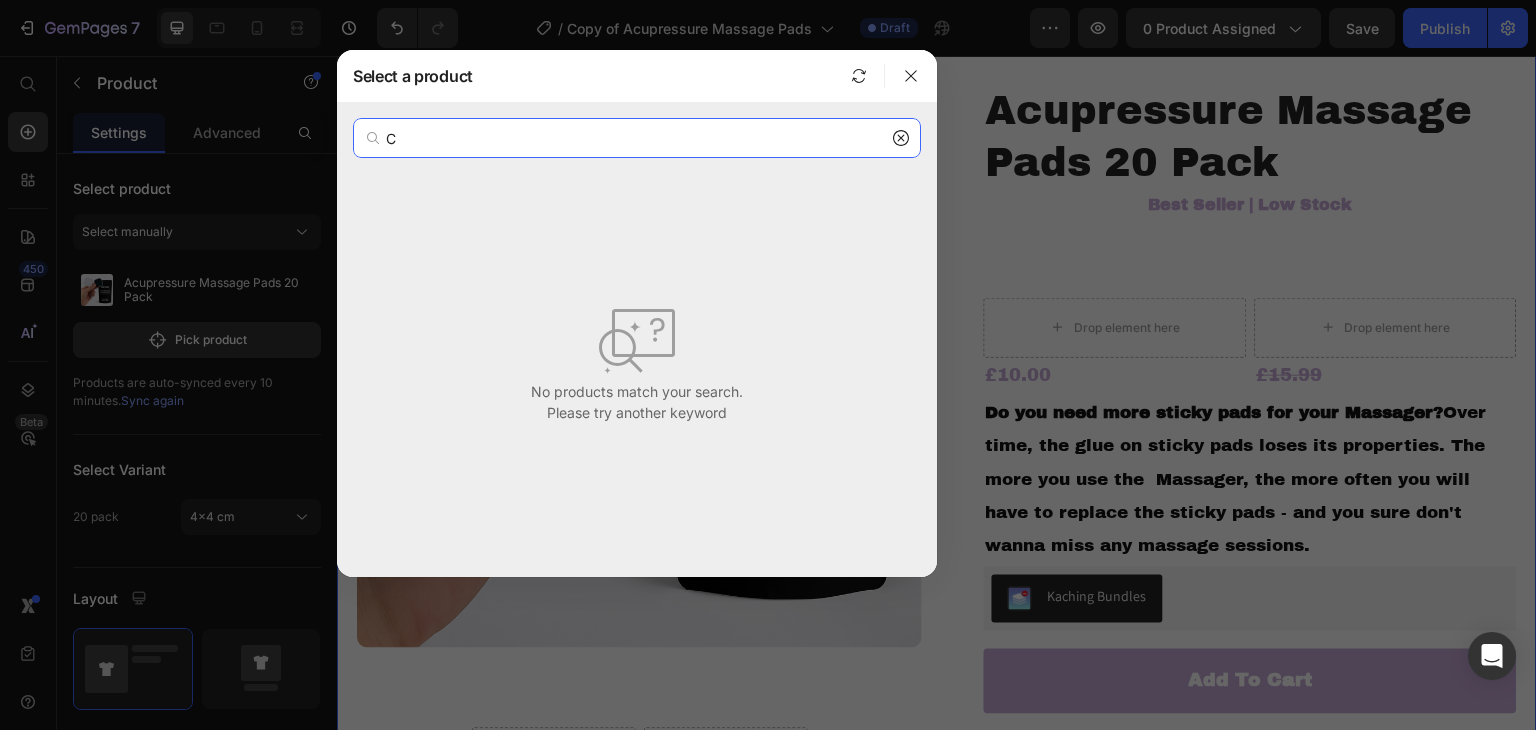 type 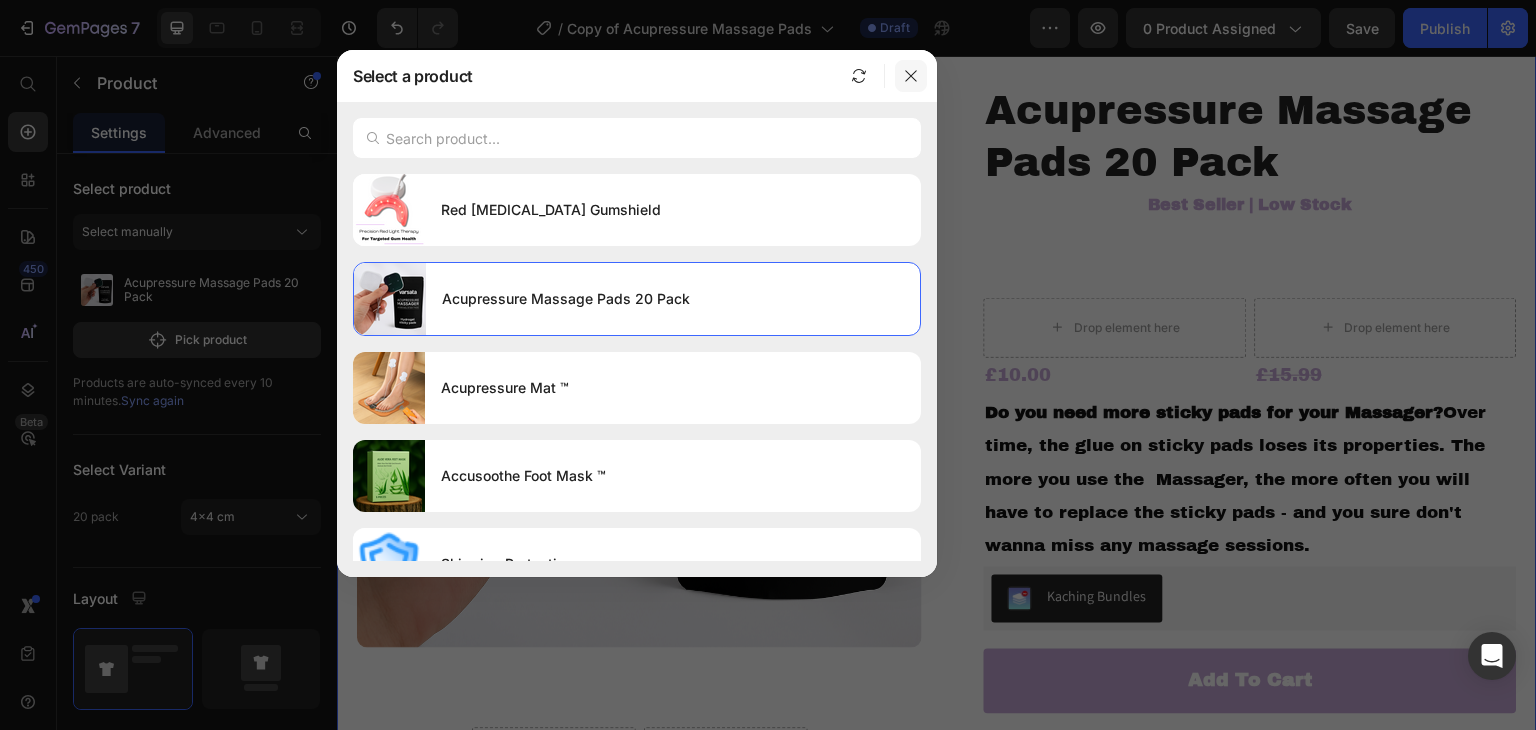 click at bounding box center [911, 76] 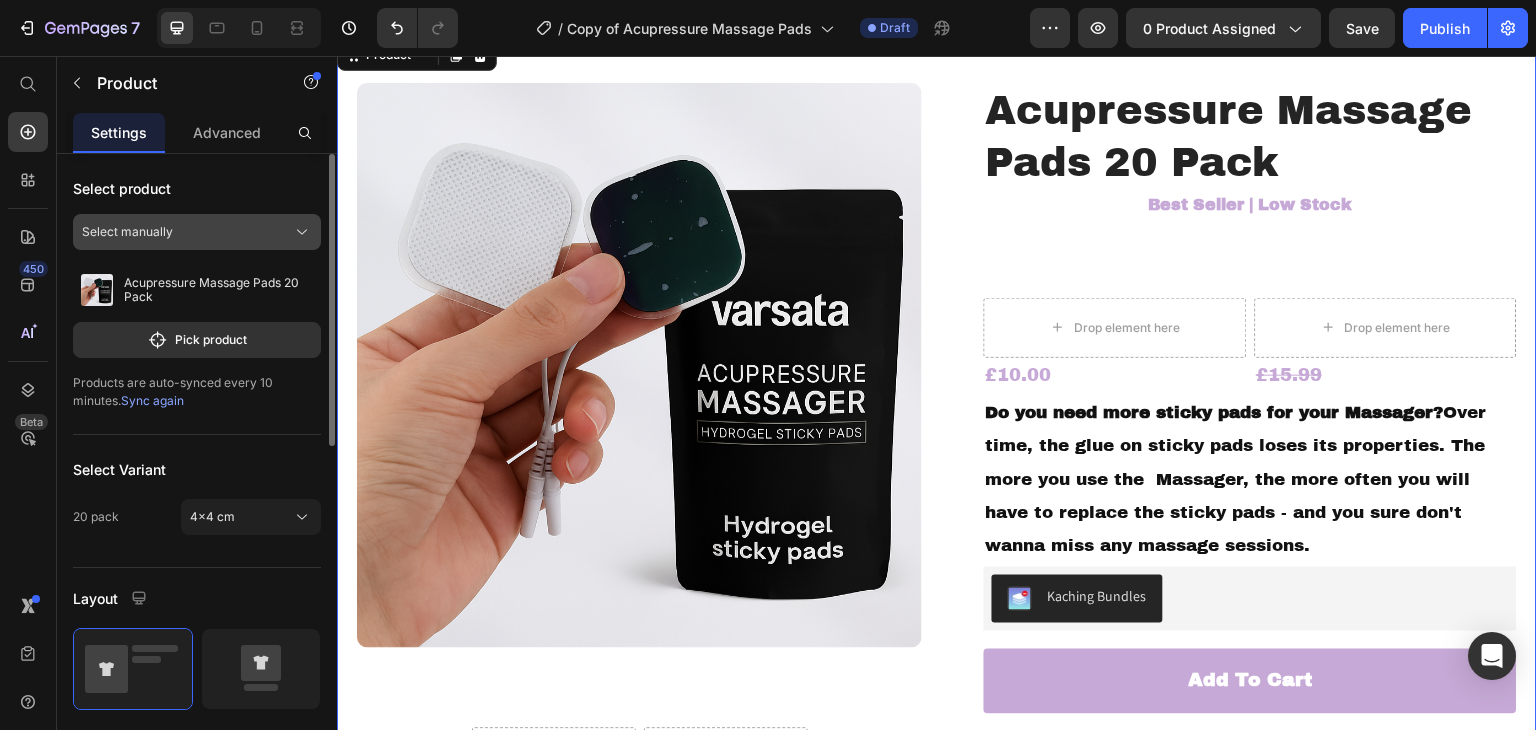 click on "Select manually" at bounding box center (197, 232) 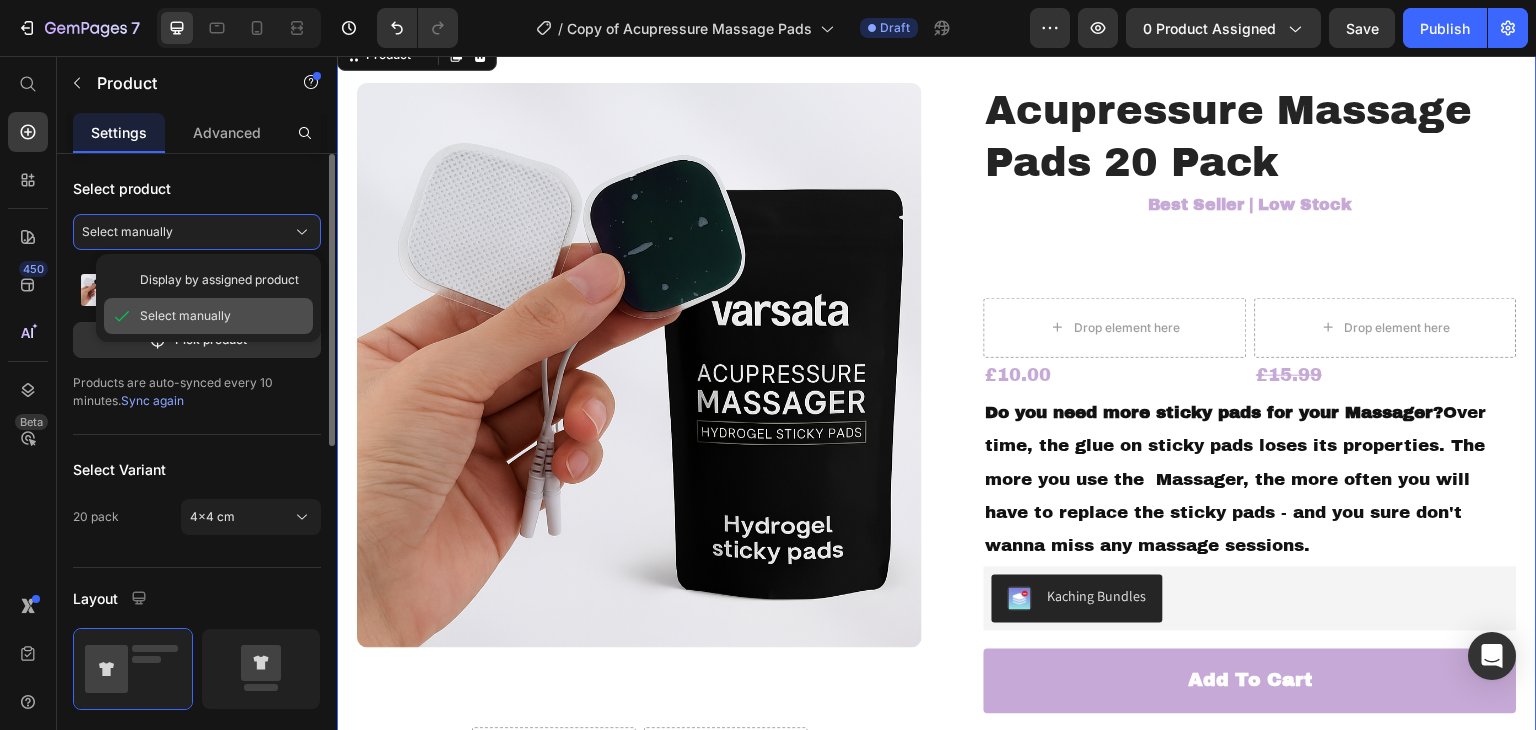 click on "Select manually" at bounding box center (185, 316) 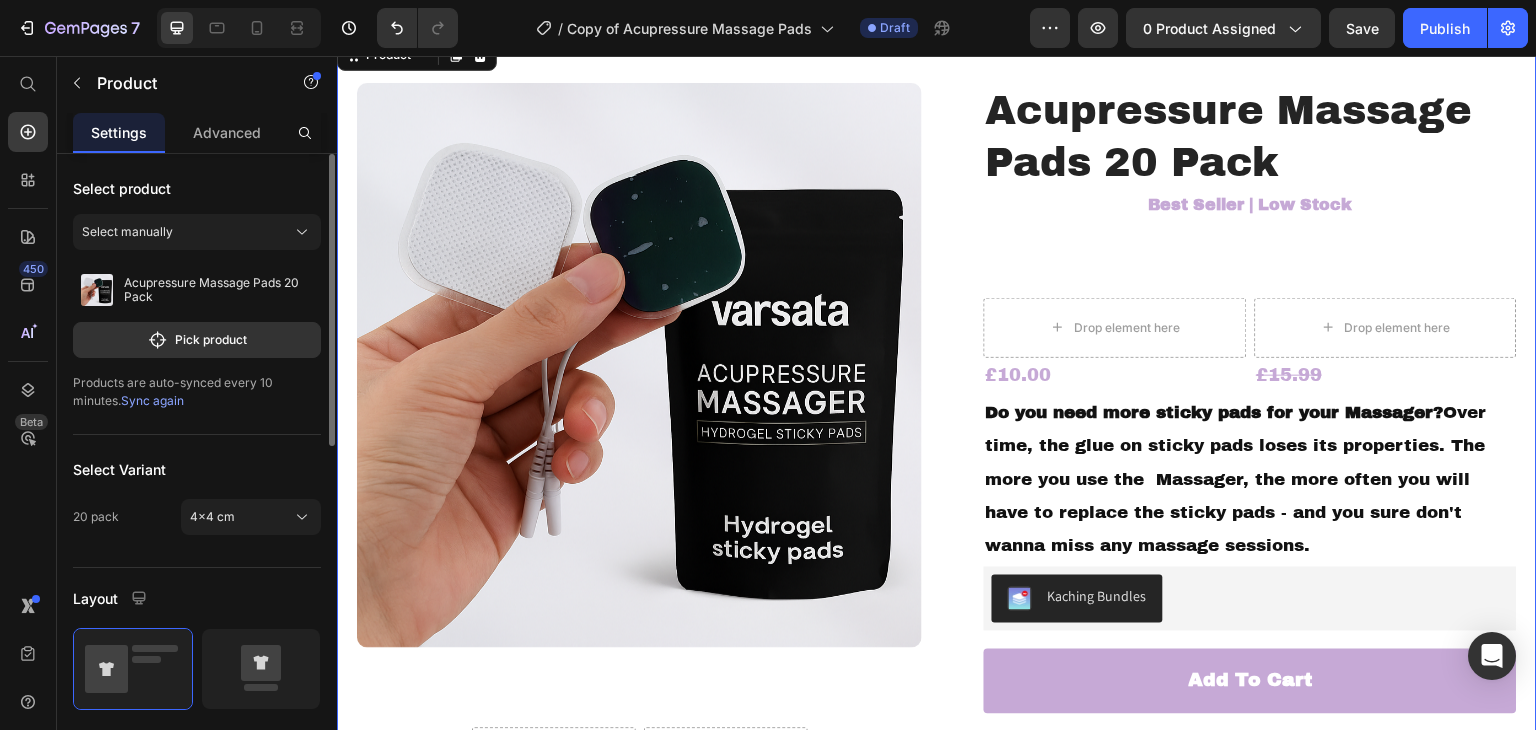click on "Select product Select manually Acupressure Massage Pads 20 Pack Pick product  Products are auto-synced every 10 minutes.  Sync again Select Variant 20 pack 4x4 cm Layout Column width Fit to content By ratio 6 6 Column Column 1 Column 2 Size Full width Width 1200 px % Column gap 30 px Align Vertical
Show more  Delete element" at bounding box center (197, 855) 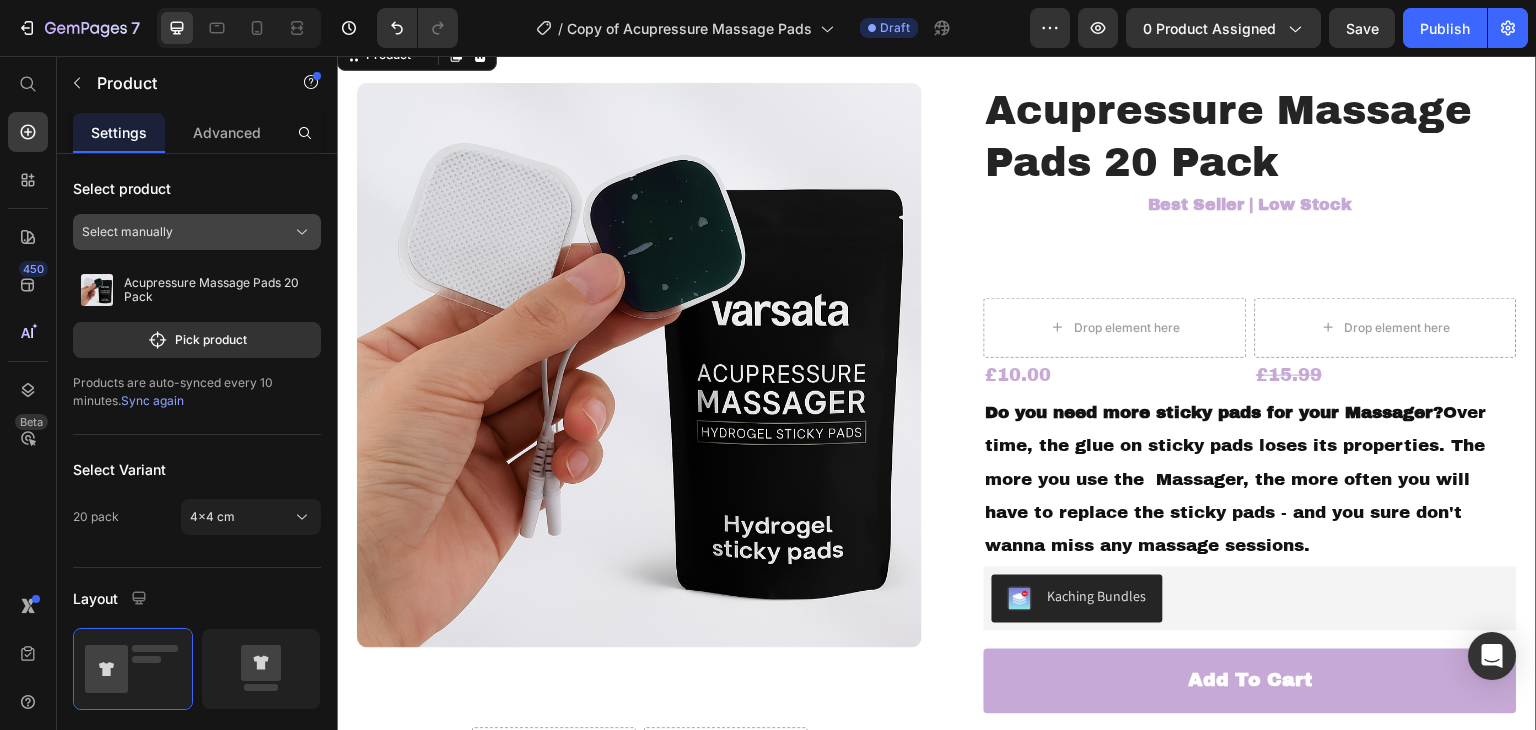 click on "Select manually" 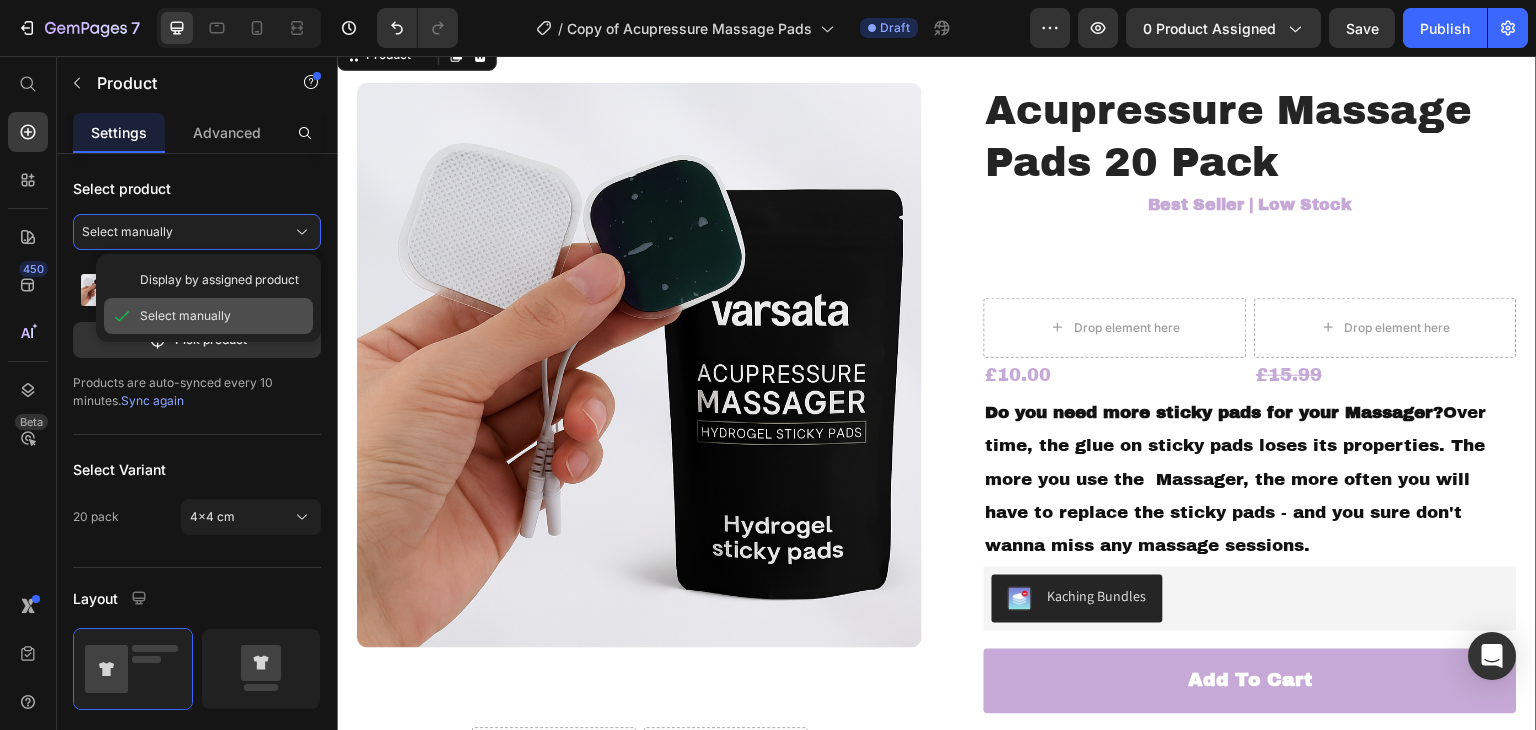 click on "Select manually" at bounding box center (185, 316) 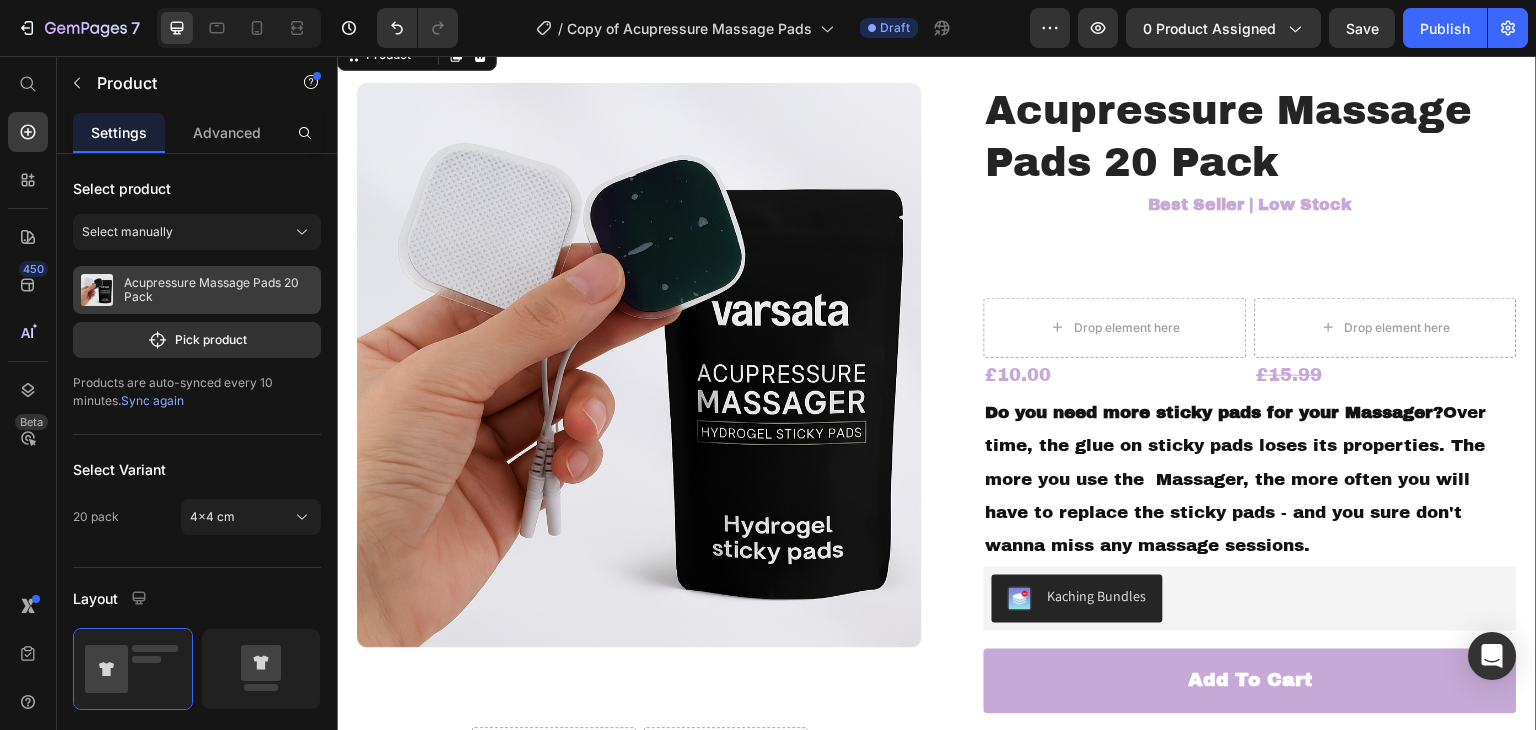 click on "Acupressure Massage Pads 20 Pack" at bounding box center (218, 290) 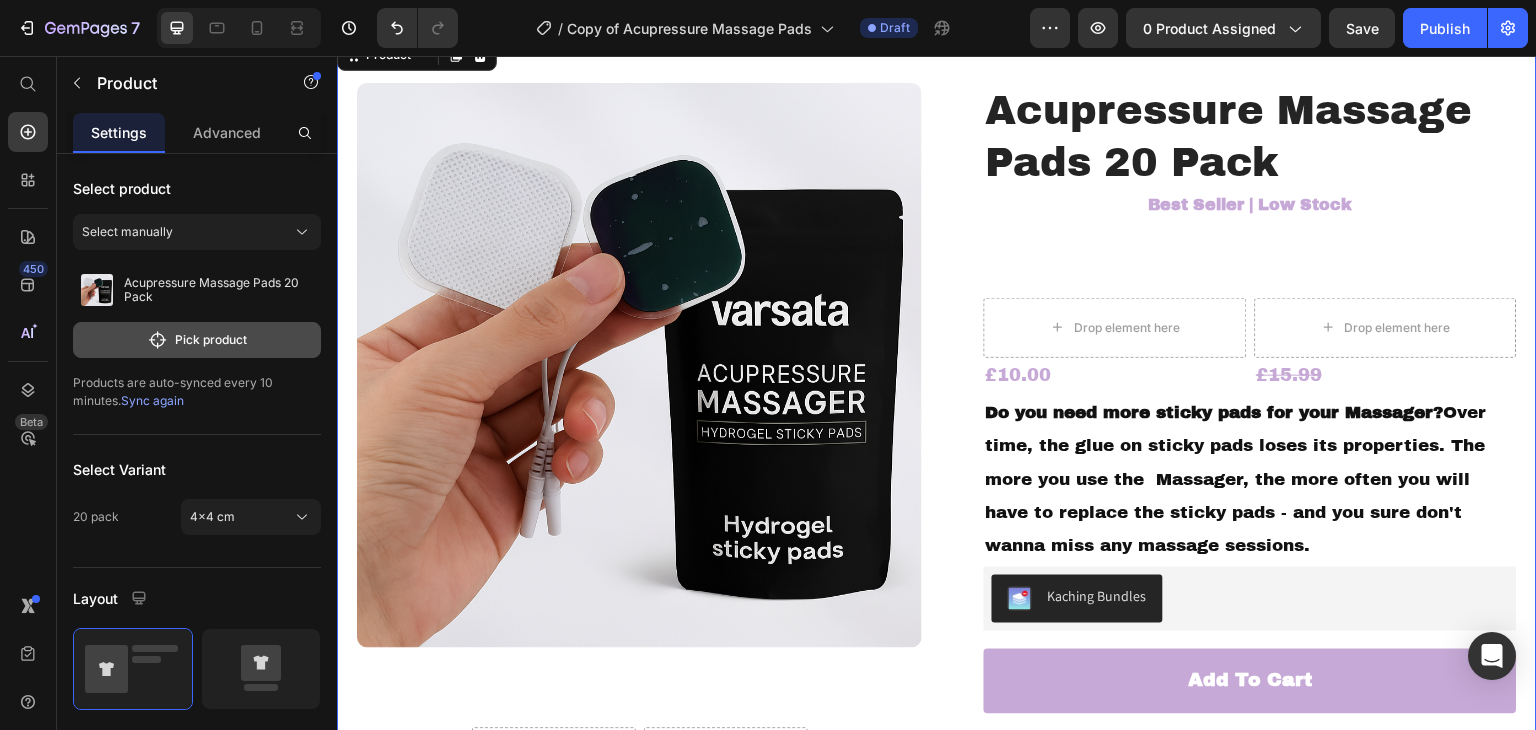click on "Pick product" at bounding box center [197, 340] 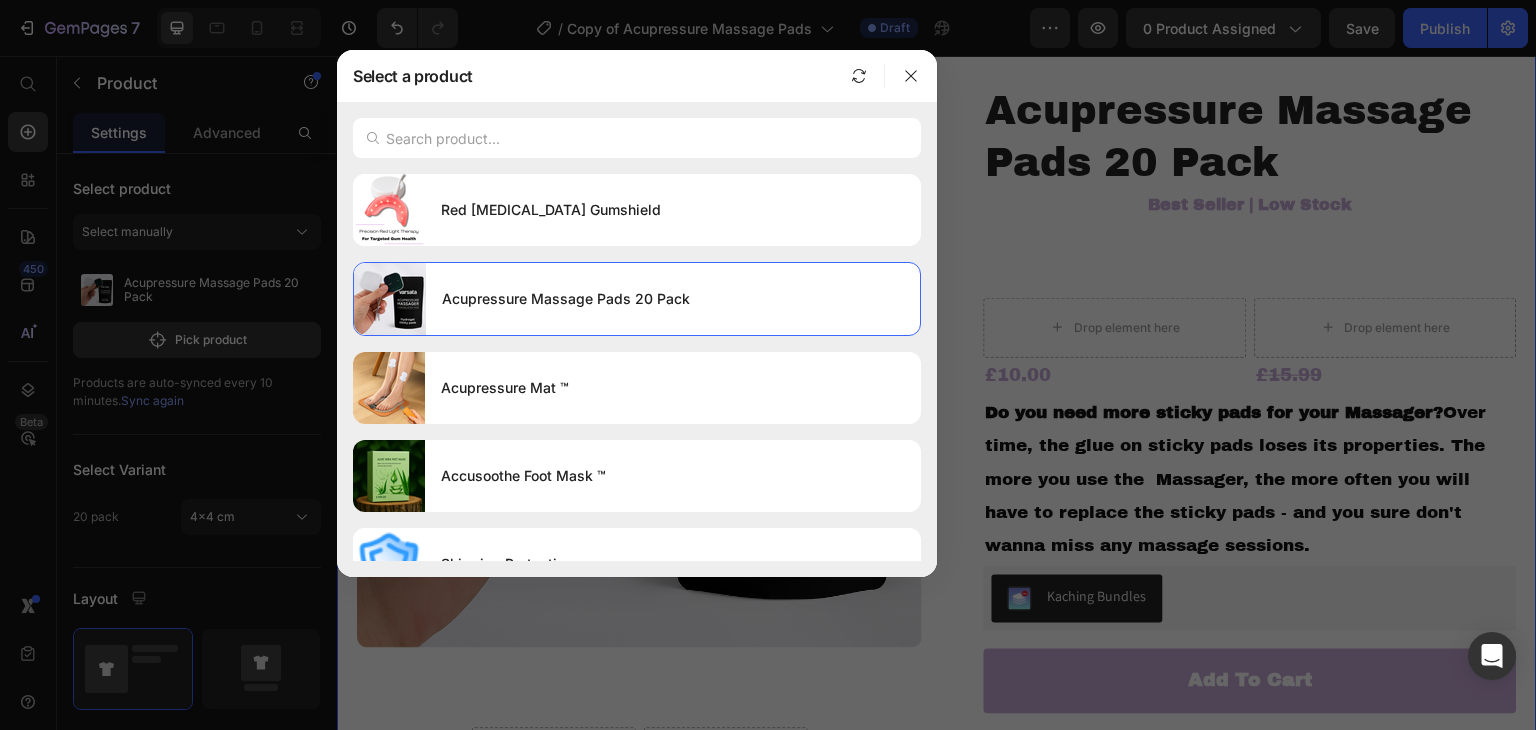 click at bounding box center [637, 138] 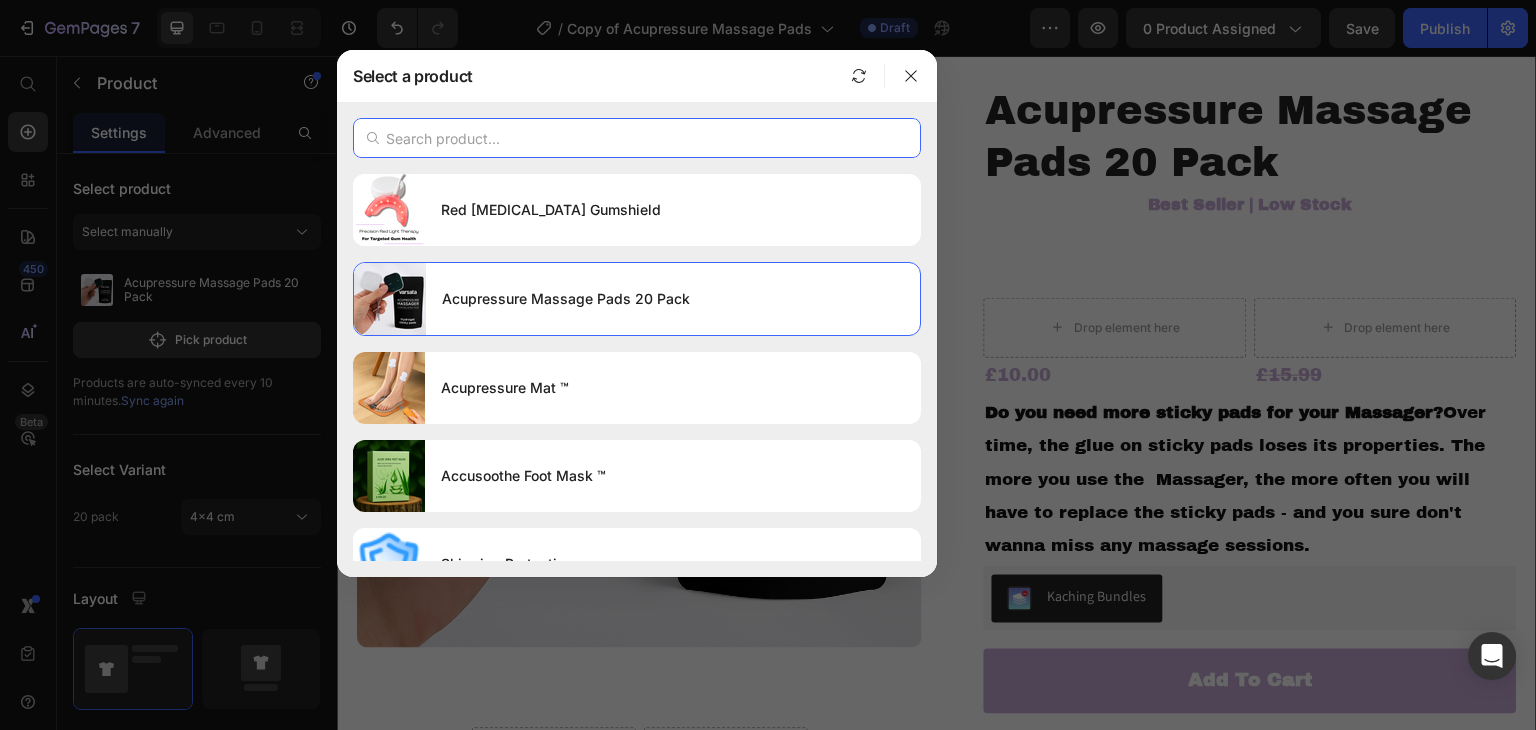 click at bounding box center (637, 138) 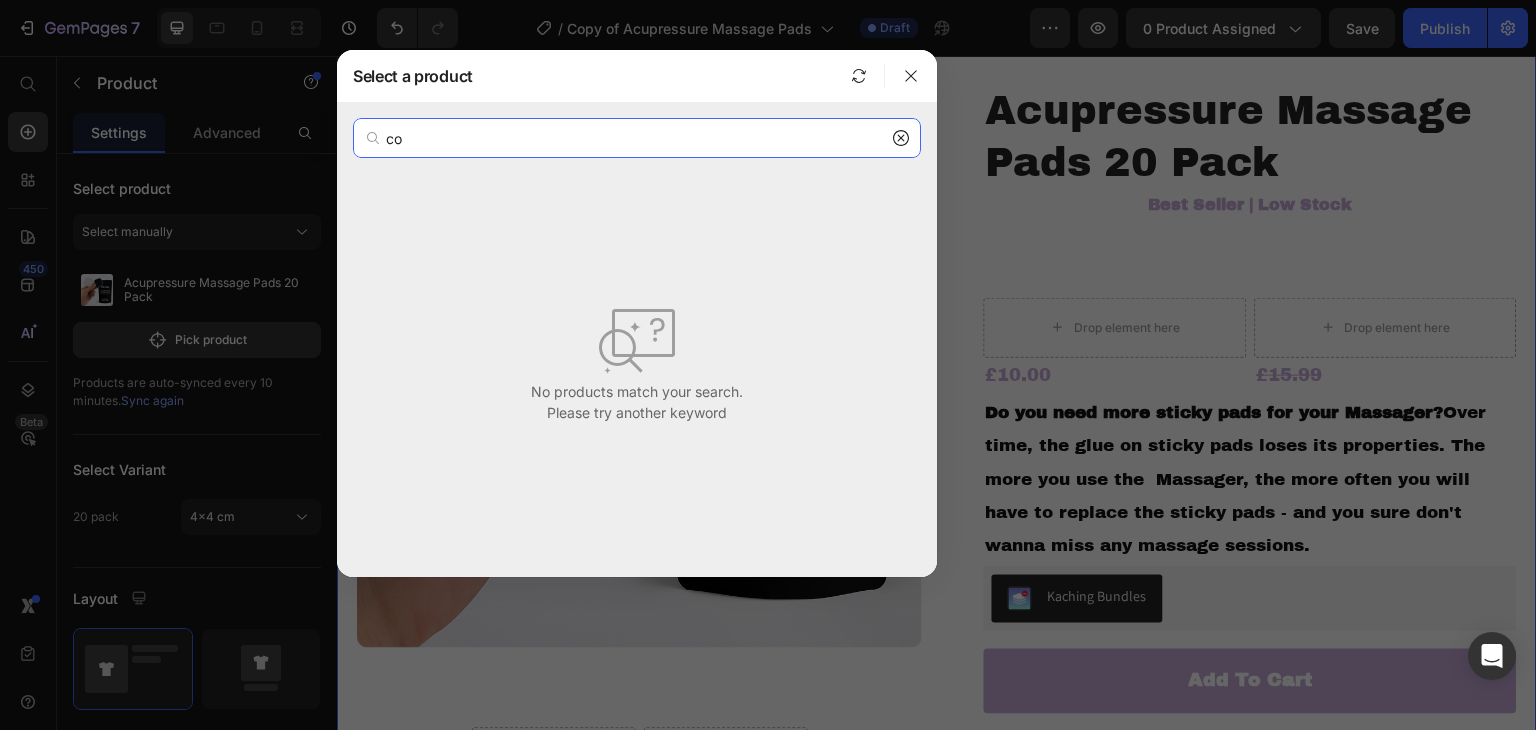 type on "c" 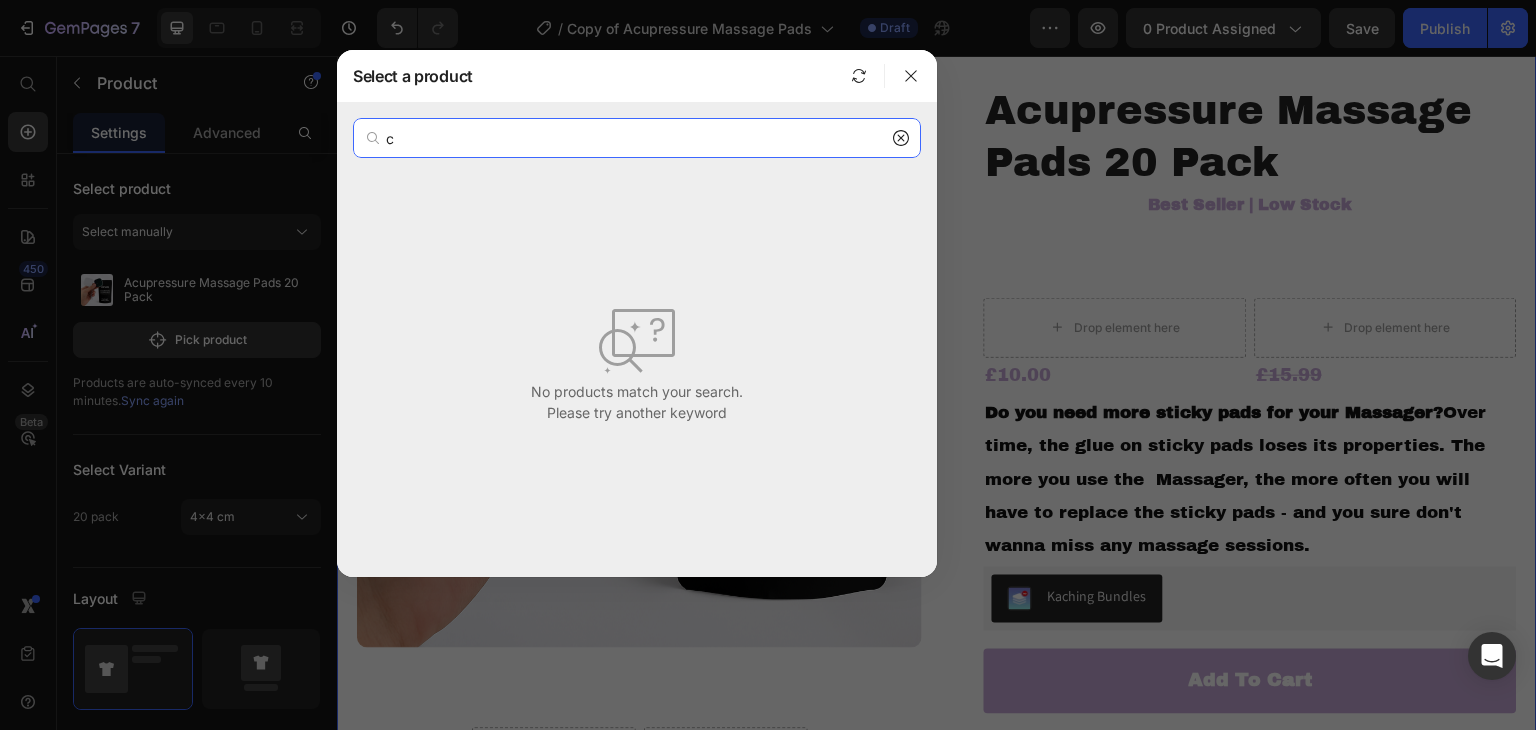 type 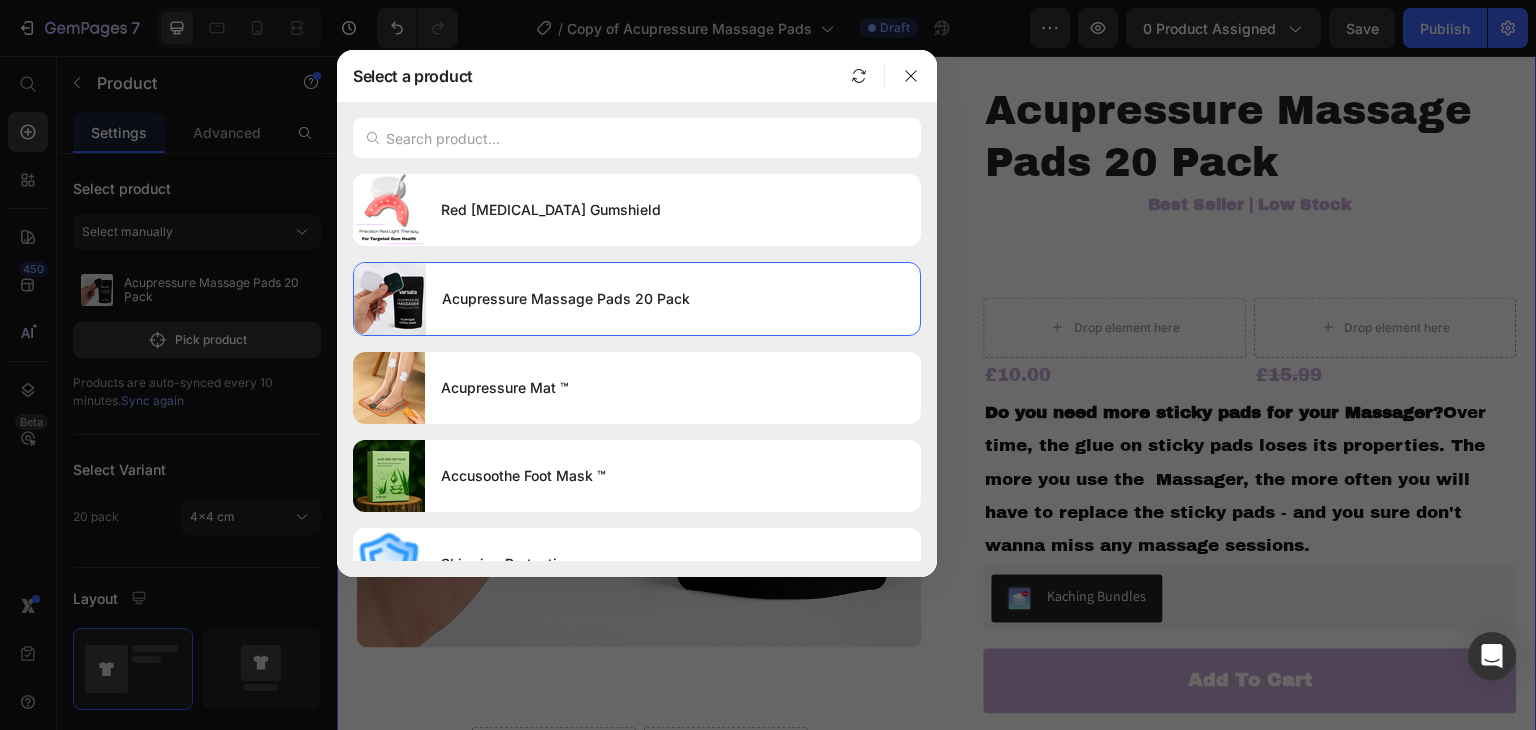 click 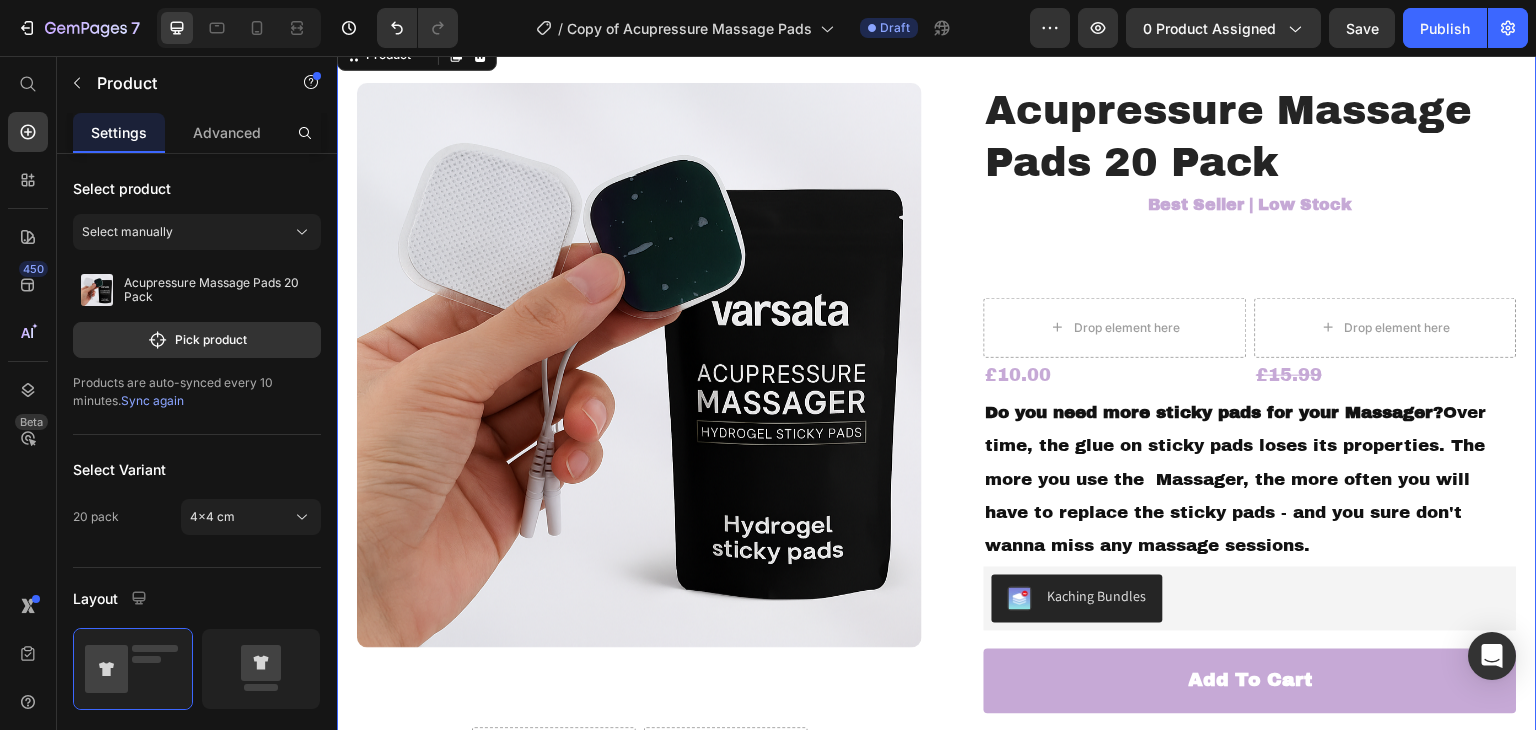 click on "Sync again" at bounding box center [152, 400] 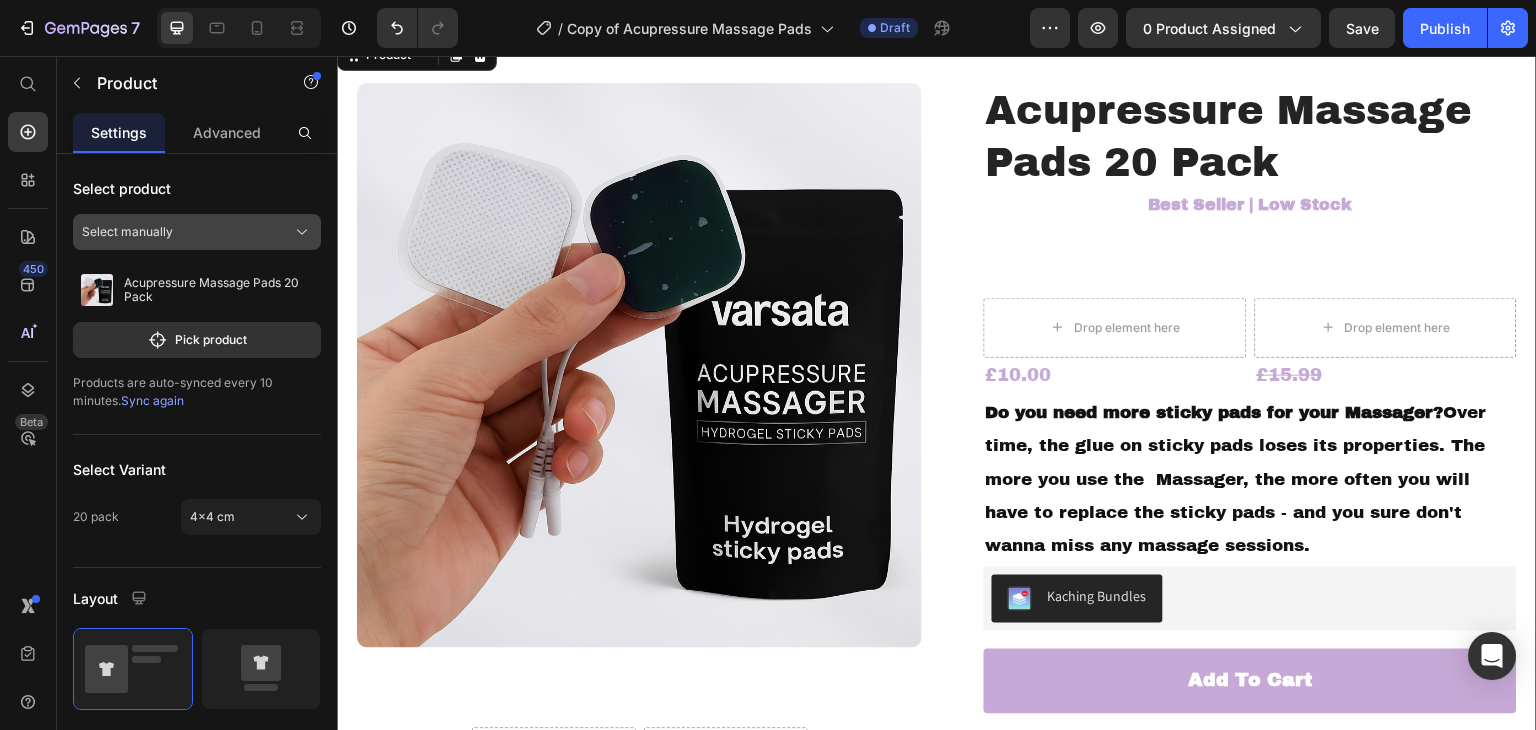 click on "Select manually" at bounding box center [127, 232] 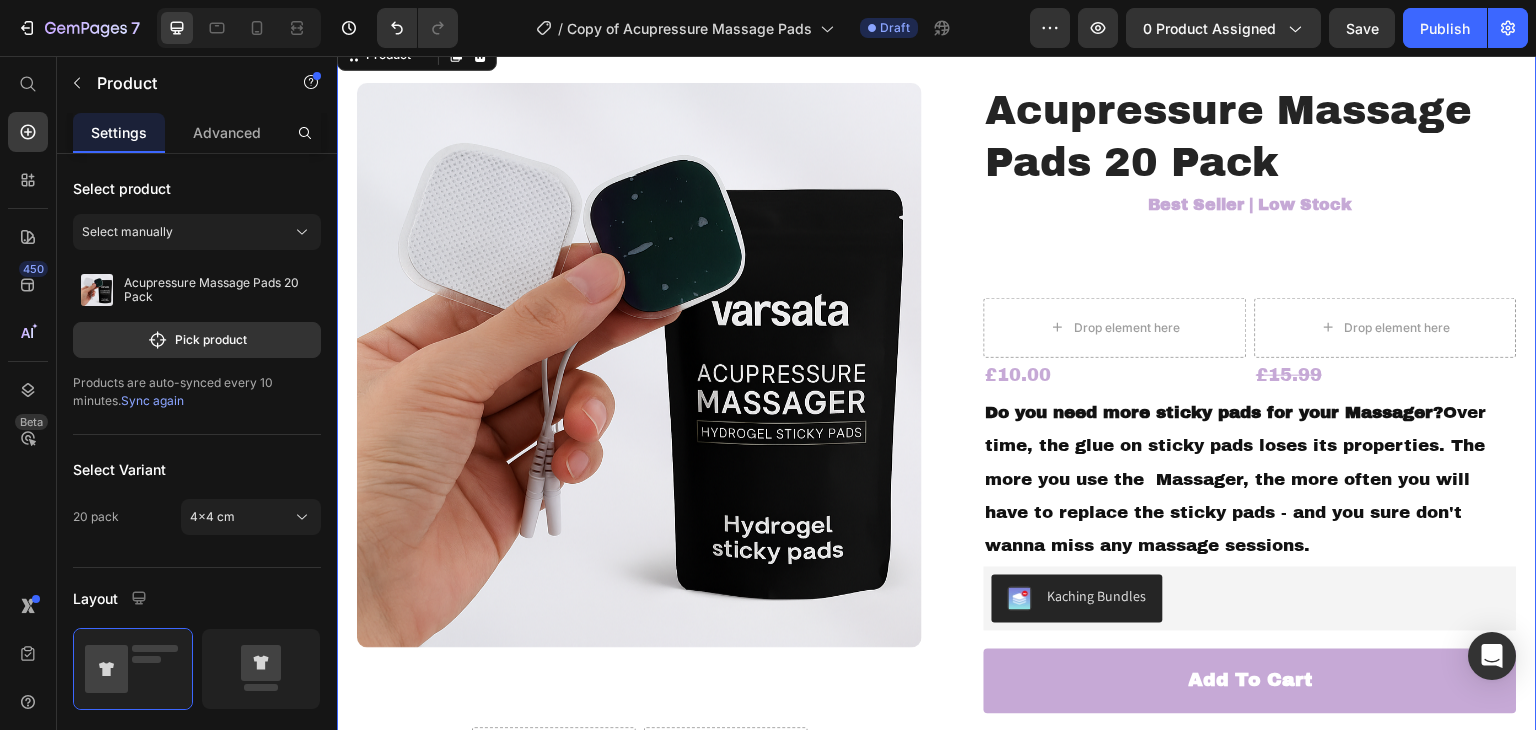 click on "Products are auto-synced every 10 minutes.  Sync again" at bounding box center (197, 392) 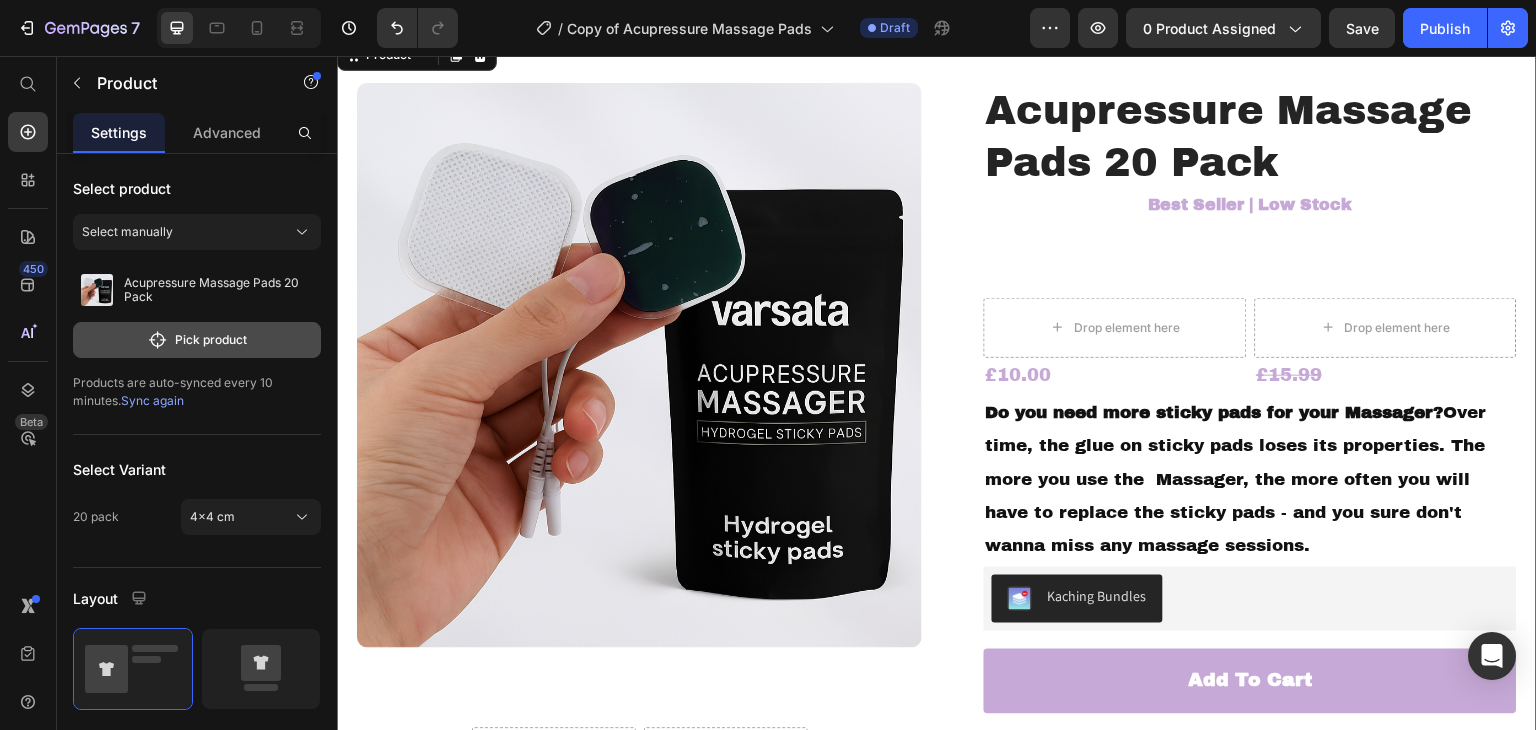click on "Pick product" 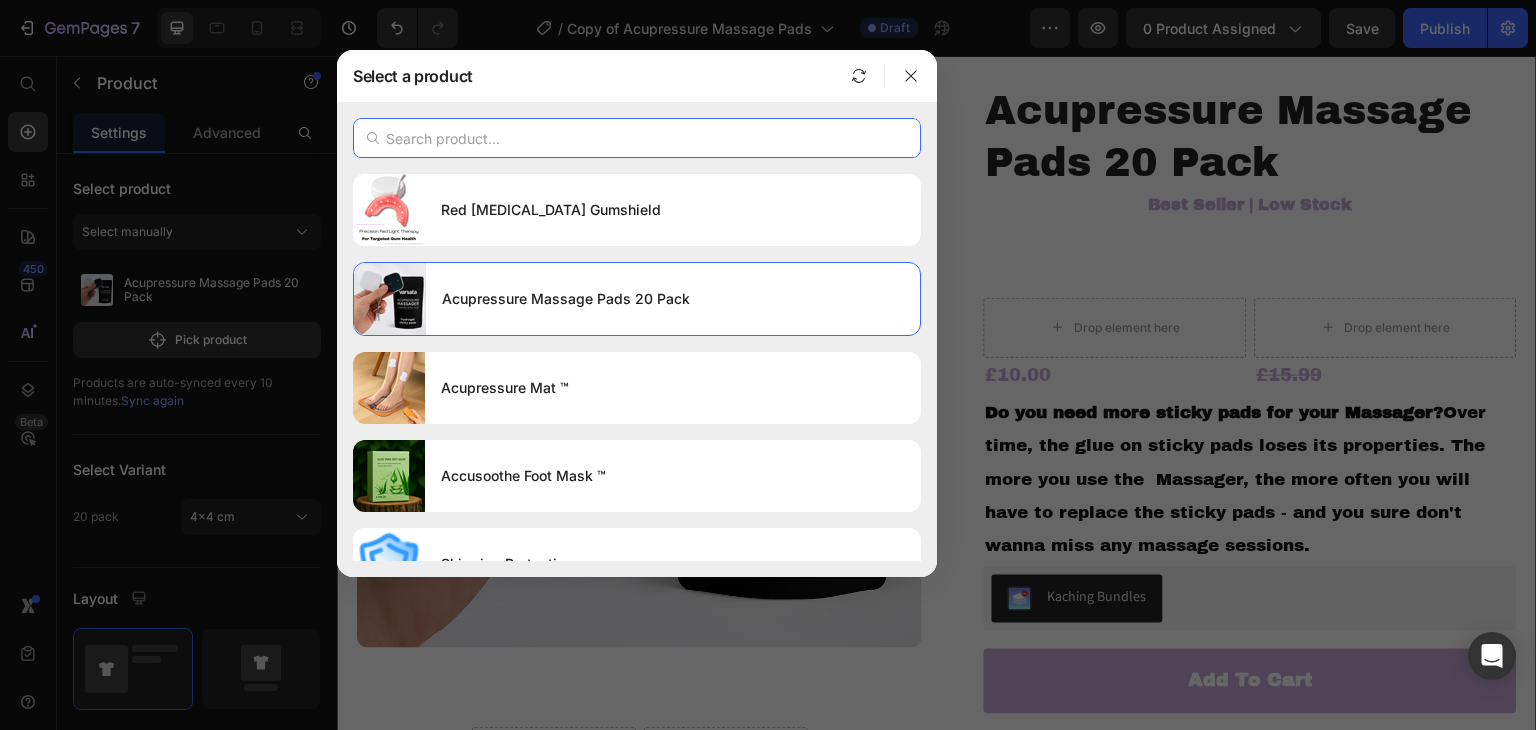 click at bounding box center (637, 138) 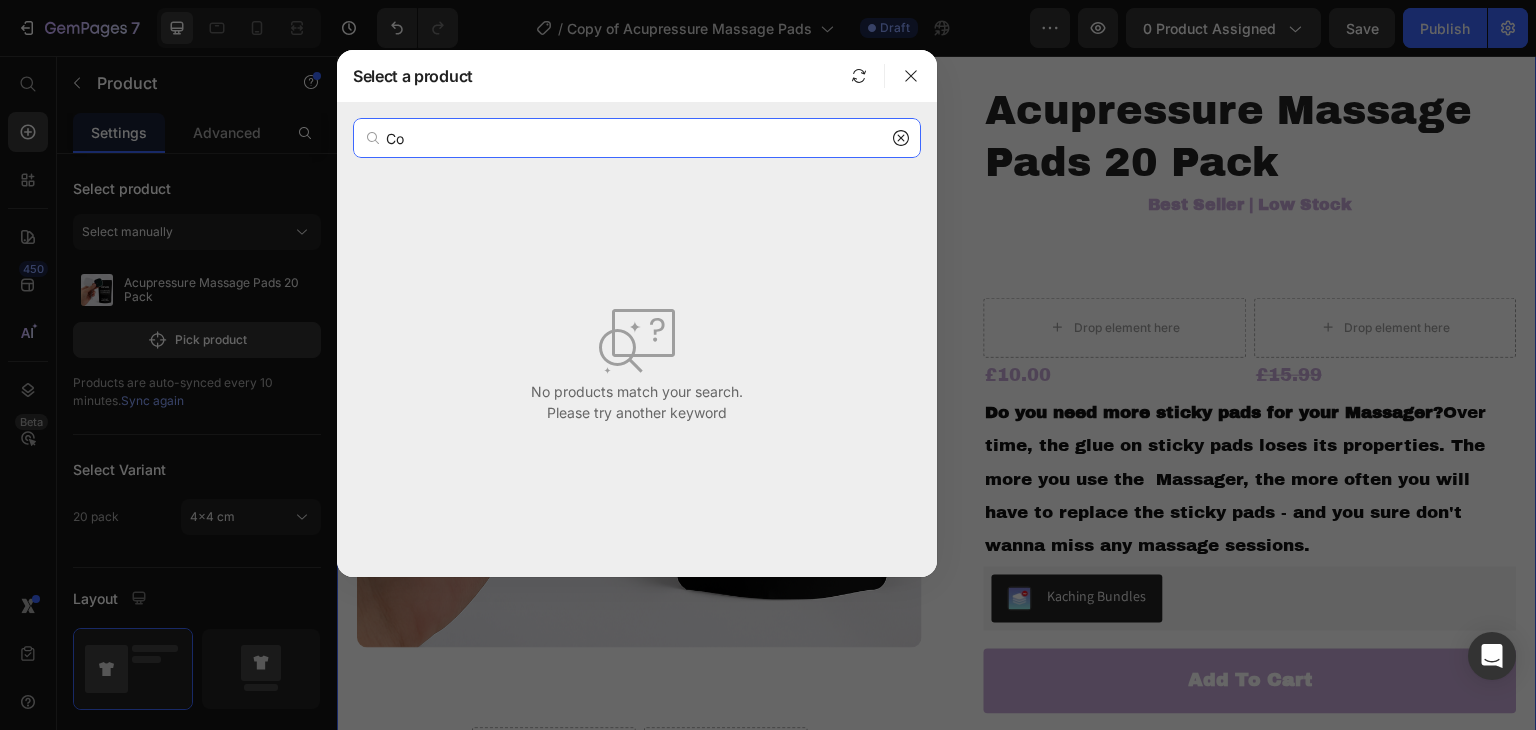type on "C" 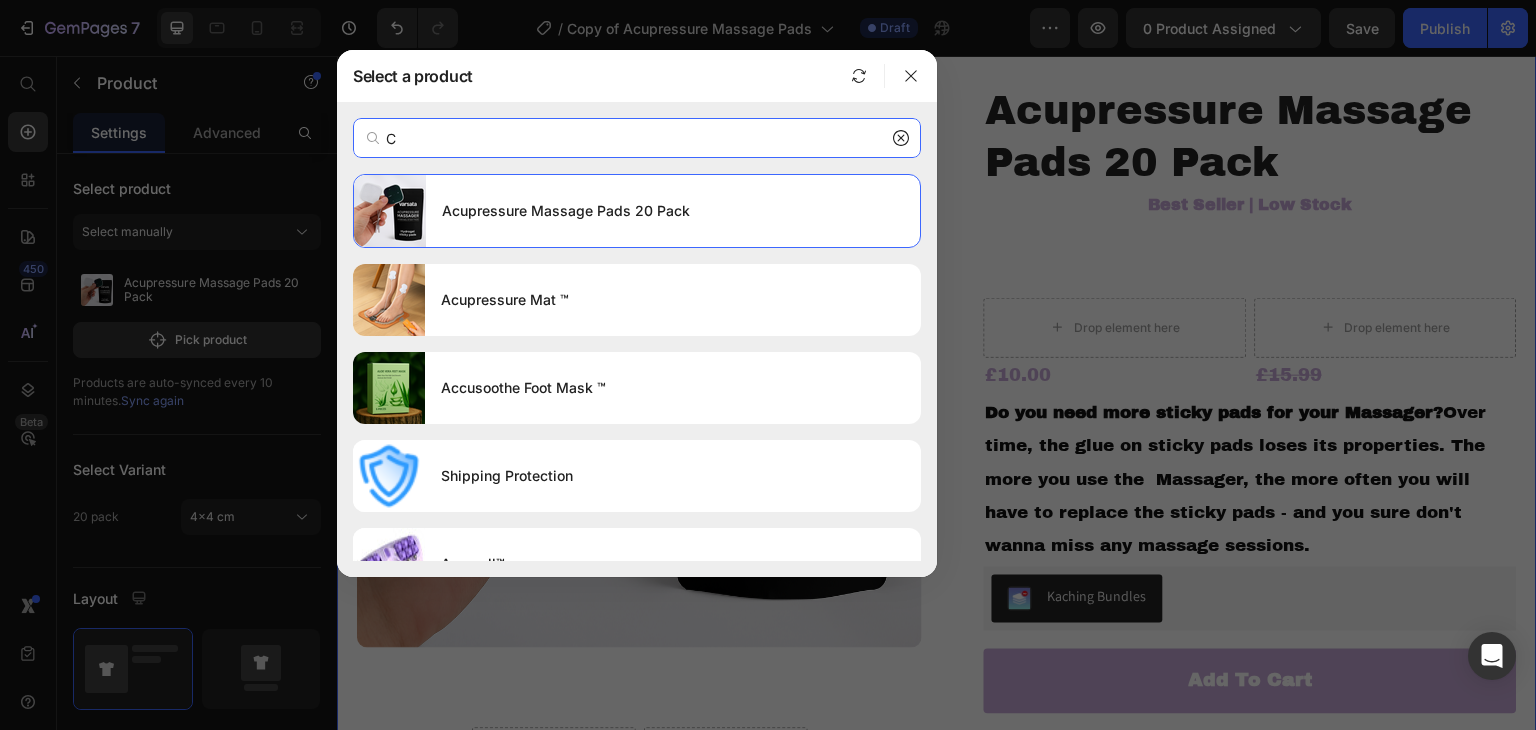 type 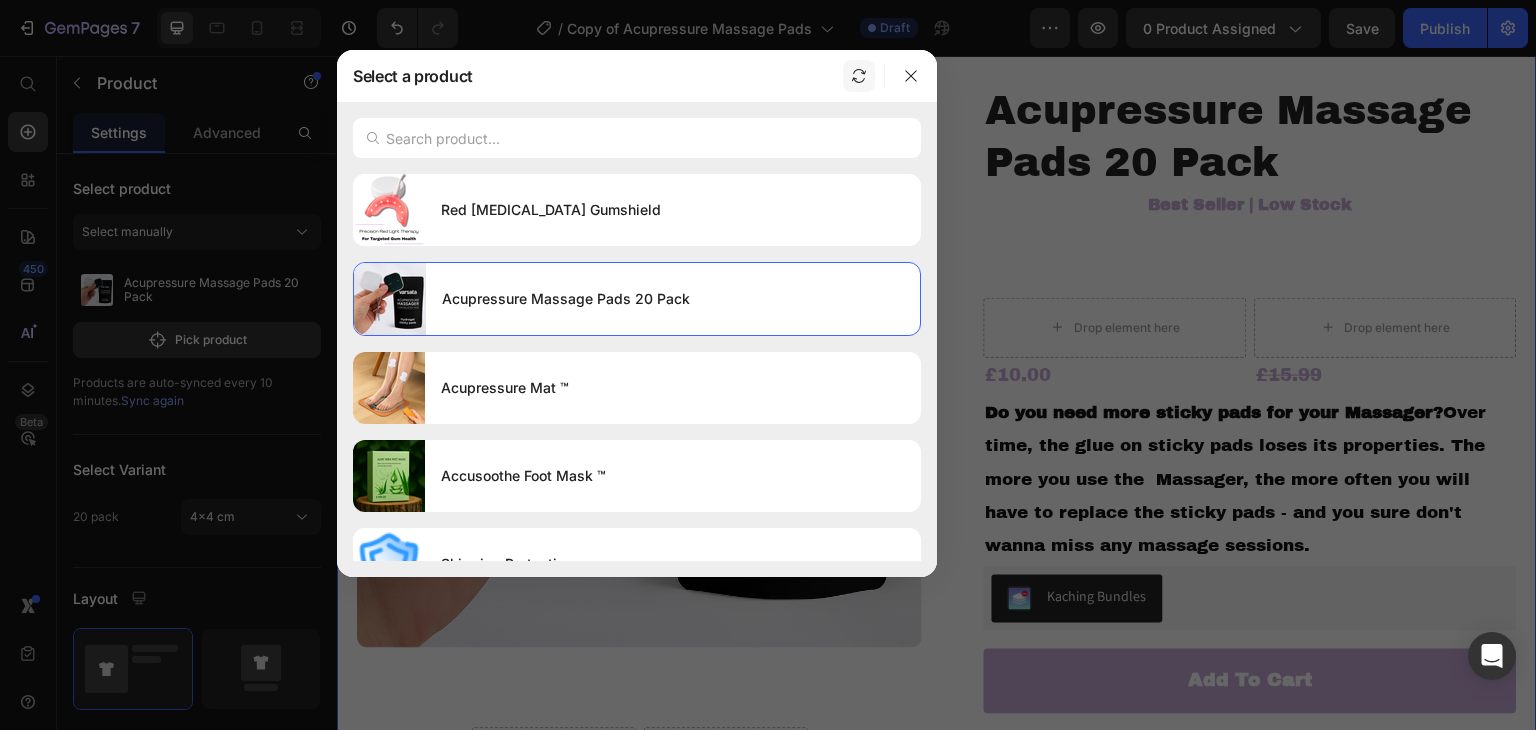 click 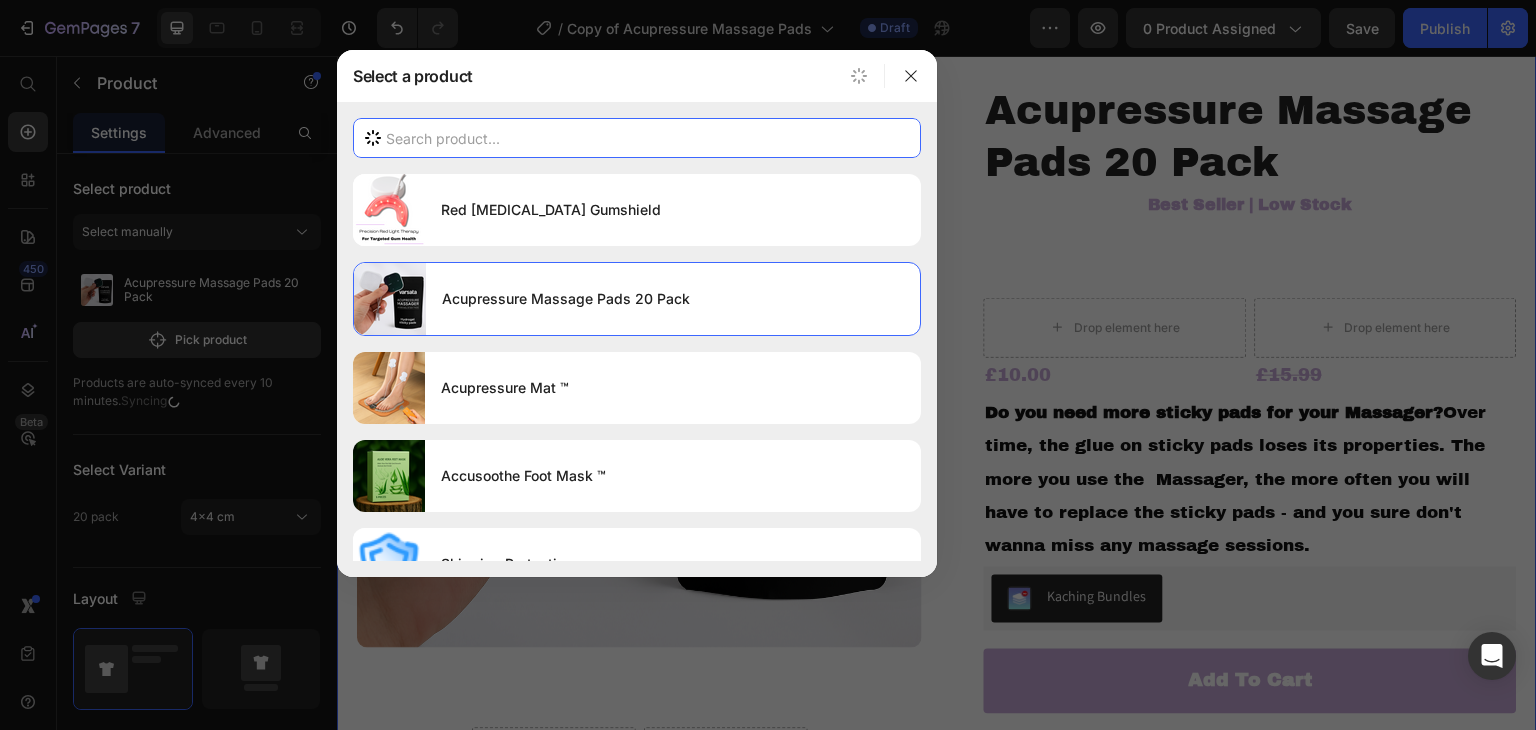 click at bounding box center [637, 138] 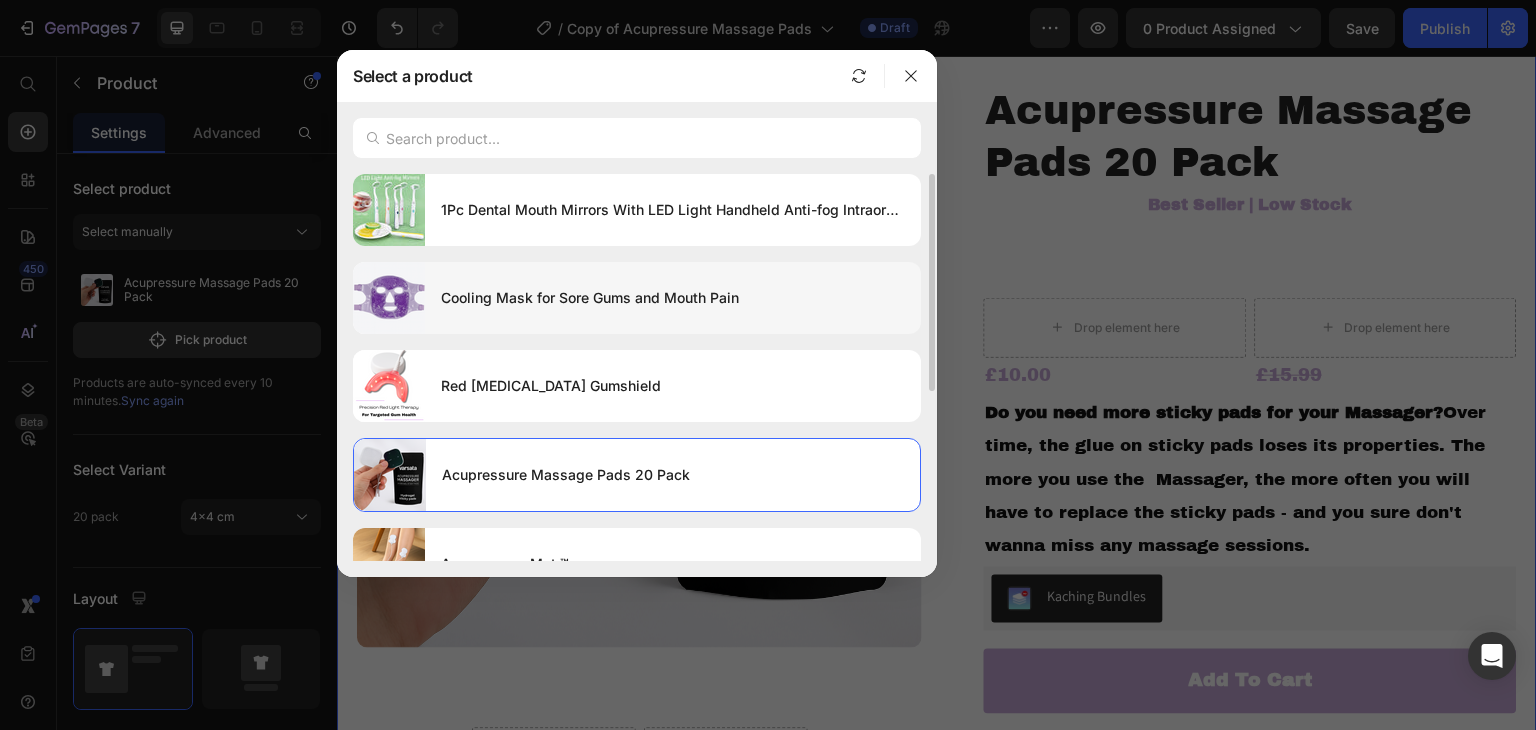 click on "Cooling Mask for Sore Gums and Mouth Pain" at bounding box center [673, 298] 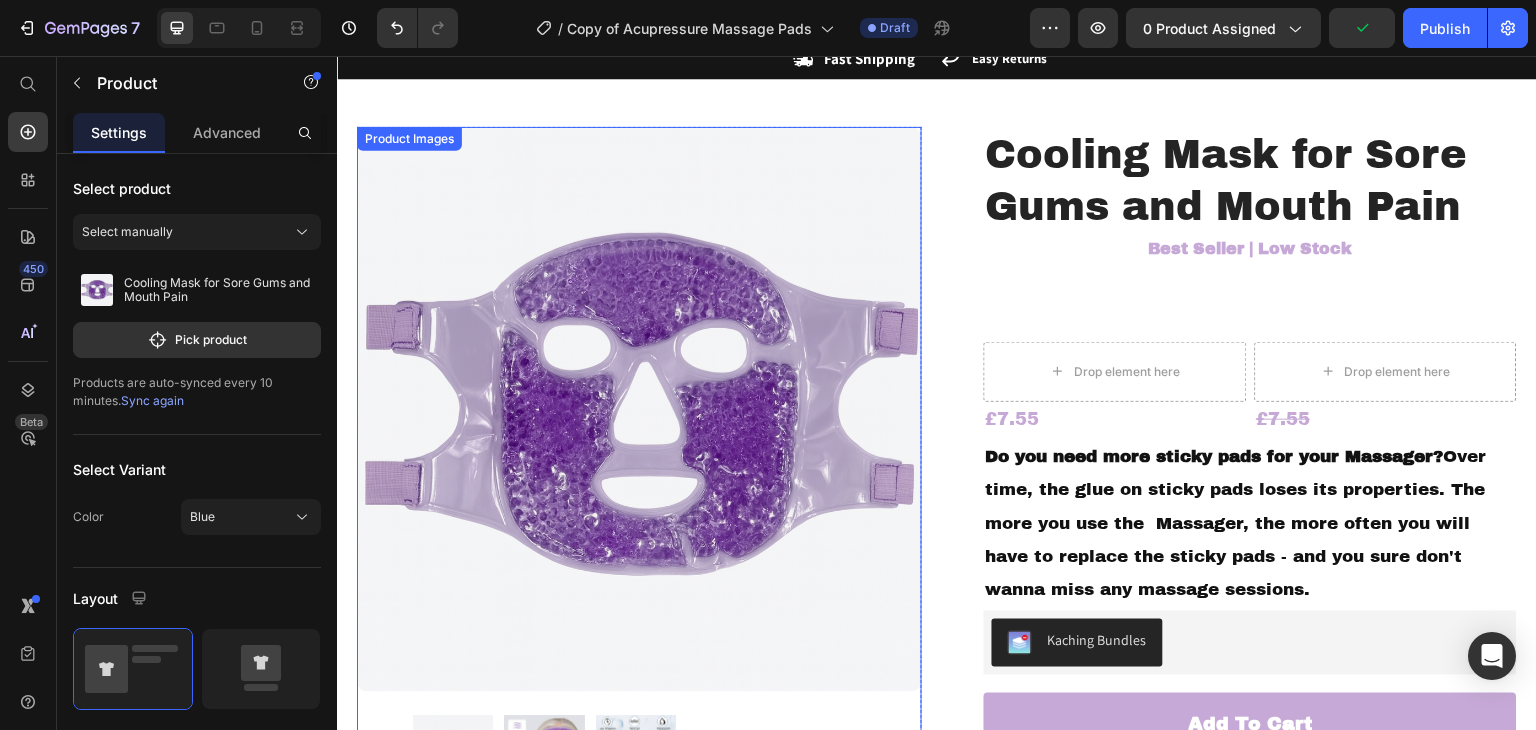 scroll, scrollTop: 100, scrollLeft: 0, axis: vertical 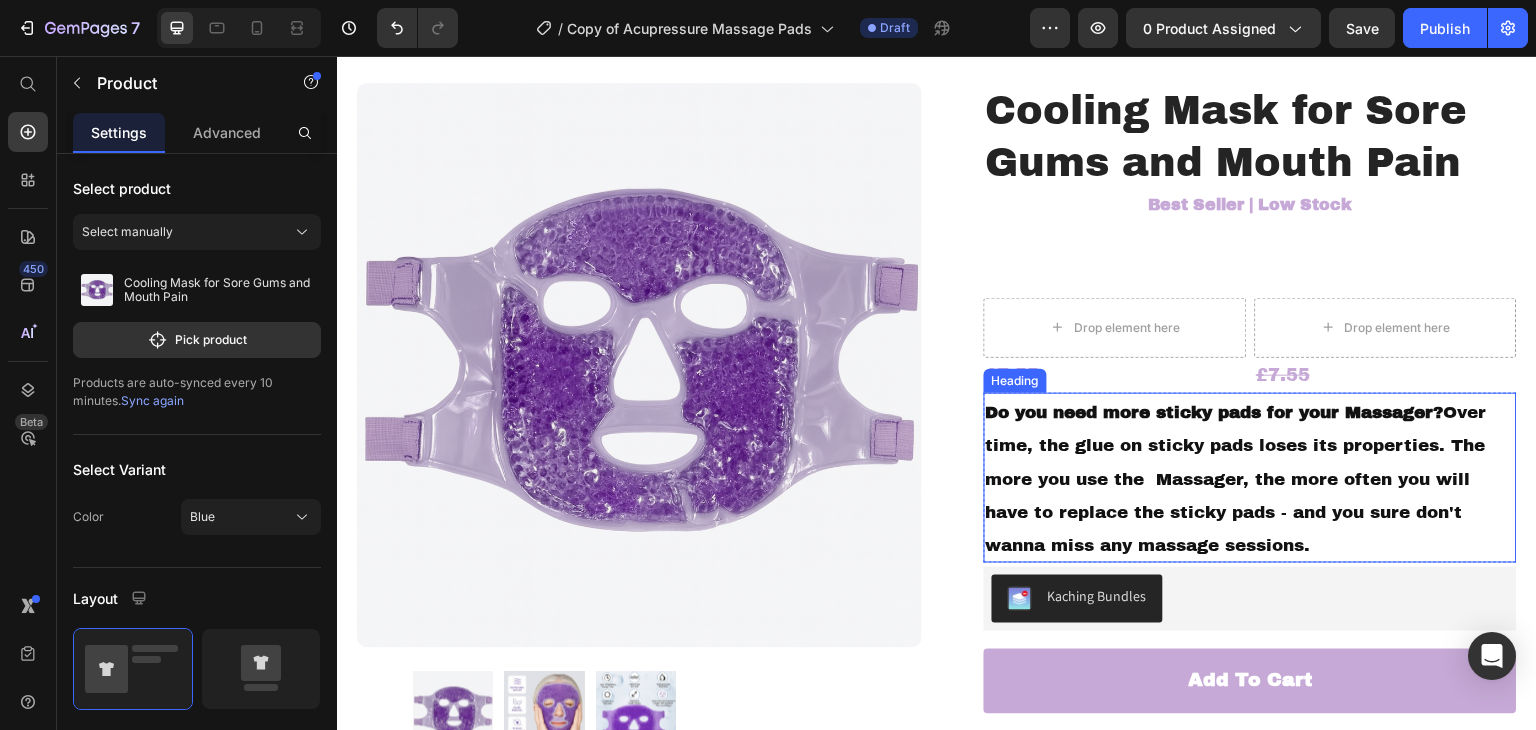 click on "Do you need more sticky pads for your Massager?  Over time, the glue on sticky pads loses its properties. The more you use the  Massager, the more often you will have to replace the sticky pads - and you sure don't wanna miss any massage sessions." at bounding box center (1250, 478) 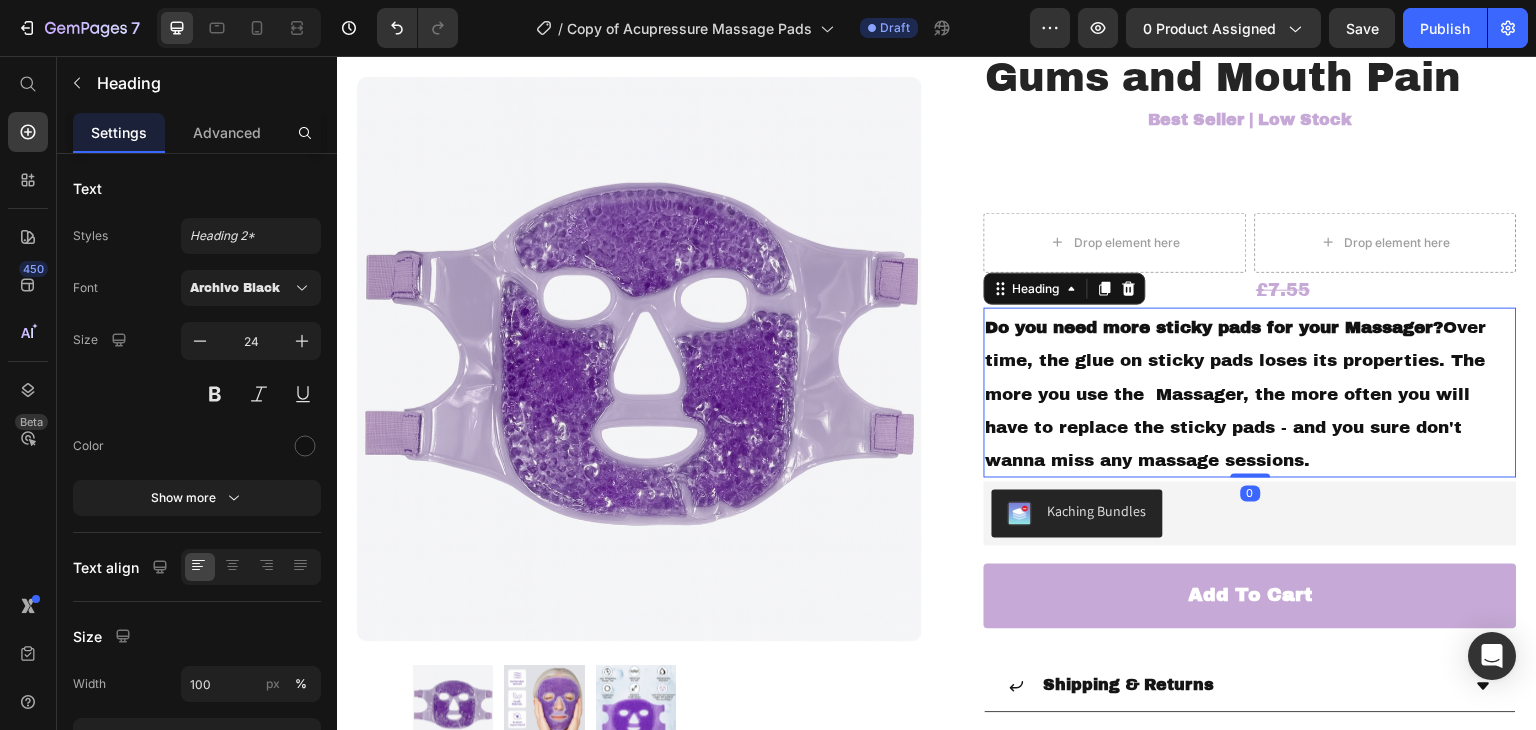 scroll, scrollTop: 300, scrollLeft: 0, axis: vertical 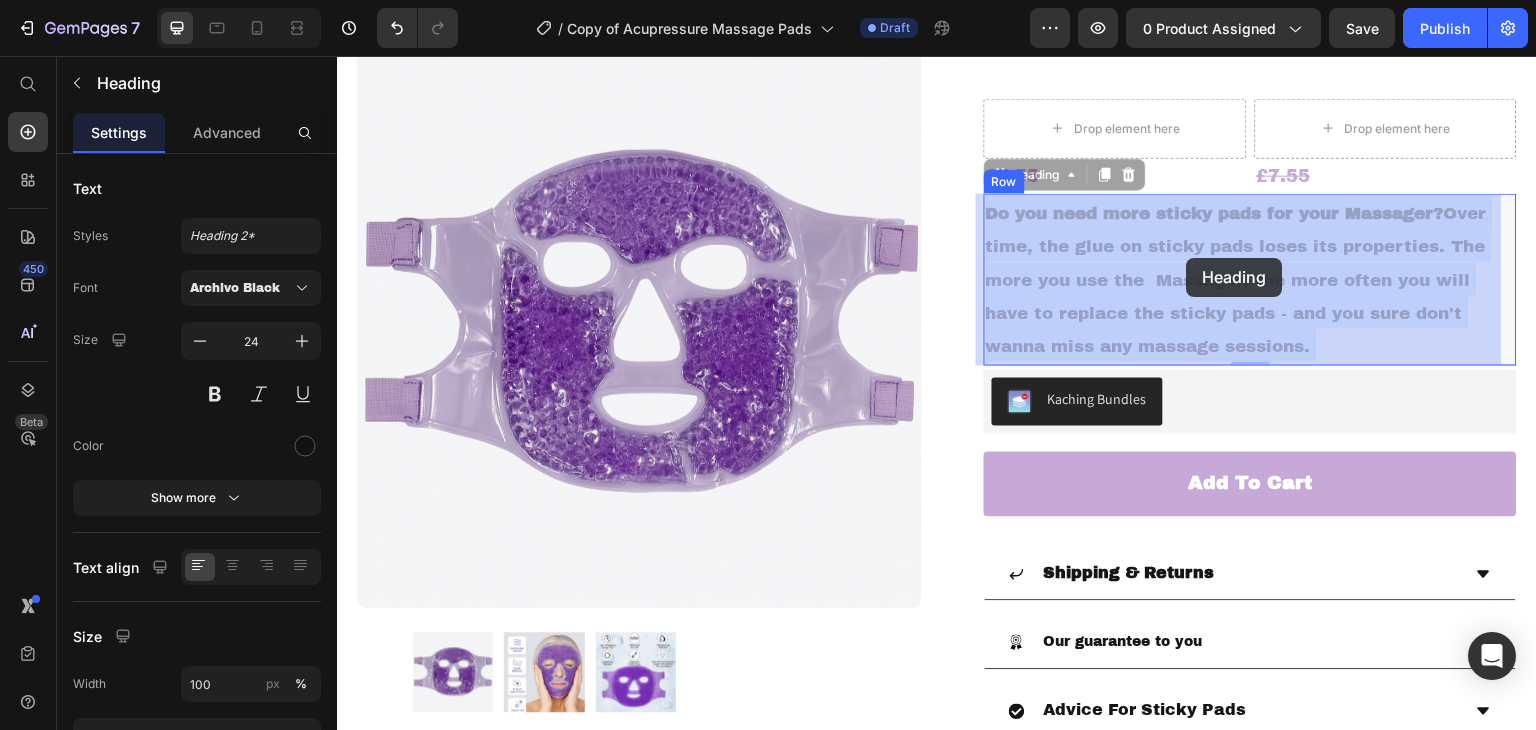 drag, startPoint x: 1320, startPoint y: 350, endPoint x: 1187, endPoint y: 262, distance: 159.47726 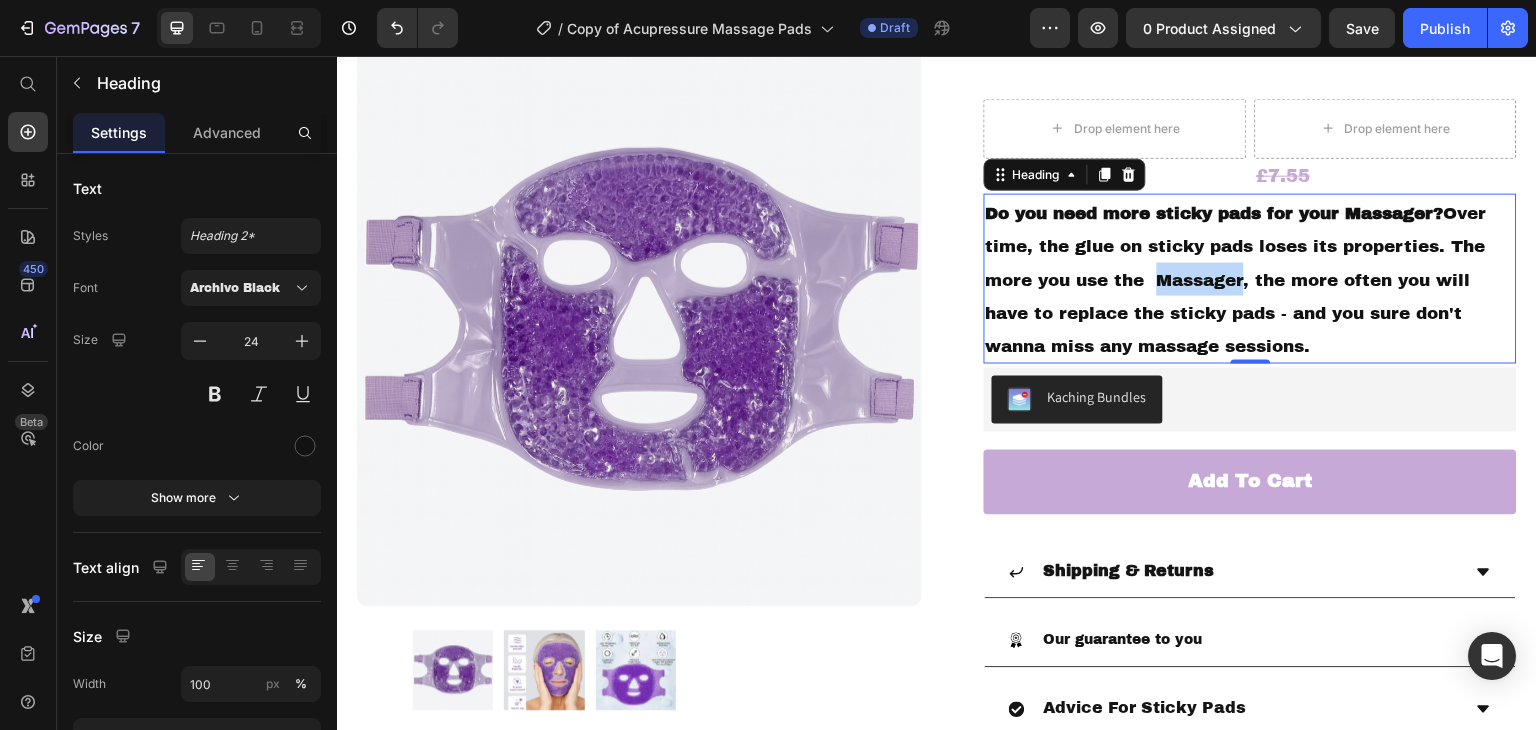click on "Do you need more sticky pads for your Massager?  Over time, the glue on sticky pads loses its properties. The more you use the  Massager, the more often you will have to replace the sticky pads - and you sure don't wanna miss any massage sessions." at bounding box center (1250, 278) 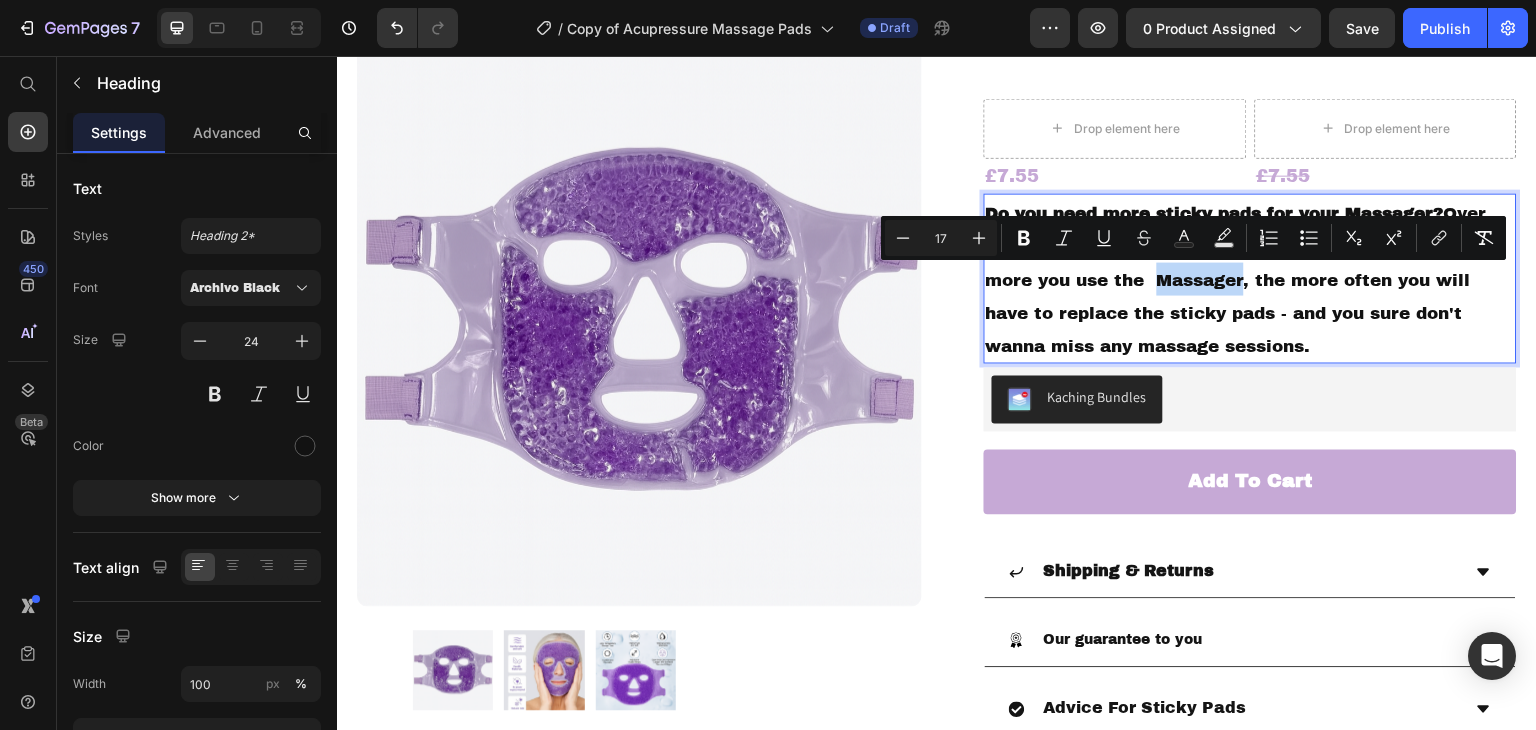 click on "Do you need more sticky pads for your Massager?  Over time, the glue on sticky pads loses its properties. The more you use the  Massager, the more often you will have to replace the sticky pads - and you sure don't wanna miss any massage sessions." at bounding box center [1250, 278] 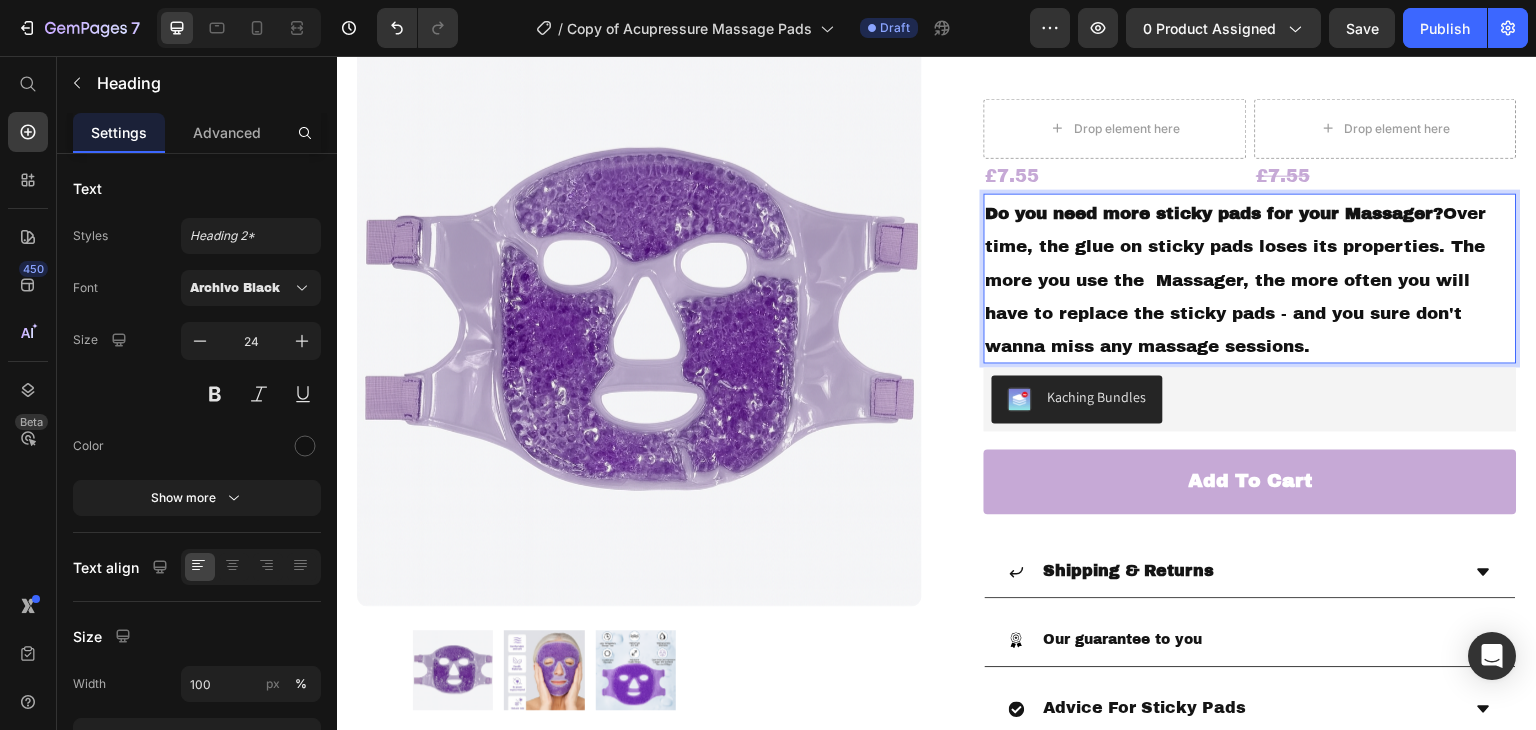 click on "Do you need more sticky pads for your Massager?  Over time, the glue on sticky pads loses its properties. The more you use the  Massager, the more often you will have to replace the sticky pads - and you sure don't wanna miss any massage sessions." at bounding box center [1250, 278] 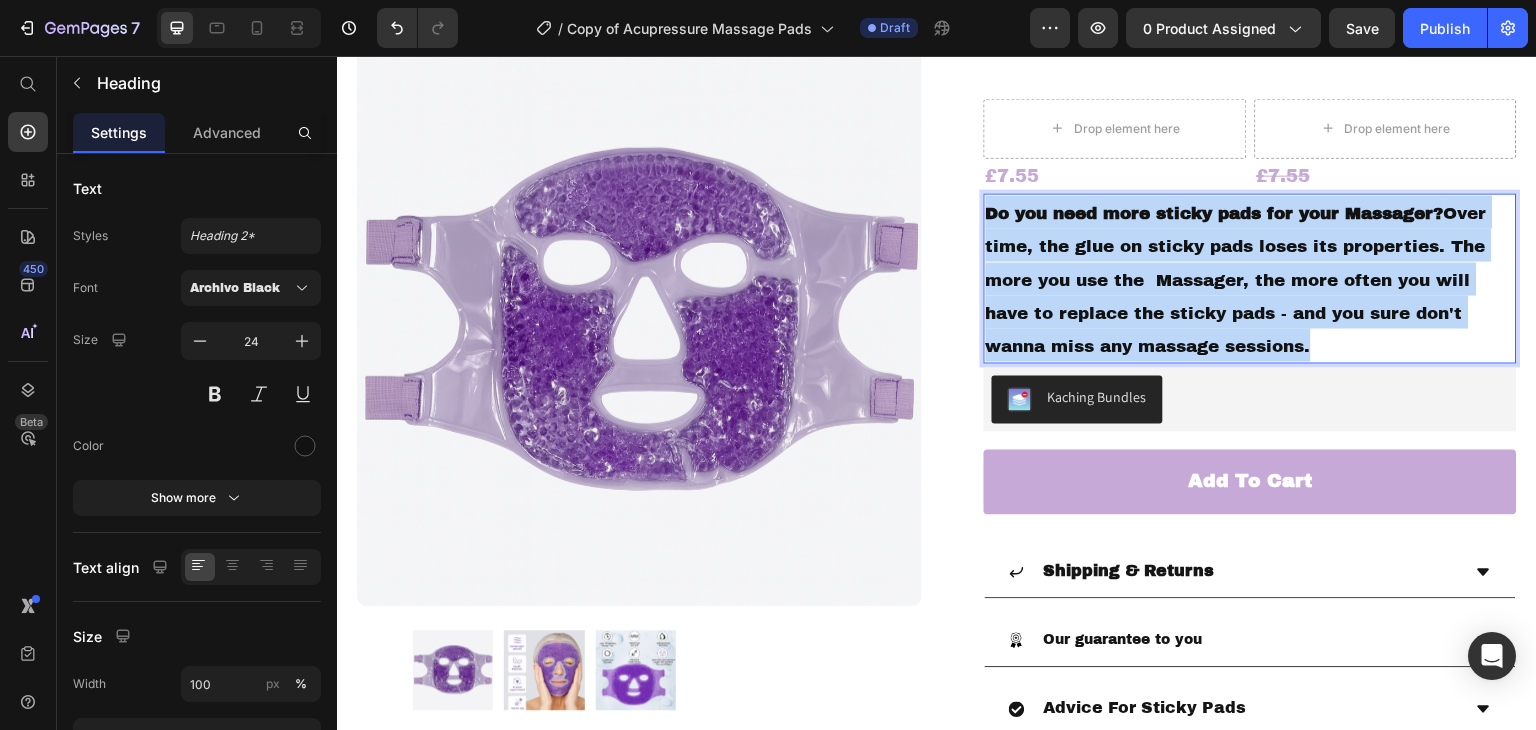 click on "Do you need more sticky pads for your Massager?  Over time, the glue on sticky pads loses its properties. The more you use the  Massager, the more often you will have to replace the sticky pads - and you sure don't wanna miss any massage sessions." at bounding box center (1250, 278) 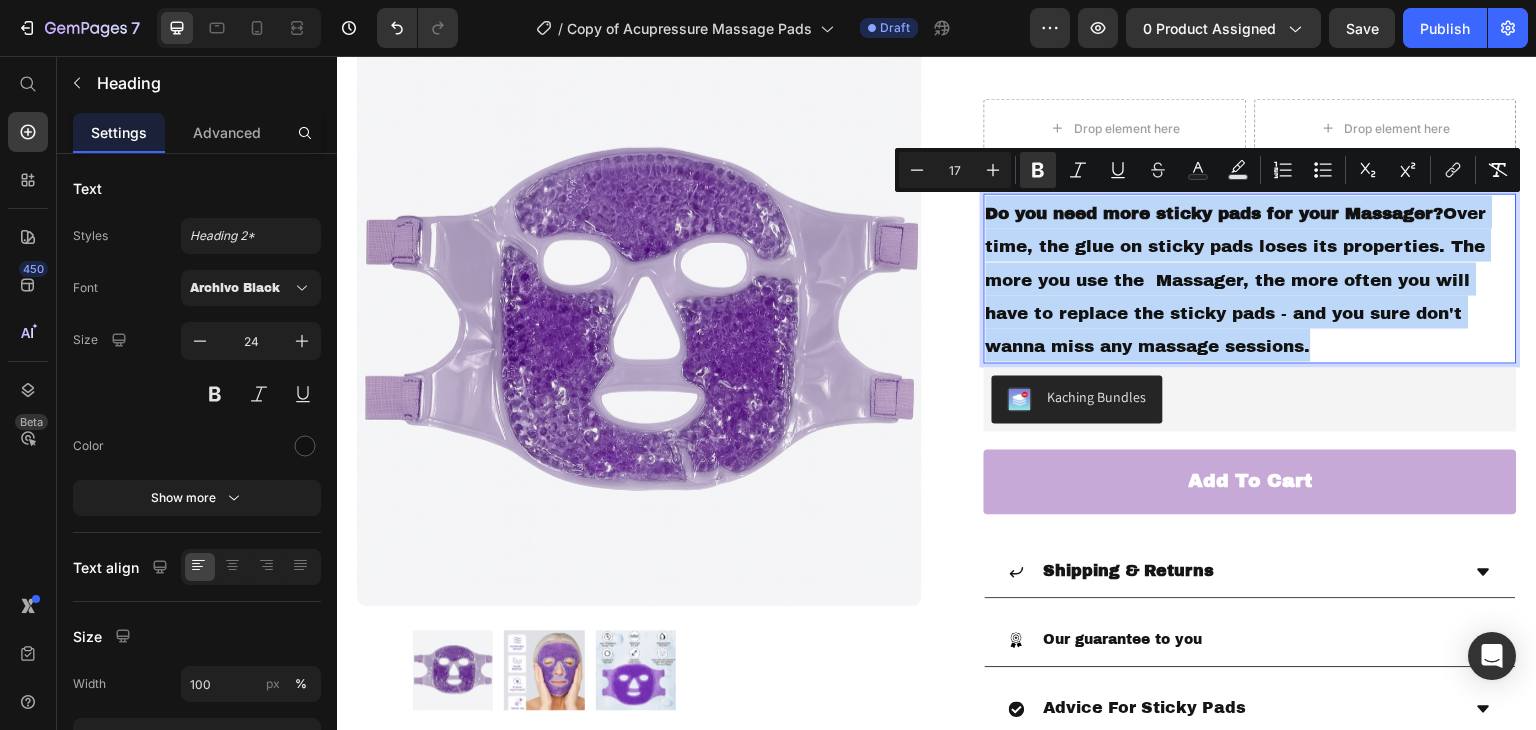 click on "Do you need more sticky pads for your Massager?  Over time, the glue on sticky pads loses its properties. The more you use the  Massager, the more often you will have to replace the sticky pads - and you sure don't wanna miss any massage sessions." at bounding box center (1236, 279) 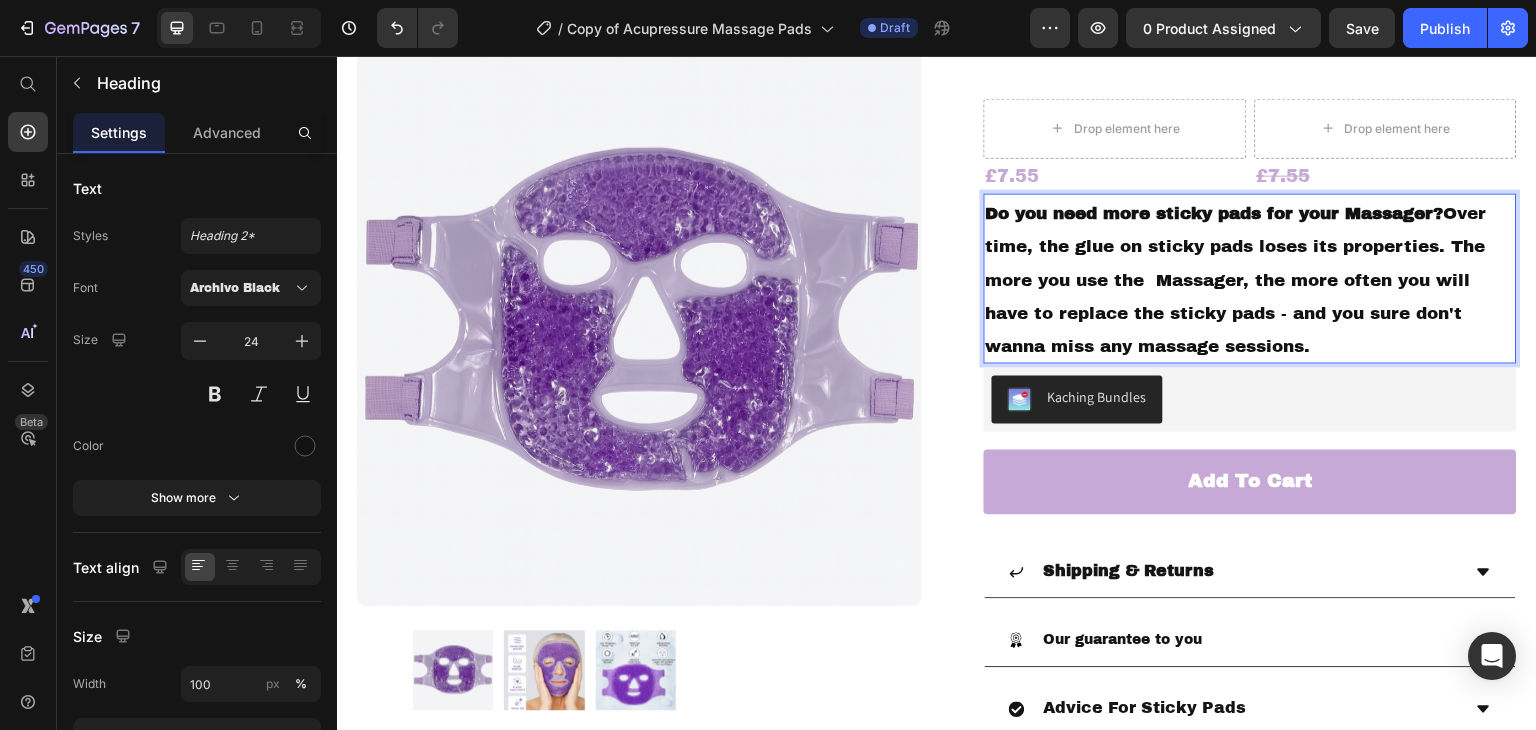 click on "Do you need more sticky pads for your Massager?  Over time, the glue on sticky pads loses its properties. The more you use the  Massager, the more often you will have to replace the sticky pads - and you sure don't wanna miss any massage sessions." at bounding box center (1250, 278) 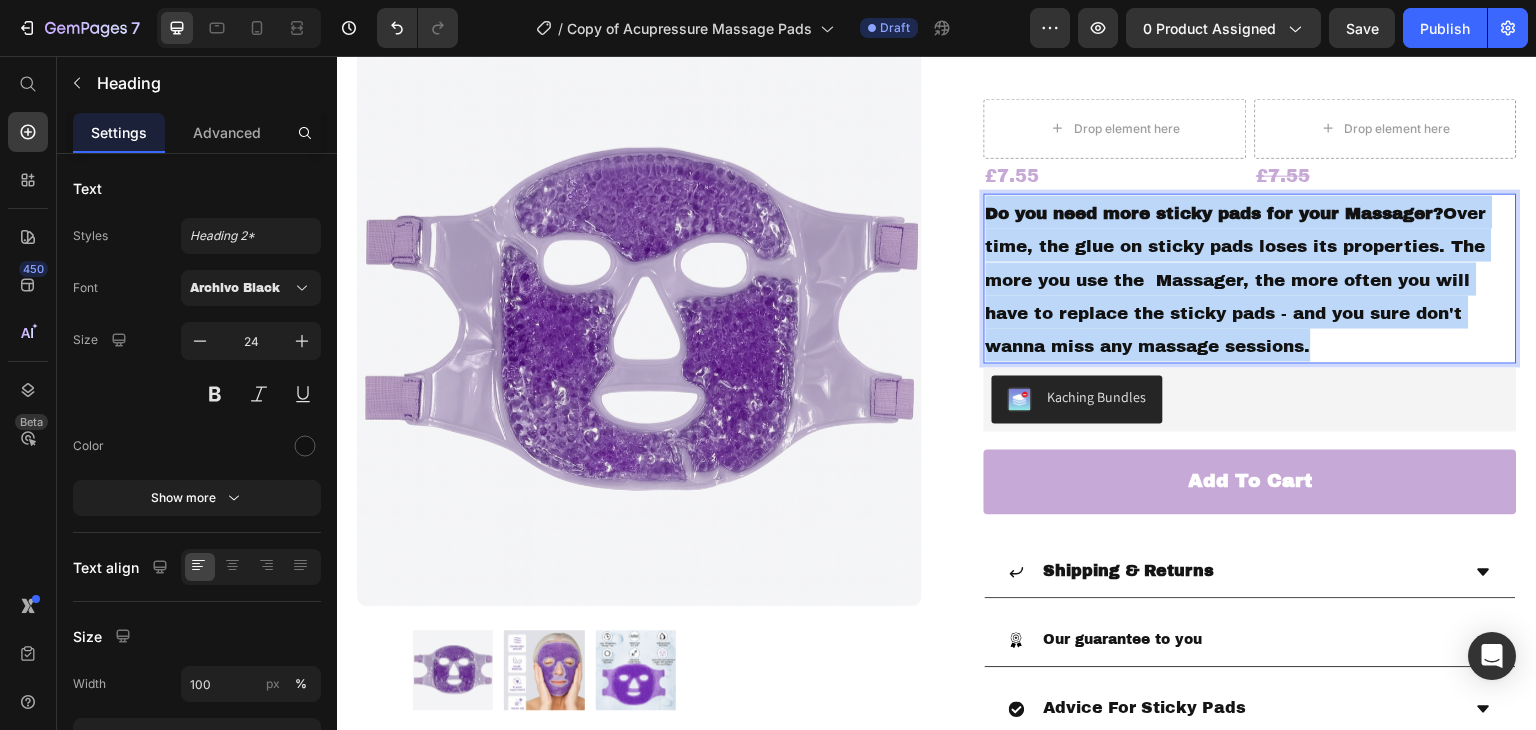 click on "Do you need more sticky pads for your Massager?  Over time, the glue on sticky pads loses its properties. The more you use the  Massager, the more often you will have to replace the sticky pads - and you sure don't wanna miss any massage sessions." at bounding box center [1250, 278] 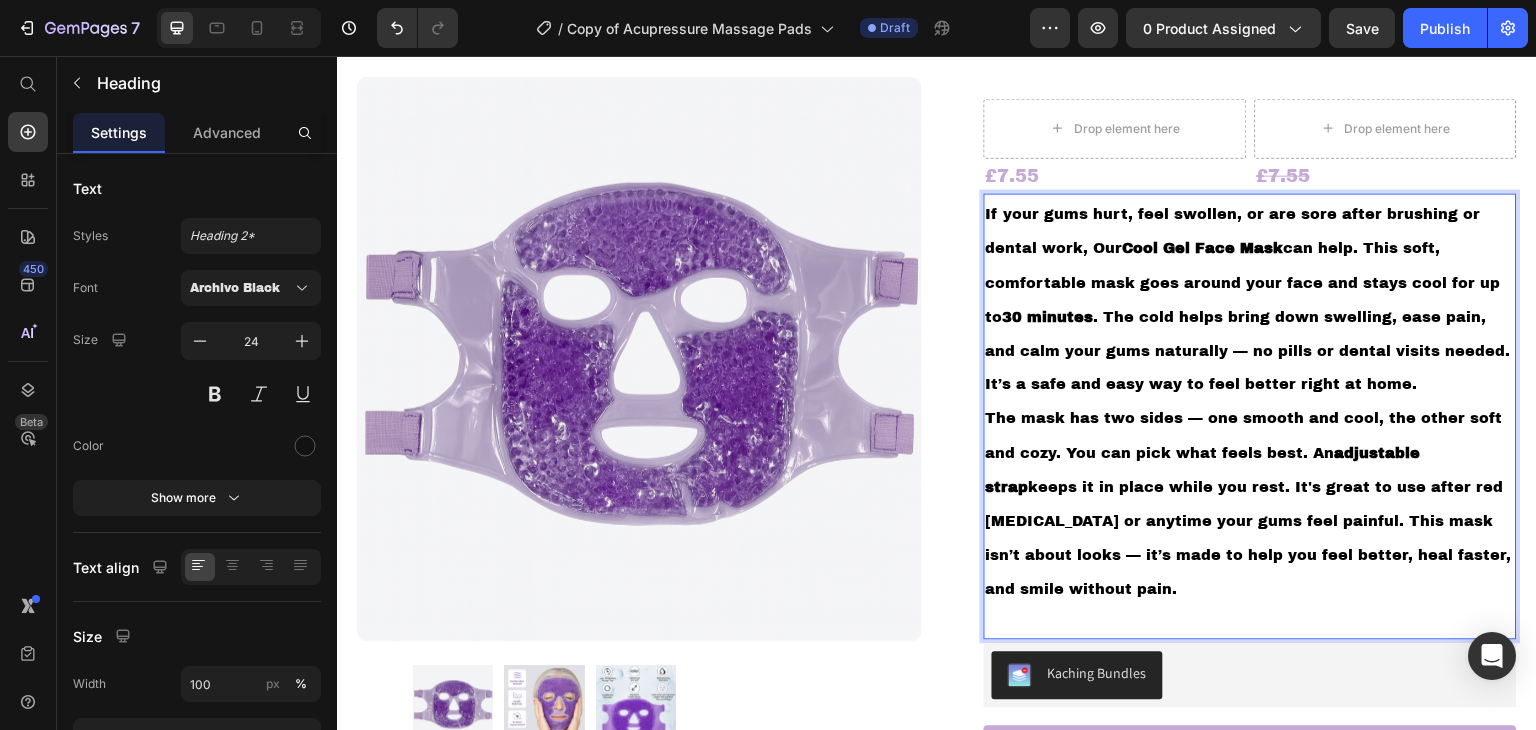 click on "If your gums hurt, feel swollen, or are sore after brushing or dental work, Our  Cool Gel Face Mask  can help. This soft, comfortable mask goes around your face and stays cool for up to  30 minutes . The cold helps bring down swelling, ease pain, and calm your gums naturally — no pills or dental visits needed. It’s a safe and easy way to feel better right at home." at bounding box center [1248, 298] 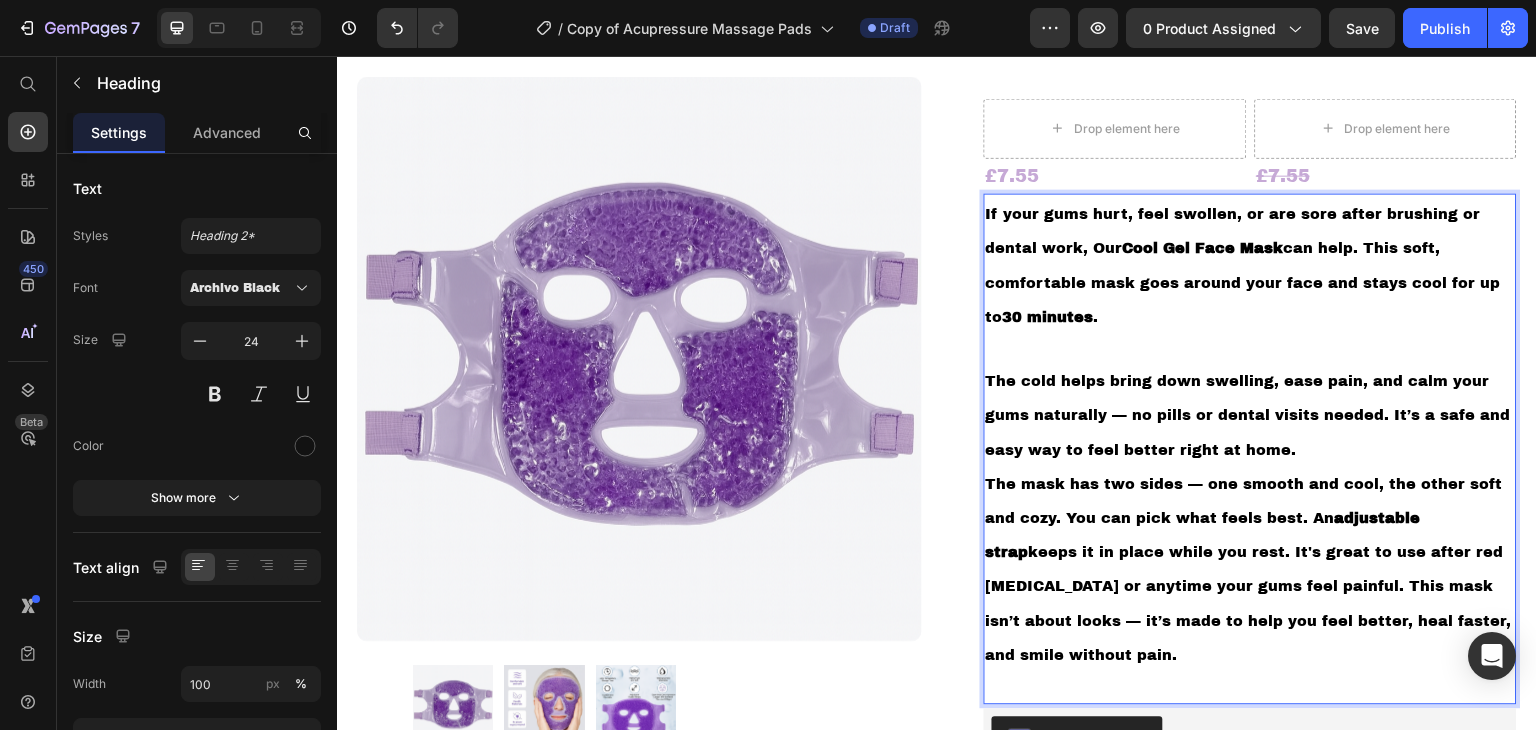 click on "If your gums hurt, feel swollen, or are sore after brushing or dental work, Our  Cool Gel Face Mask  can help. This soft, comfortable mask goes around your face and stays cool for up to  30 minutes .  The cold helps bring down swelling, ease pain, and calm your gums naturally — no pills or dental visits needed. It’s a safe and easy way to feel better right at home." at bounding box center [1250, 330] 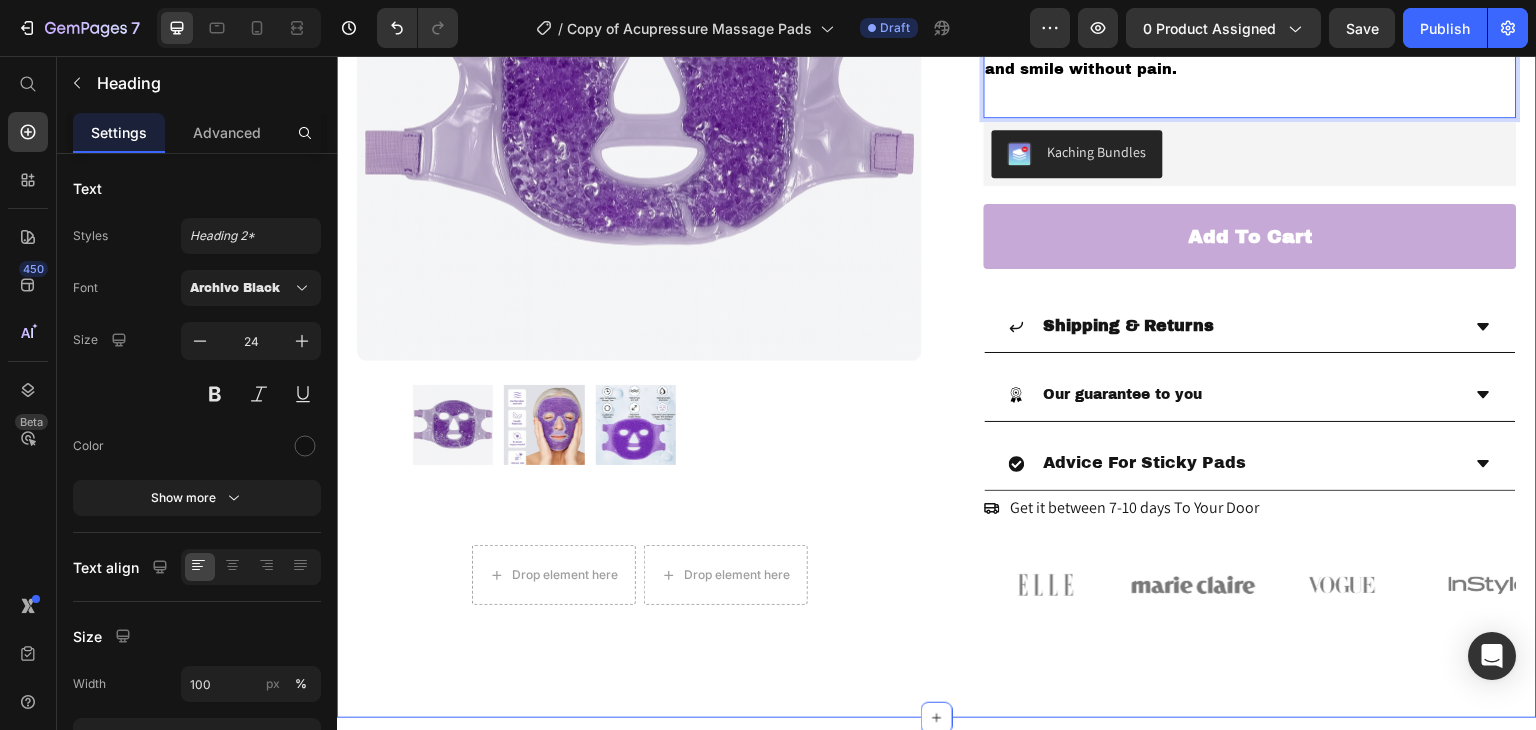 scroll, scrollTop: 891, scrollLeft: 0, axis: vertical 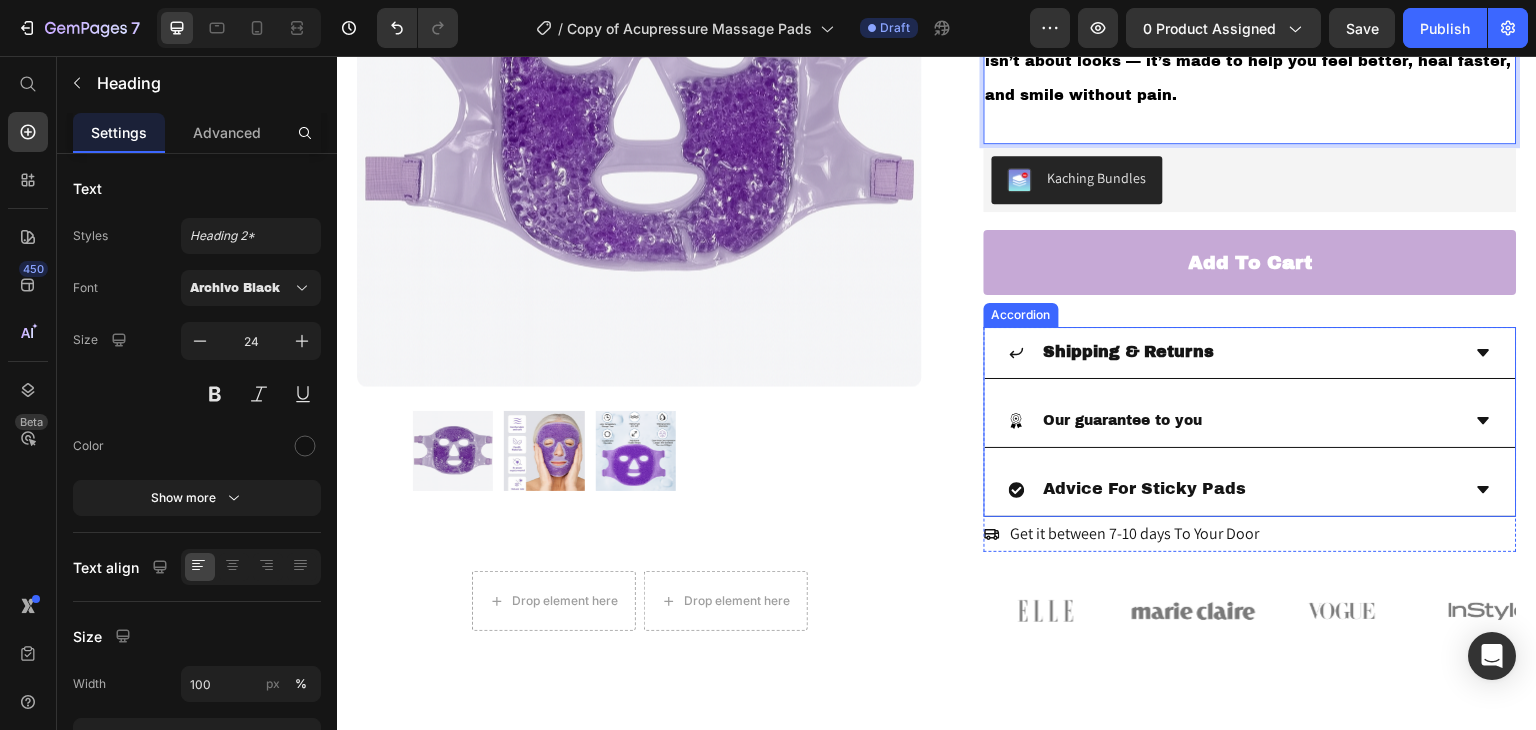 click on "Advice   For Sticky Pads" at bounding box center [1234, 490] 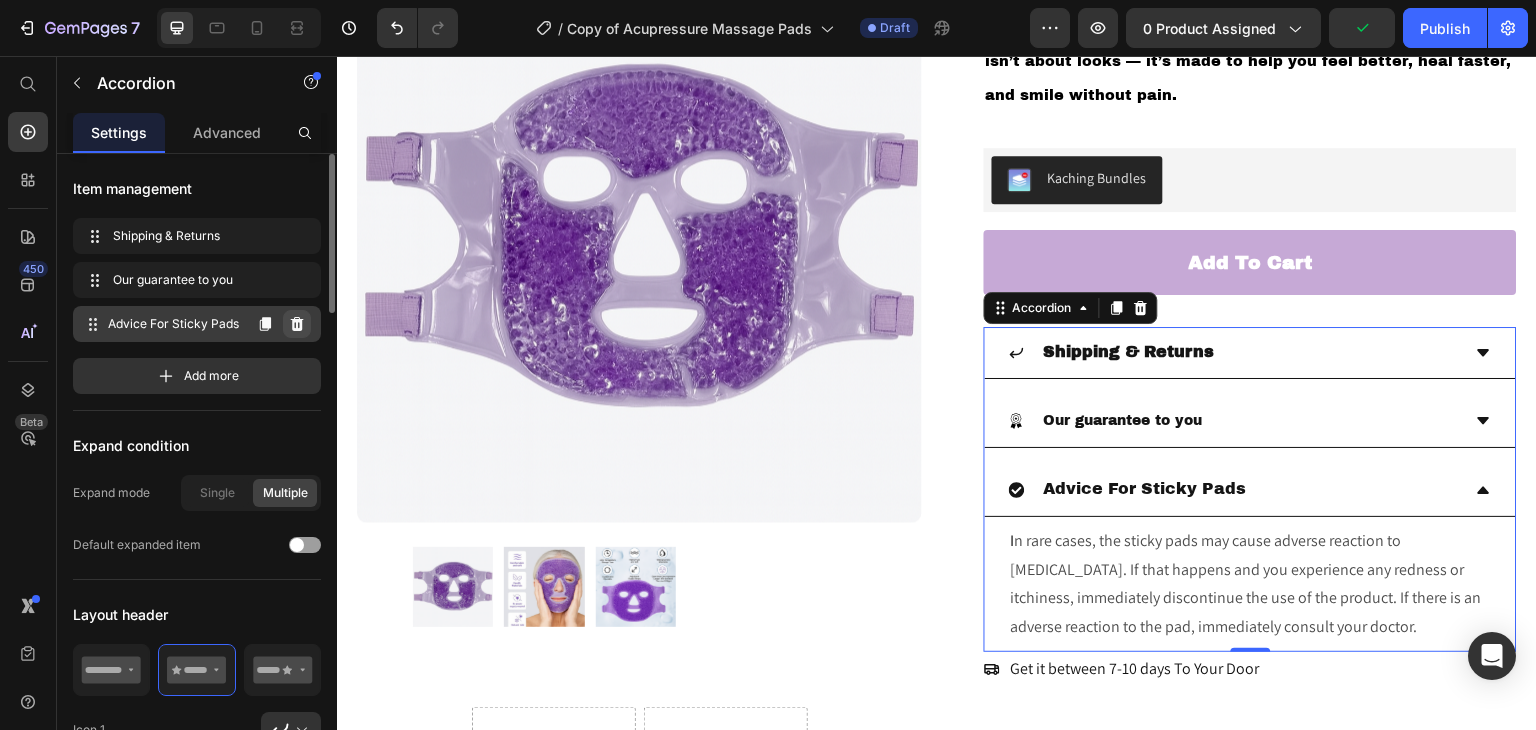 click 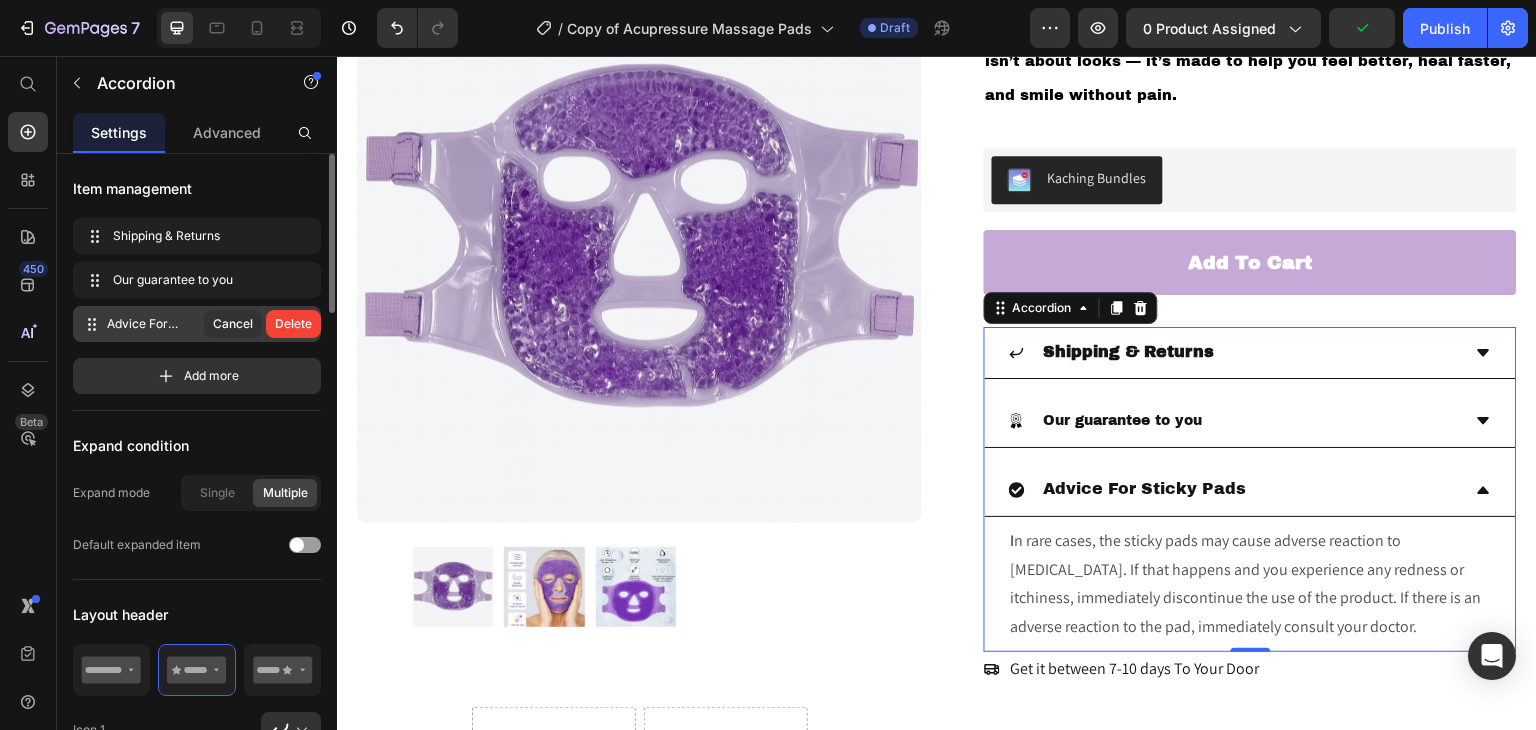 click on "Delete" at bounding box center [293, 324] 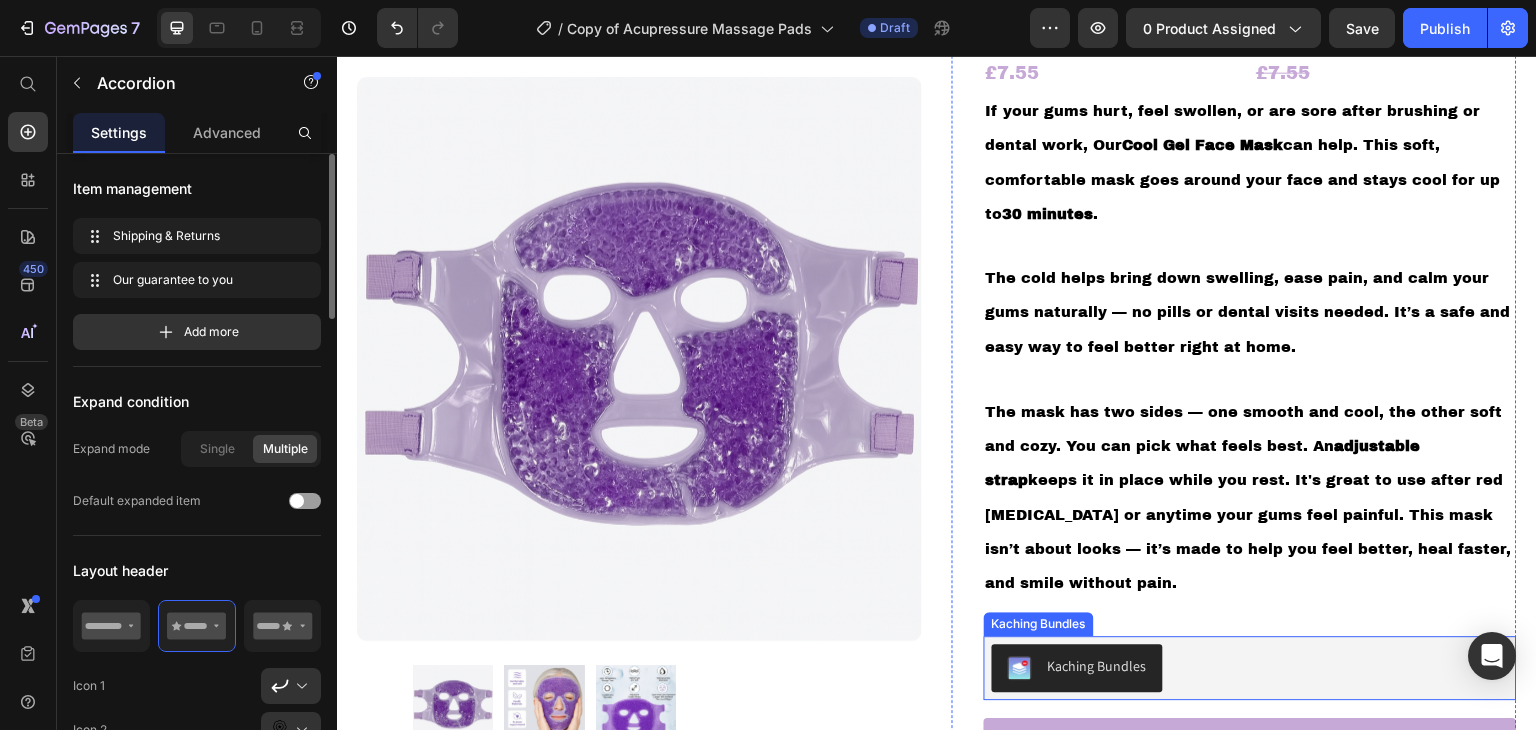scroll, scrollTop: 400, scrollLeft: 0, axis: vertical 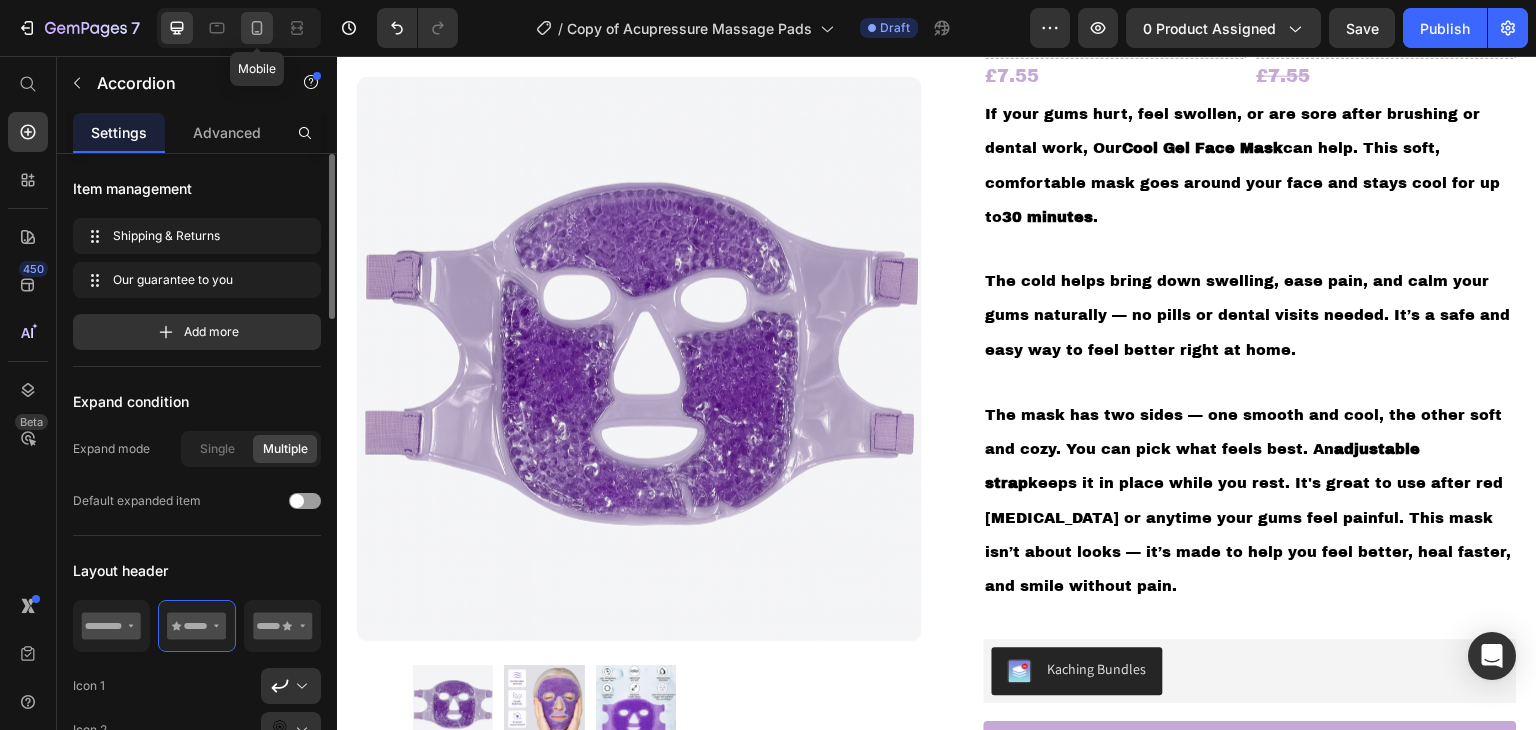 click 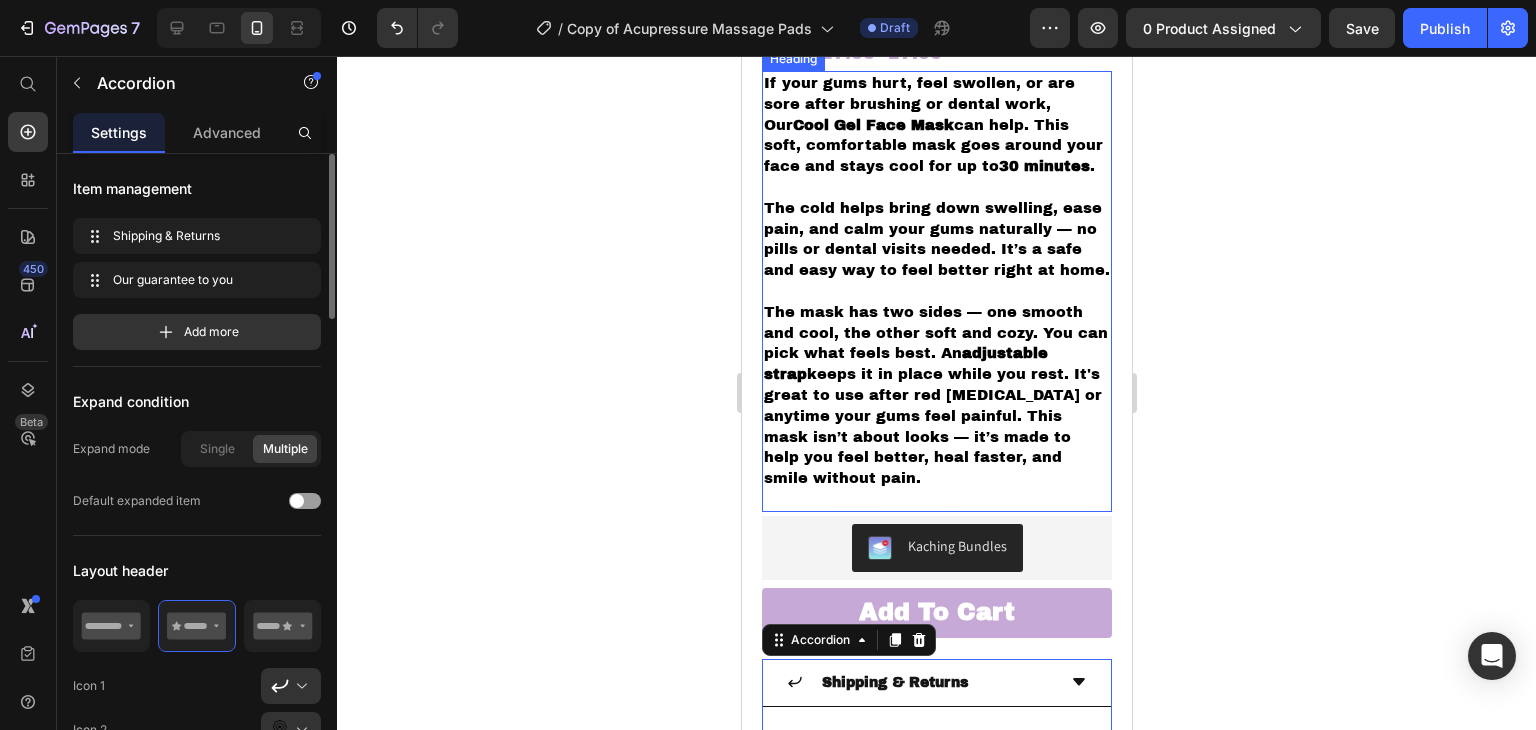 scroll, scrollTop: 964, scrollLeft: 0, axis: vertical 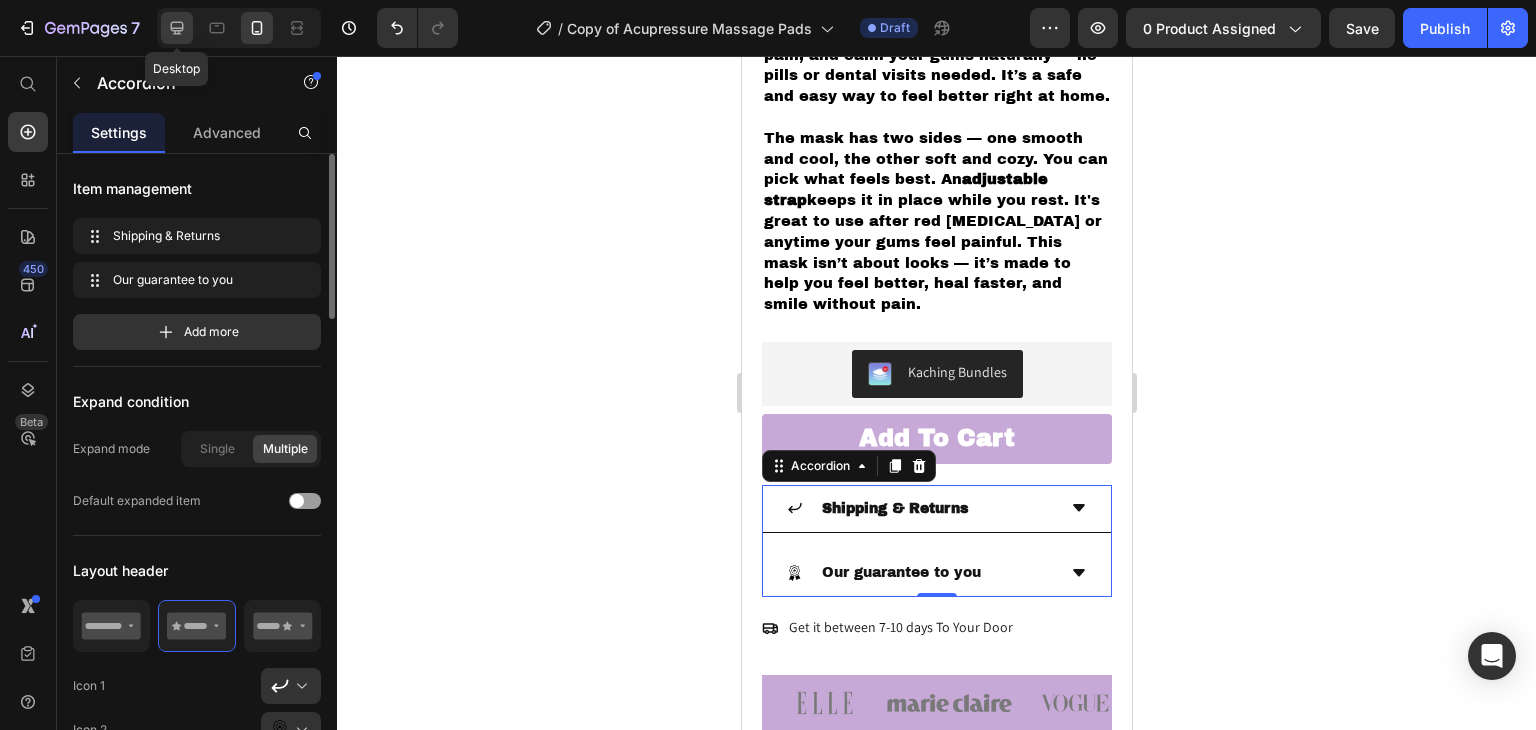 click 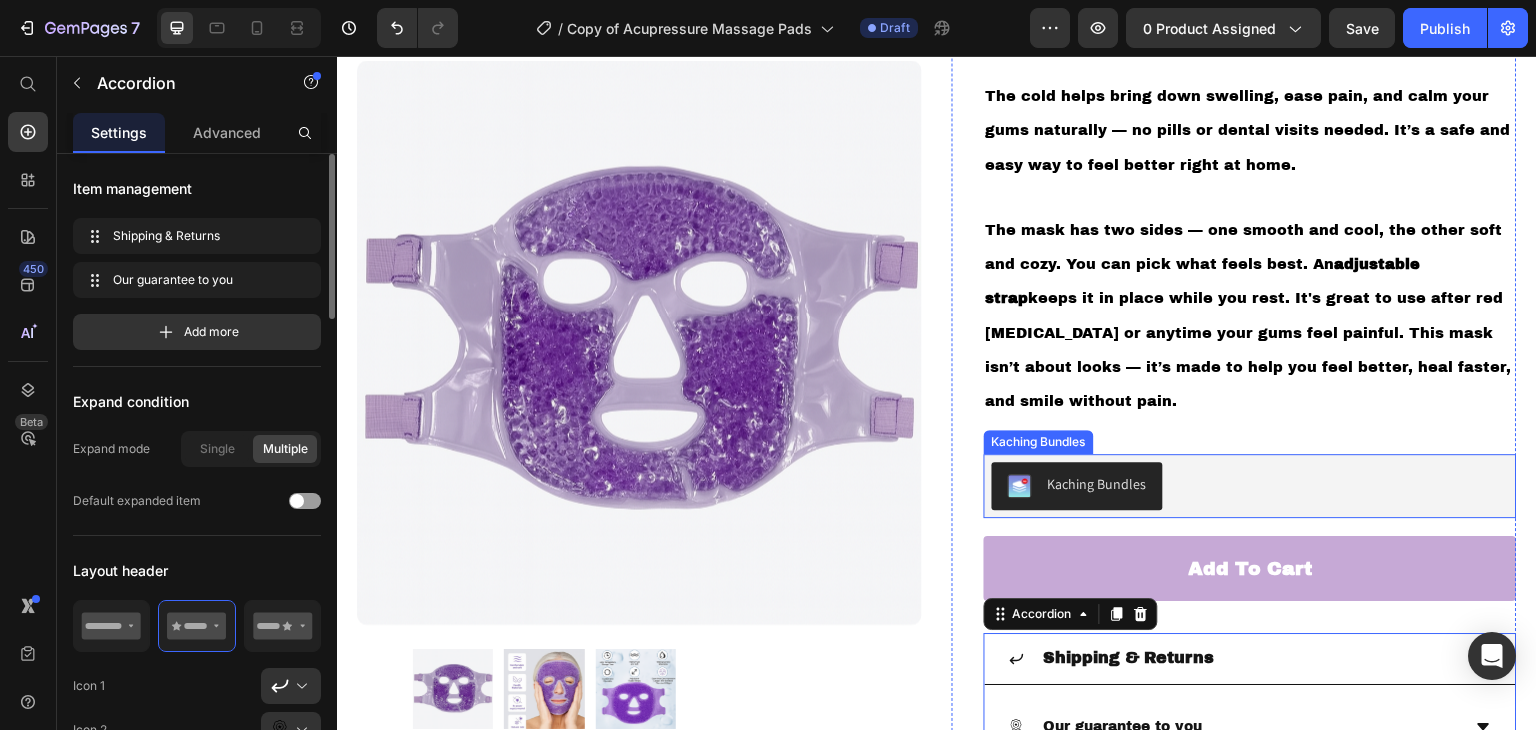 scroll, scrollTop: 500, scrollLeft: 0, axis: vertical 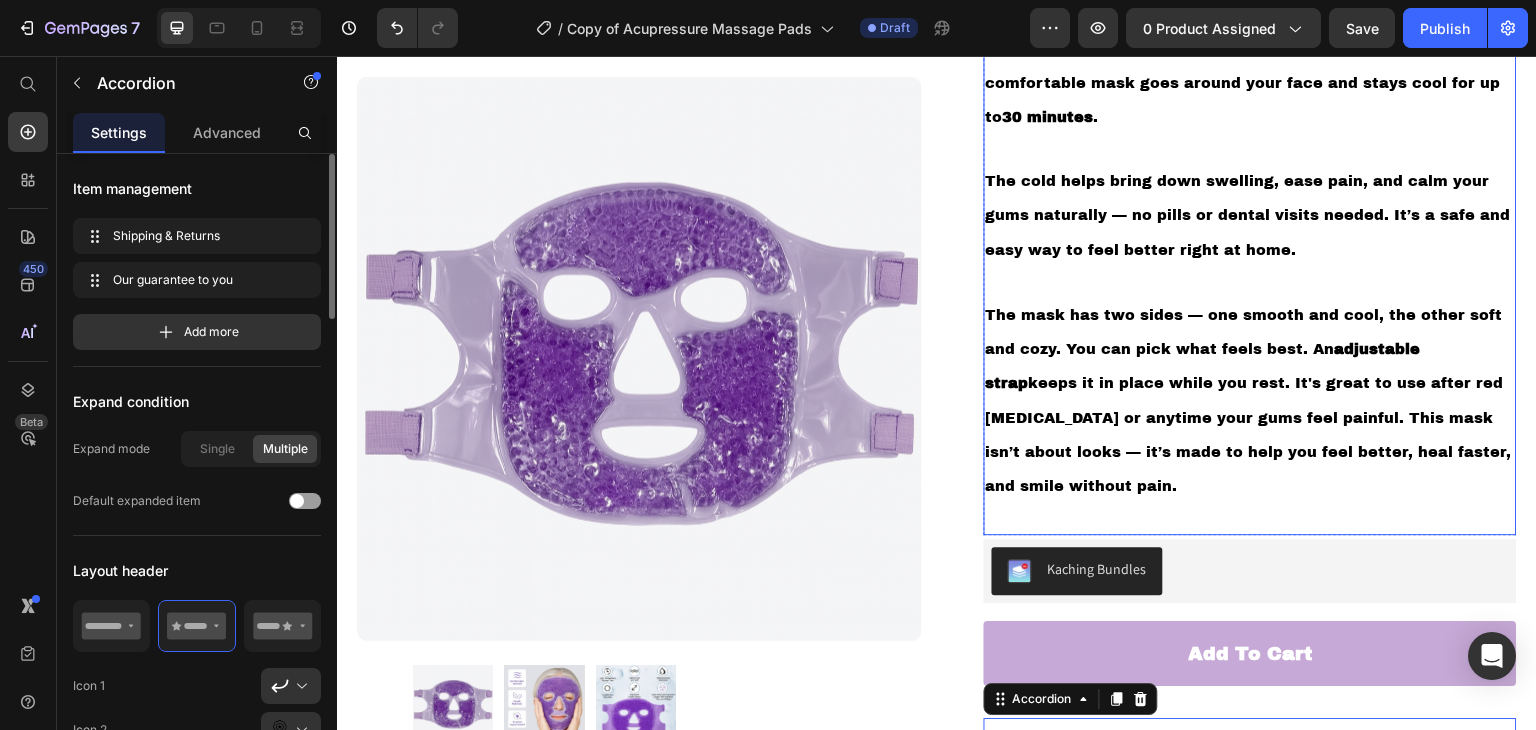 click on "The mask has two sides — one smooth and cool, the other soft and cozy. You can pick what feels best. An  adjustable strap  keeps it in place while you rest. It's great to use after red light therapy or anytime your gums feel painful. This mask isn’t about looks — it’s made to help you feel better, heal faster, and smile without pain." at bounding box center [1249, 400] 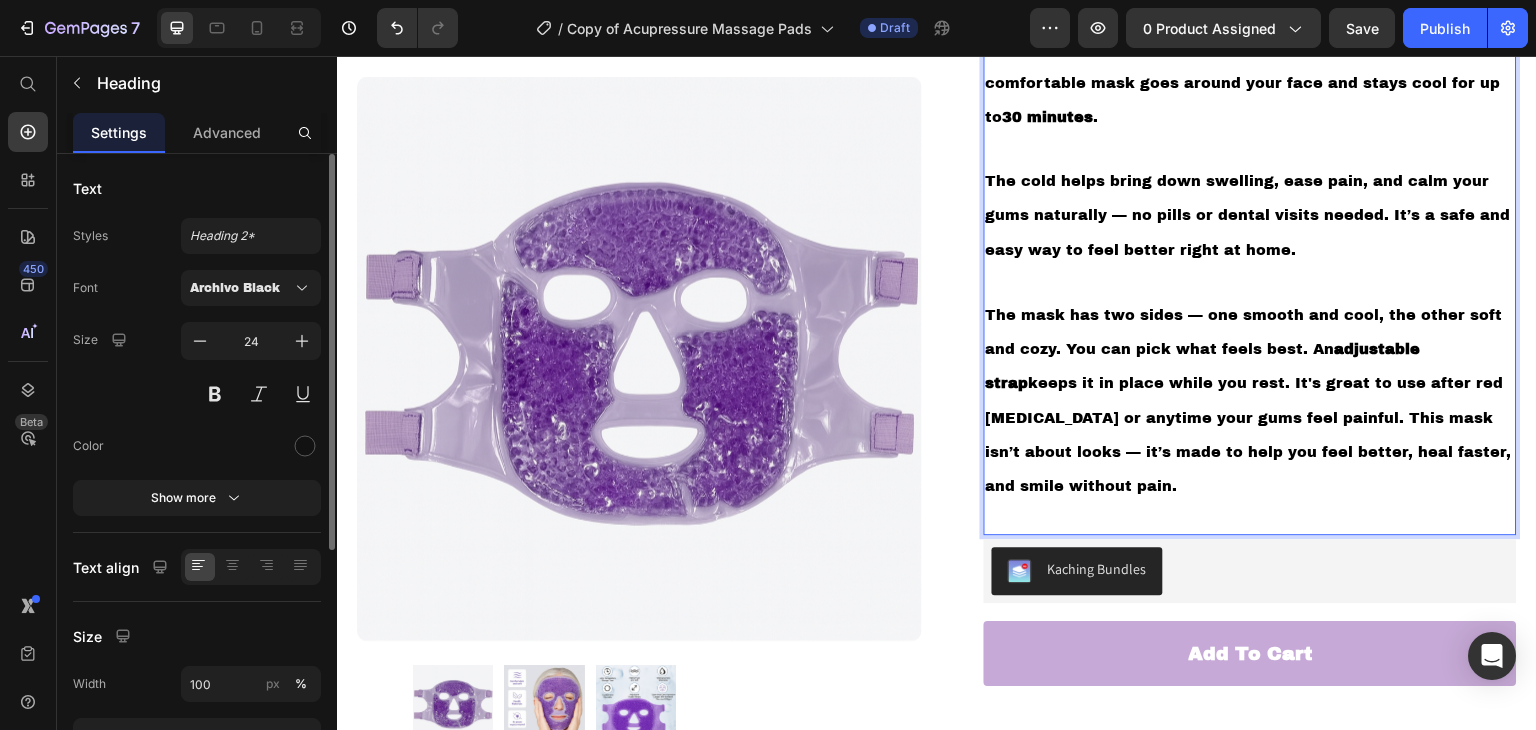 click on "The mask has two sides — one smooth and cool, the other soft and cozy. You can pick what feels best. An  adjustable strap  keeps it in place while you rest. It's great to use after red light therapy or anytime your gums feel painful. This mask isn’t about looks — it’s made to help you feel better, heal faster, and smile without pain." at bounding box center (1249, 400) 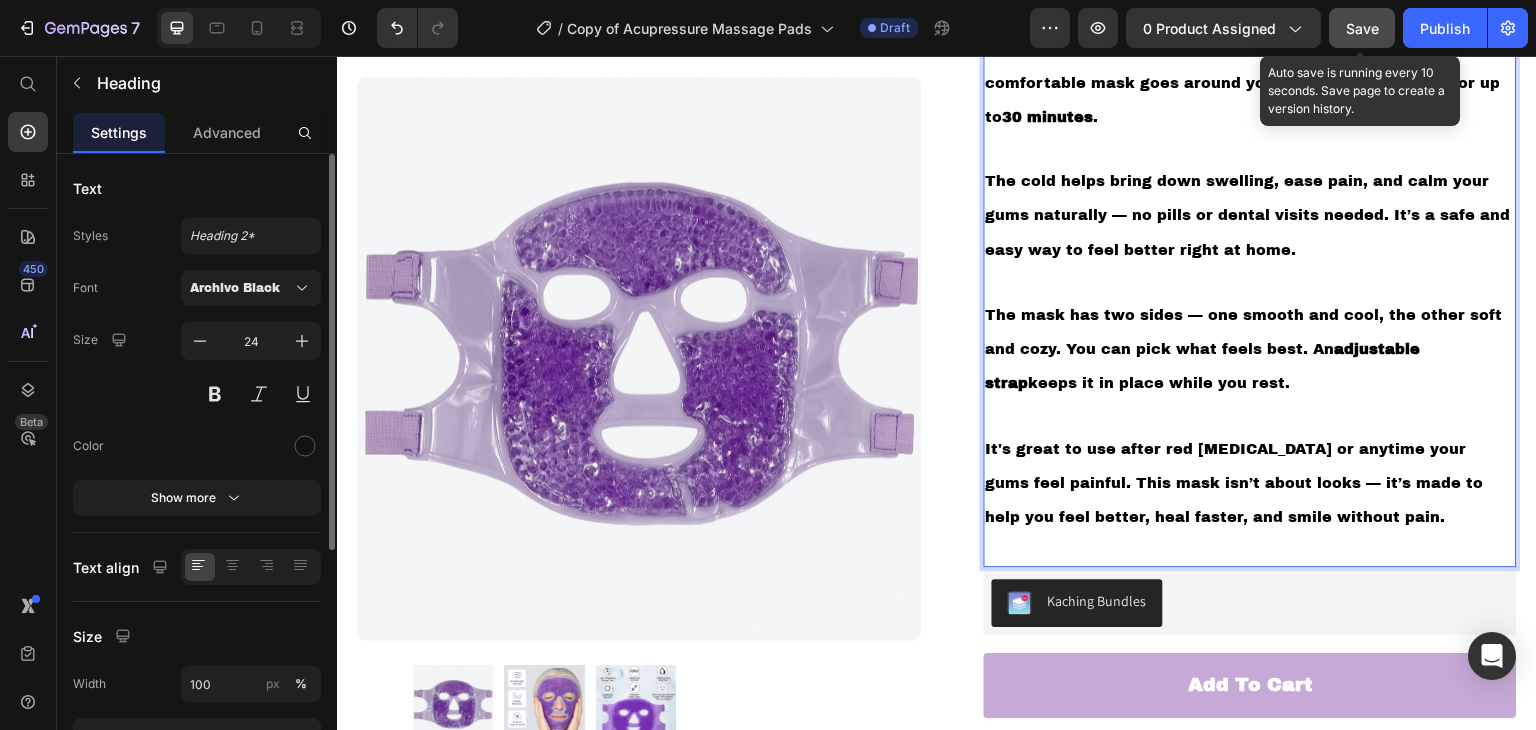 click on "Save" 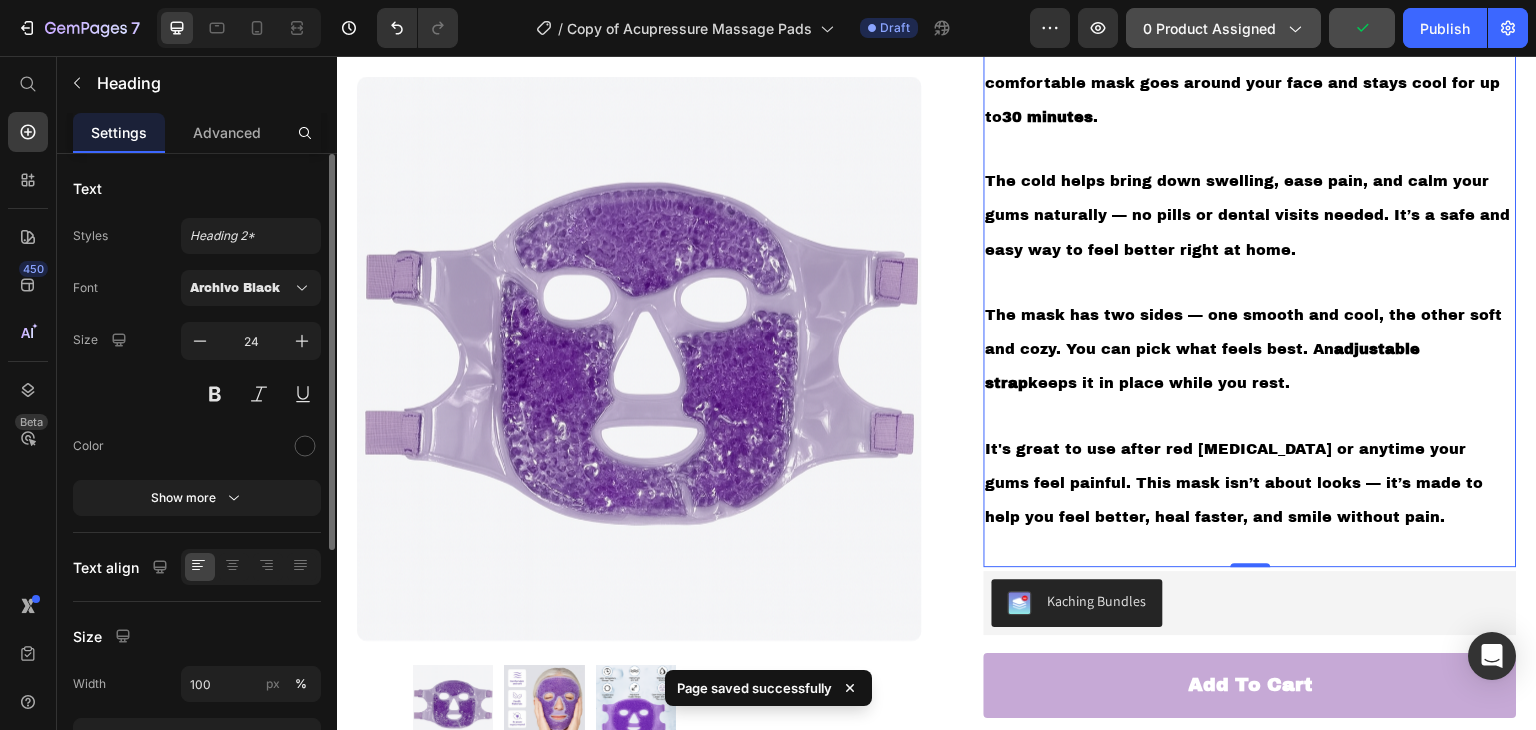 click on "0 product assigned" 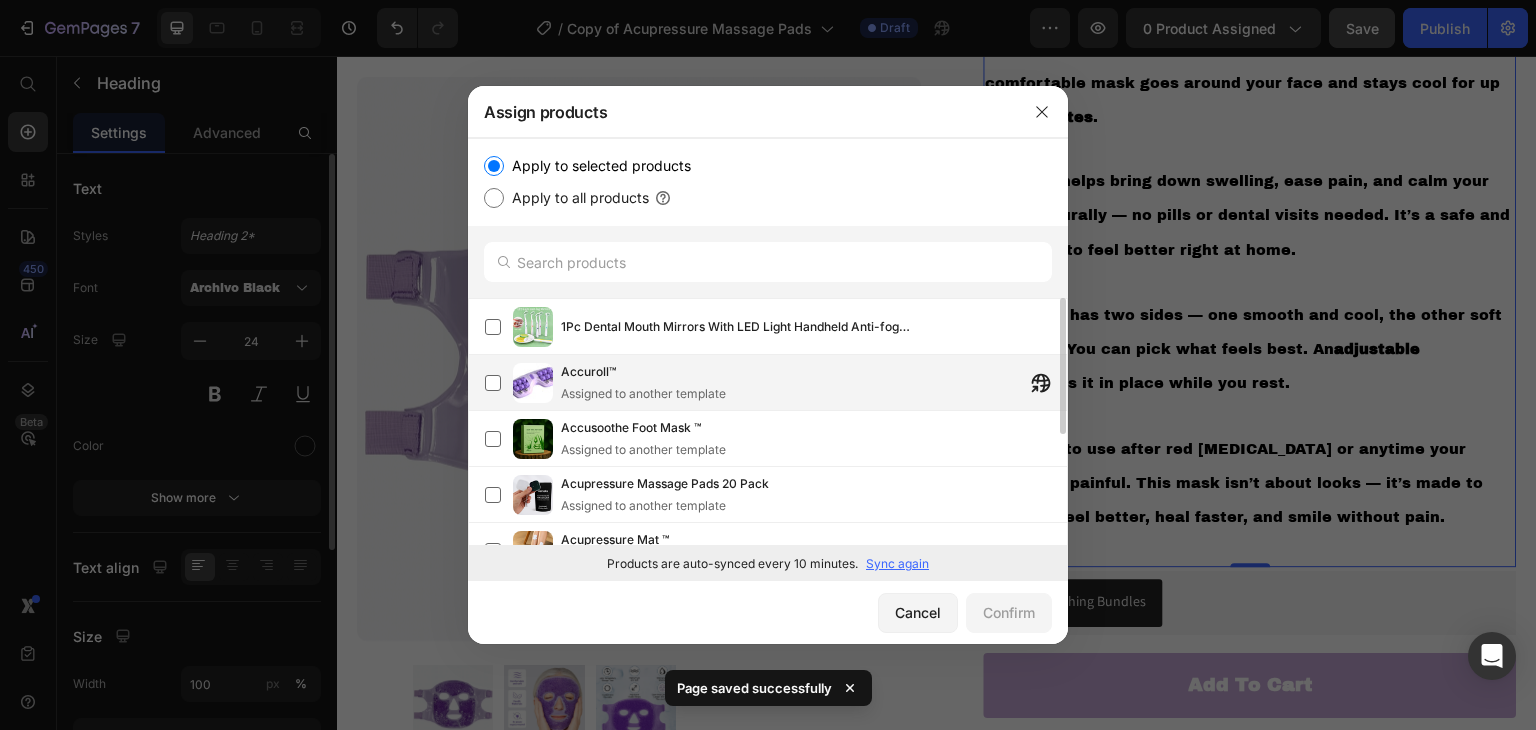 scroll, scrollTop: 200, scrollLeft: 0, axis: vertical 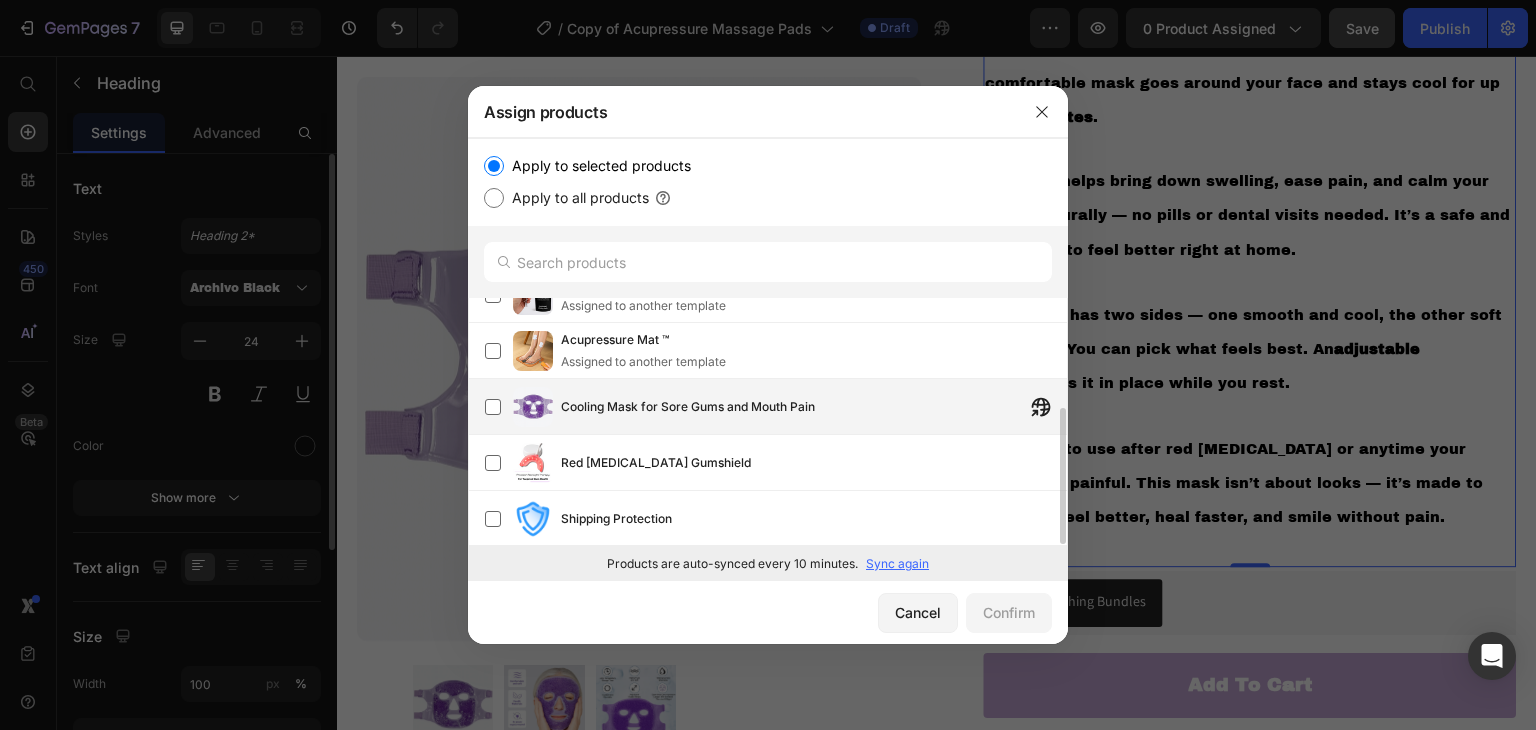 click on "Cooling Mask for Sore Gums and Mouth Pain" at bounding box center [688, 407] 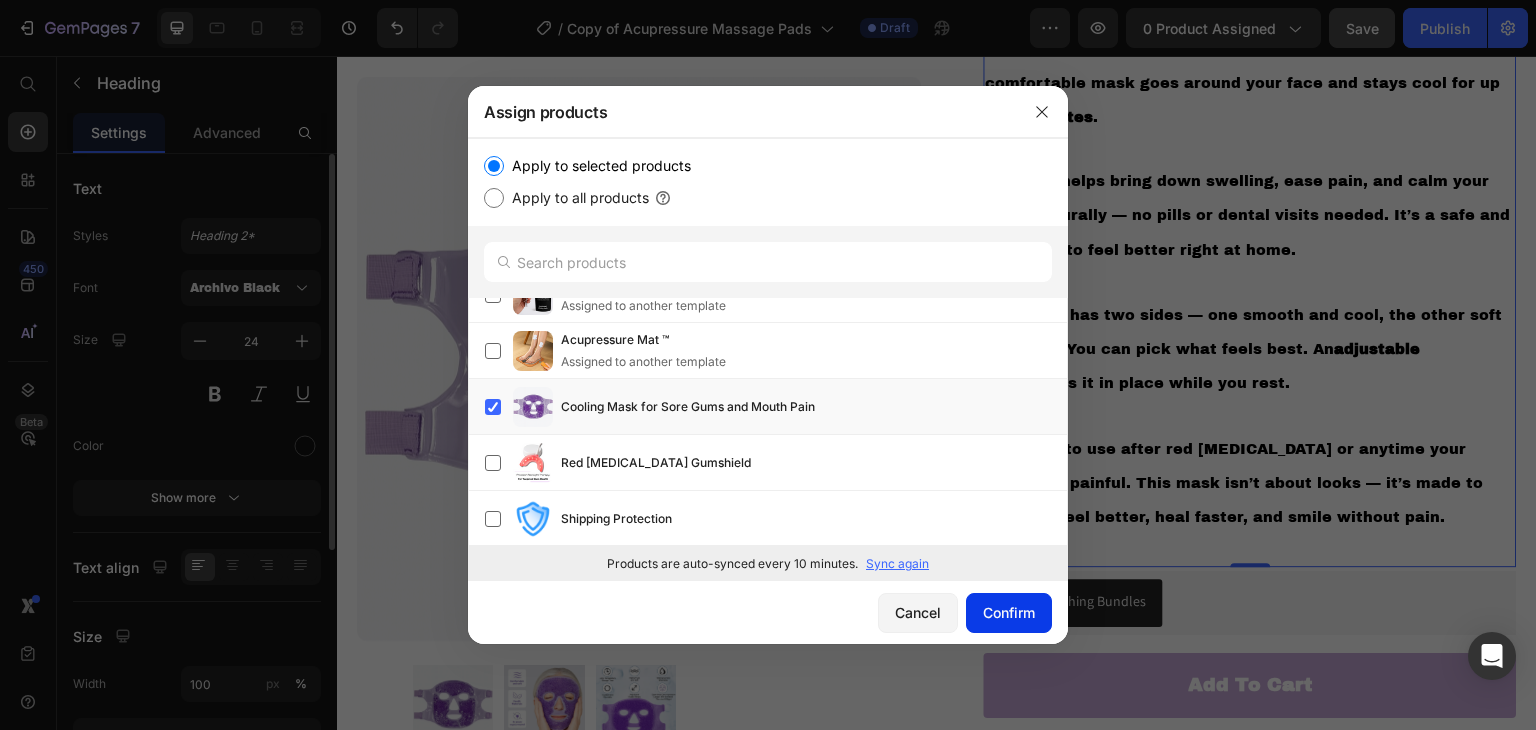 click on "Confirm" at bounding box center (1009, 612) 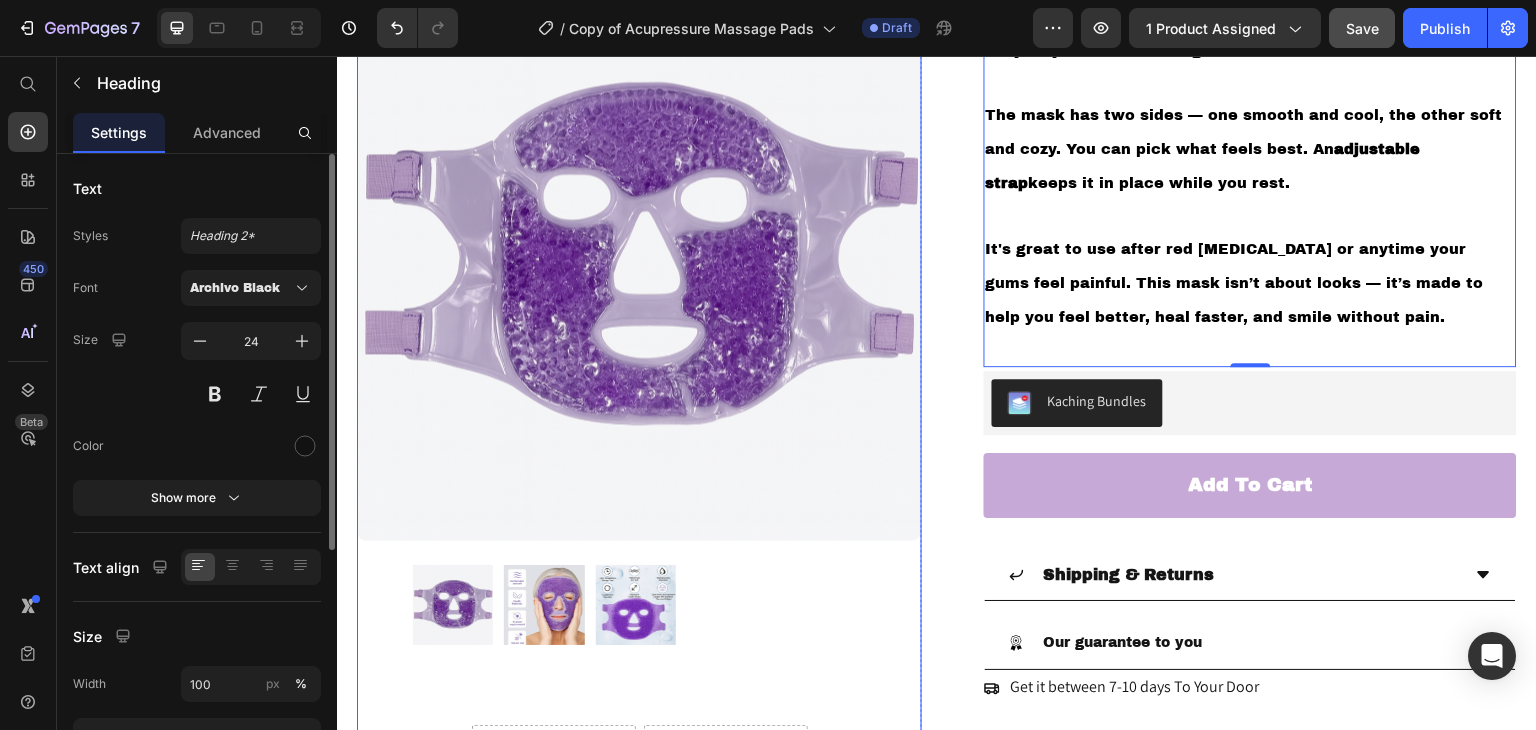 scroll, scrollTop: 600, scrollLeft: 0, axis: vertical 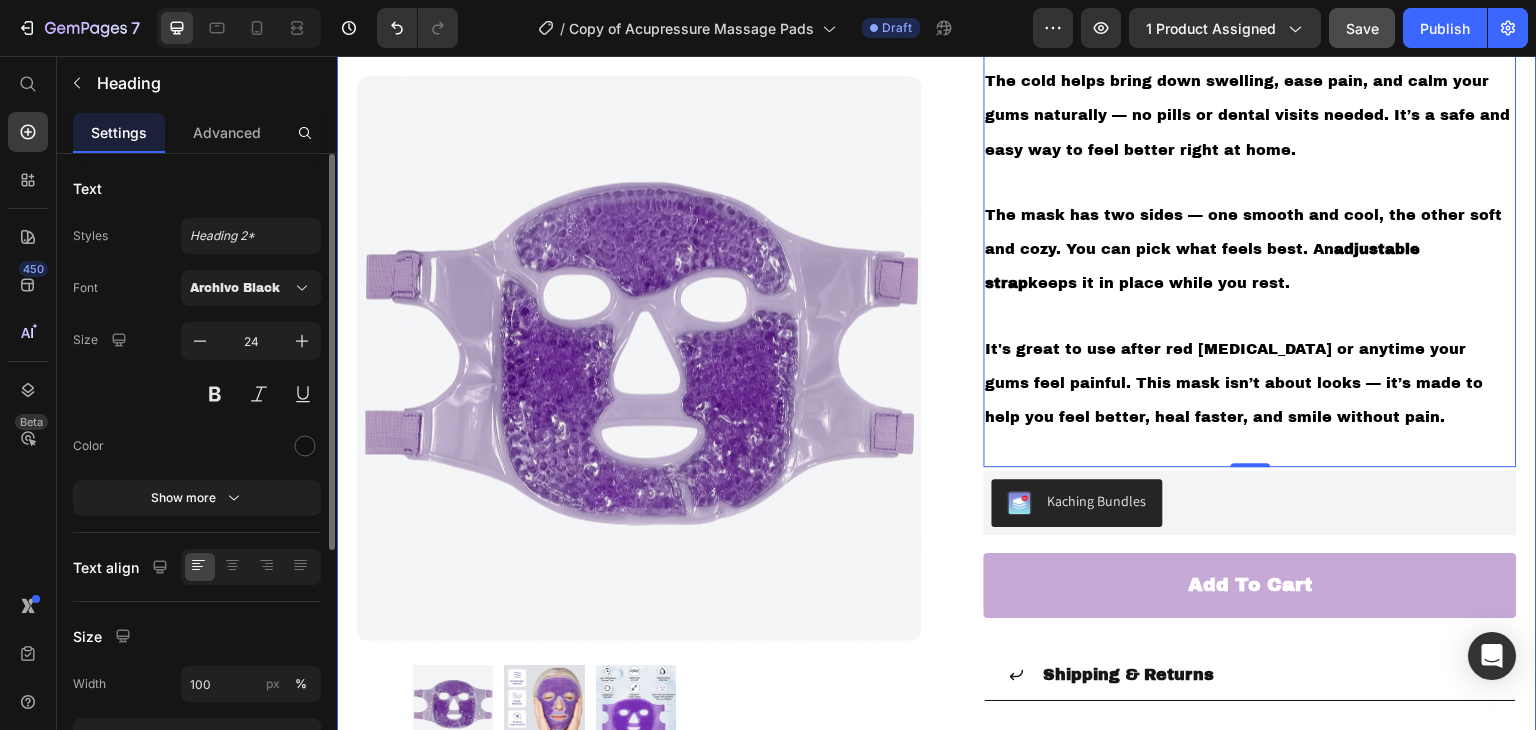 click on "Product Images
Drop element here
Drop element here Row Row Cooling Mask for Sore Gums and Mouth Pain Product Title Best Seller | Low Stock Text Block
Drop element here
Drop element here Row £7.55 Product Price £7.55 Product Price Row ⁠⁠⁠⁠⁠⁠⁠ If your gums hurt, feel swollen, or are sore after brushing or dental work, Our  Cool Gel Face Mask  can help. This soft, comfortable mask goes around your face and stays cool for up to  30 minutes .  The cold helps bring down swelling, ease pain, and calm your gums naturally — no pills or dental visits needed. It’s a safe and easy way to feel better right at home.   The mask has two sides — one smooth and cool, the other soft and cozy. You can pick what feels best. An  adjustable strap  keeps it in place while you rest.   Heading   0 Row Kaching Bundles Kaching Bundles add to cart Add to Cart
Accordion" at bounding box center (937, 216) 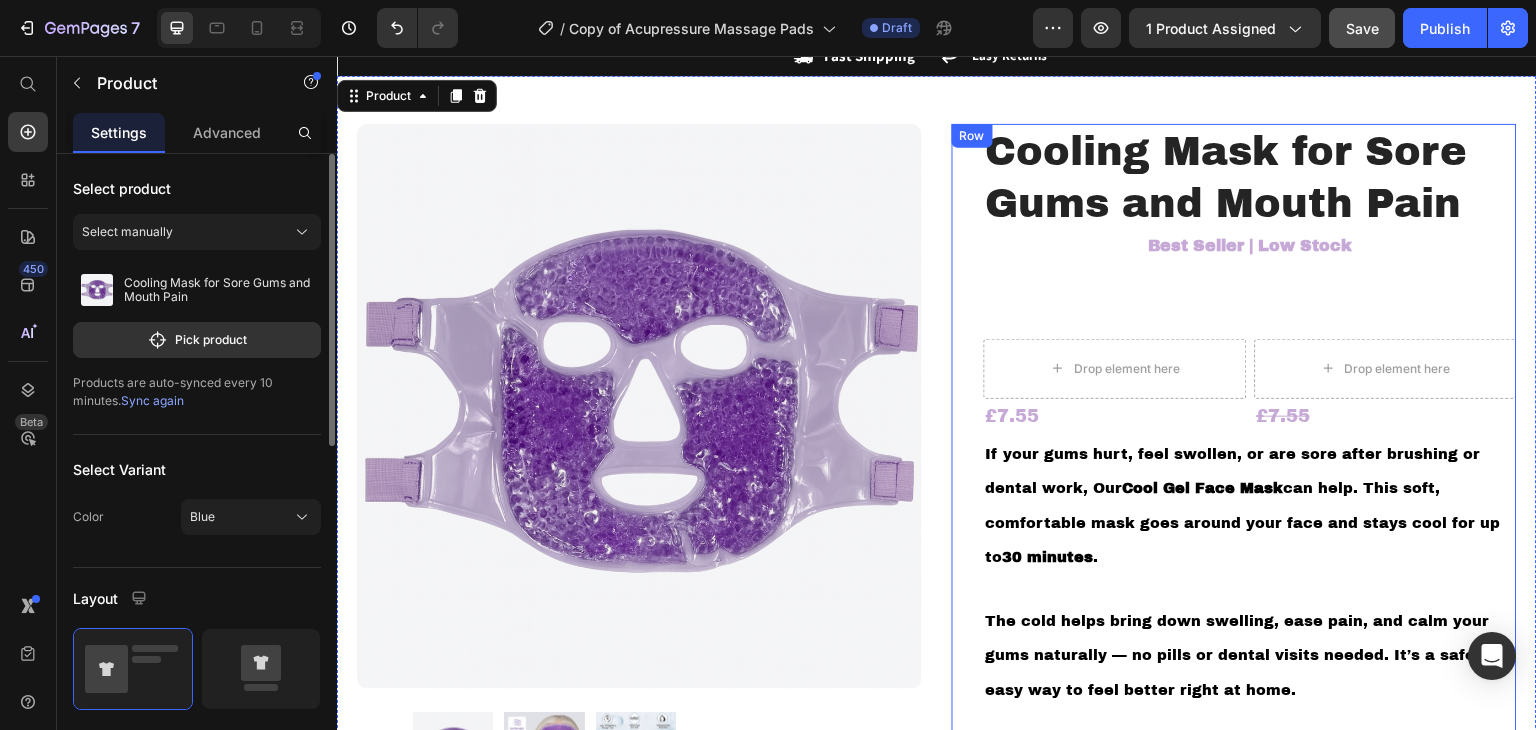 scroll, scrollTop: 0, scrollLeft: 0, axis: both 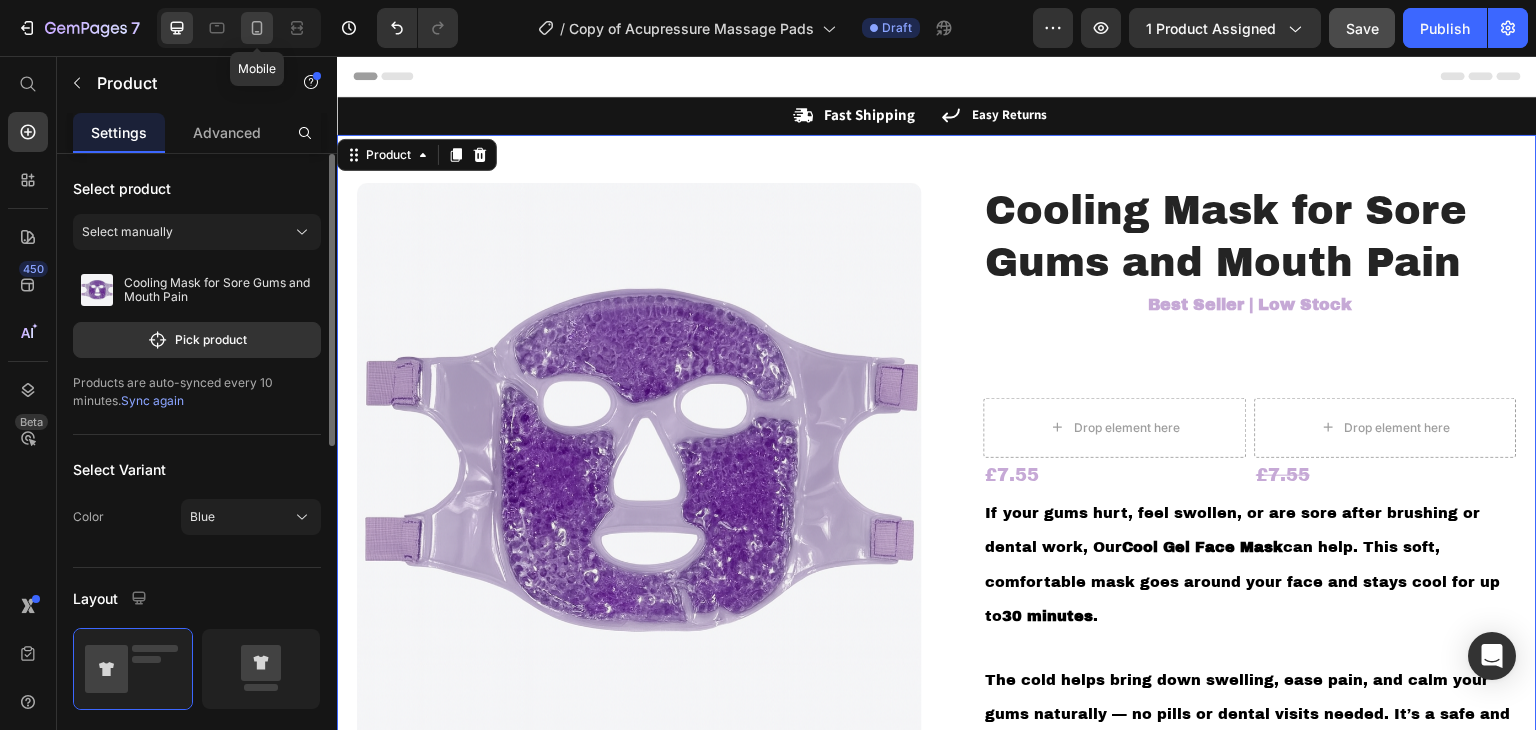 click 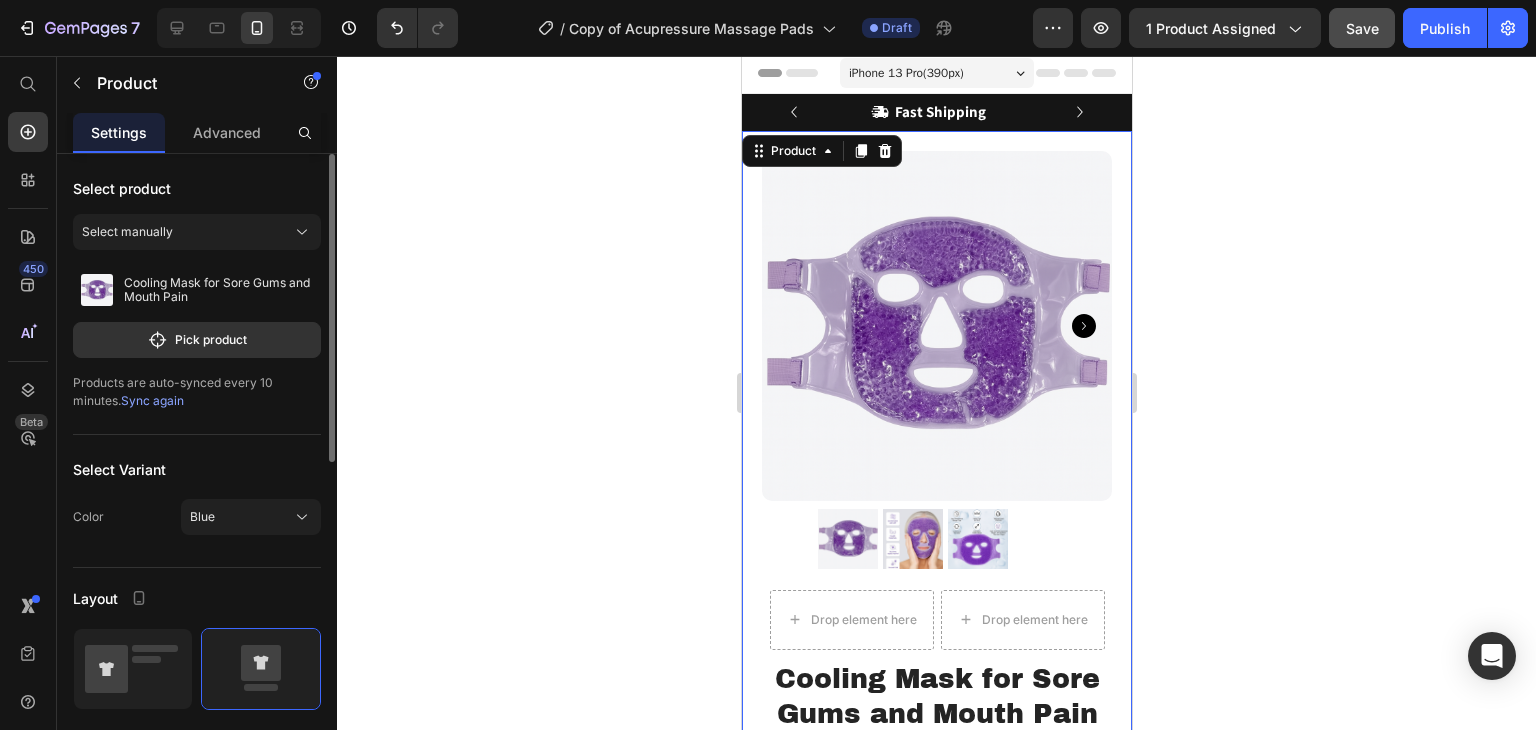 scroll, scrollTop: 0, scrollLeft: 0, axis: both 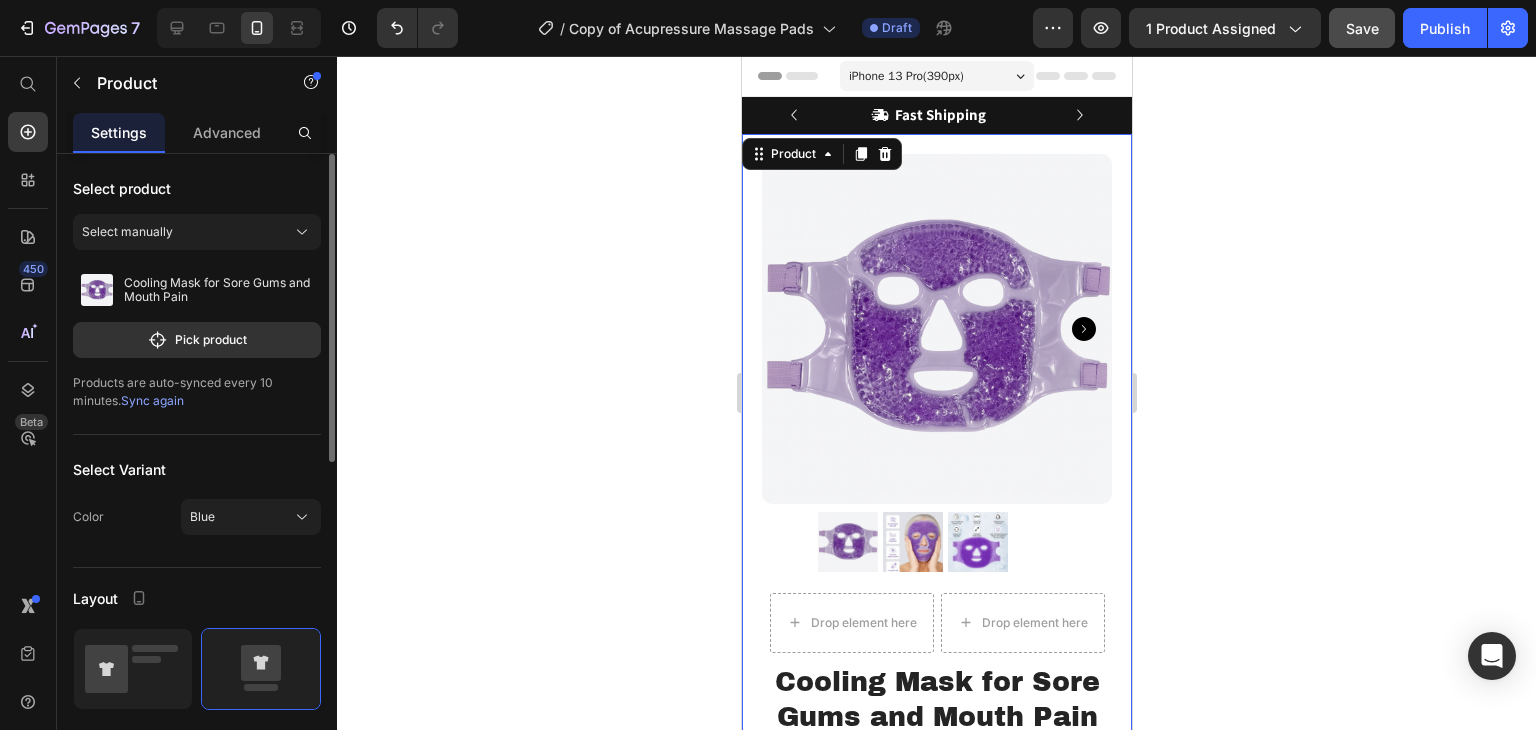 click on "Sync again" at bounding box center (152, 400) 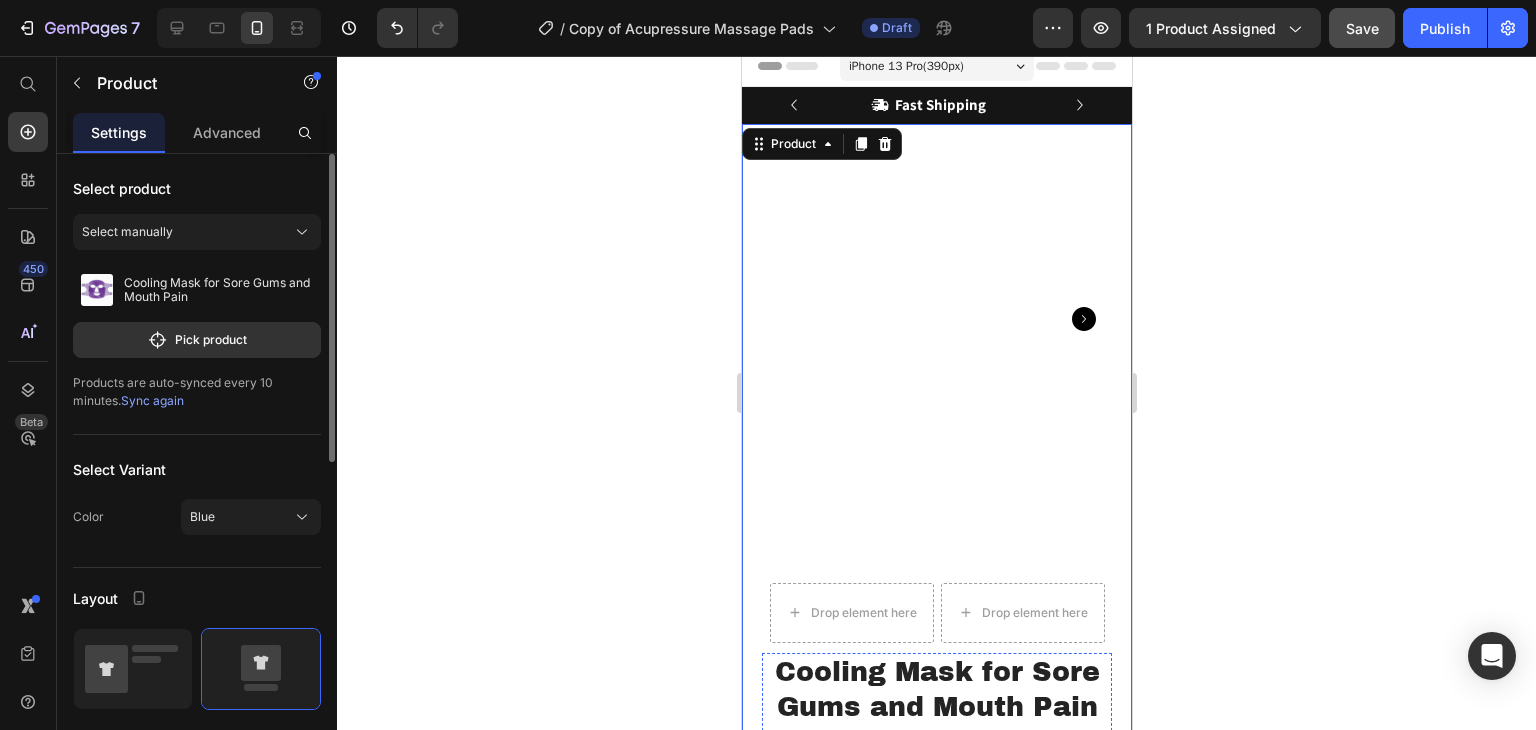 scroll, scrollTop: 0, scrollLeft: 0, axis: both 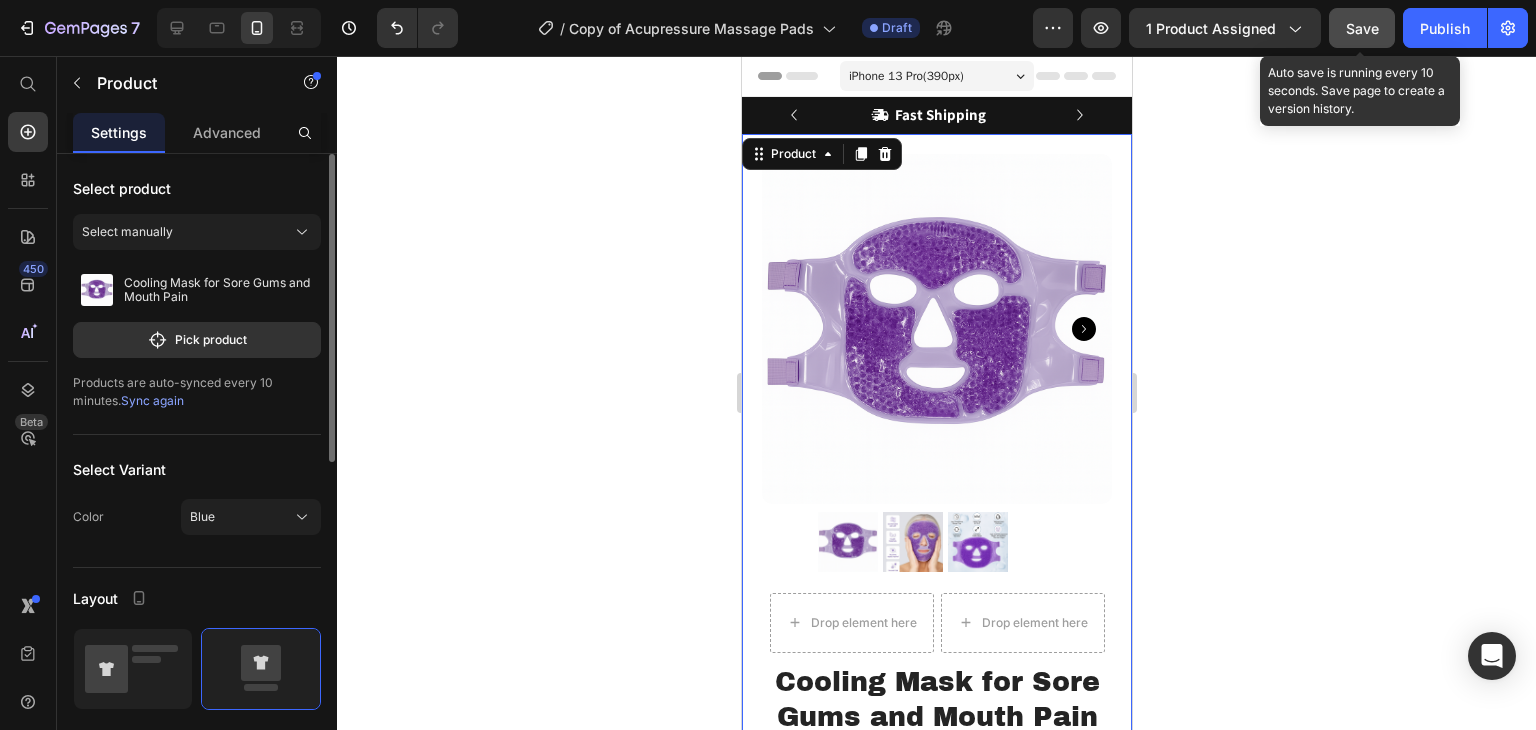 click on "Save" at bounding box center (1362, 28) 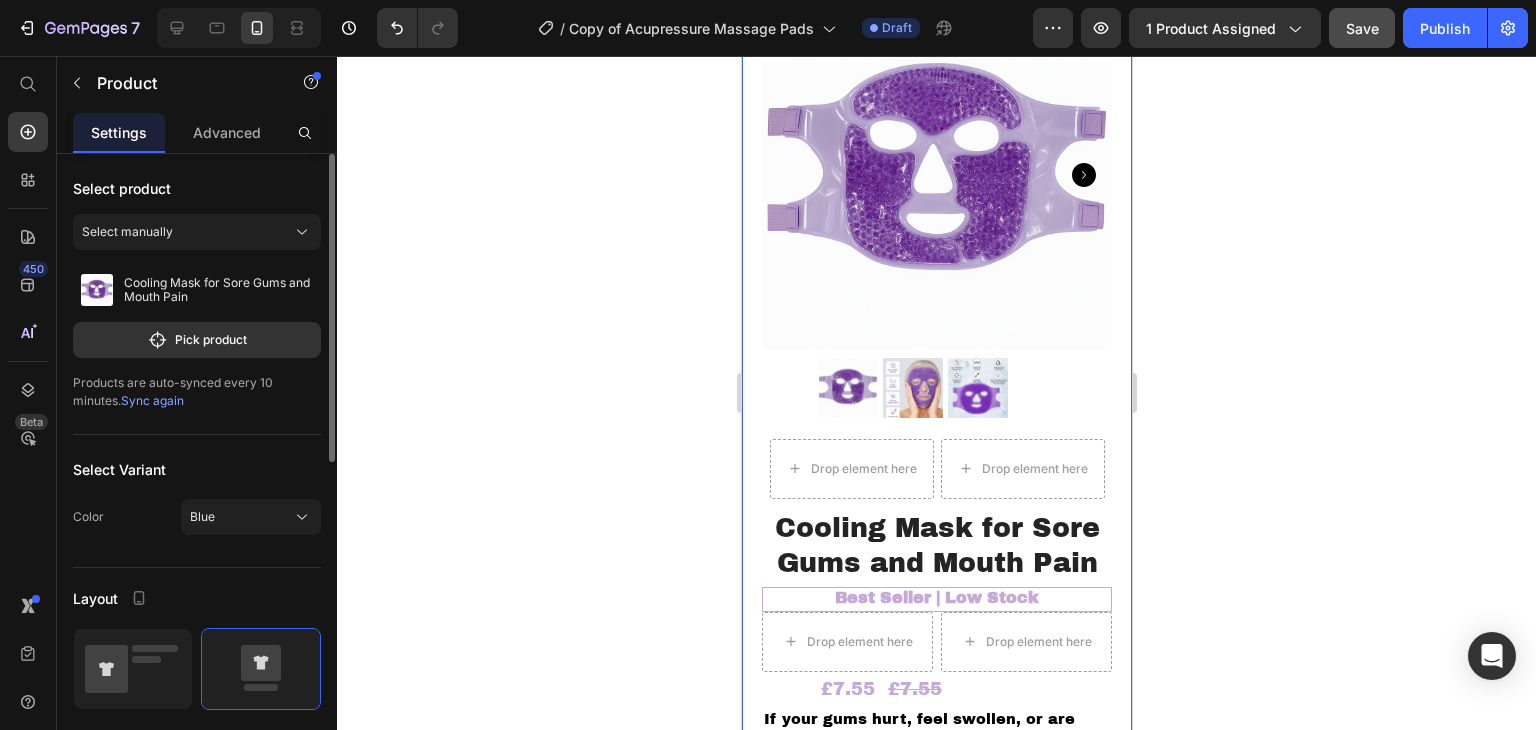 scroll, scrollTop: 0, scrollLeft: 0, axis: both 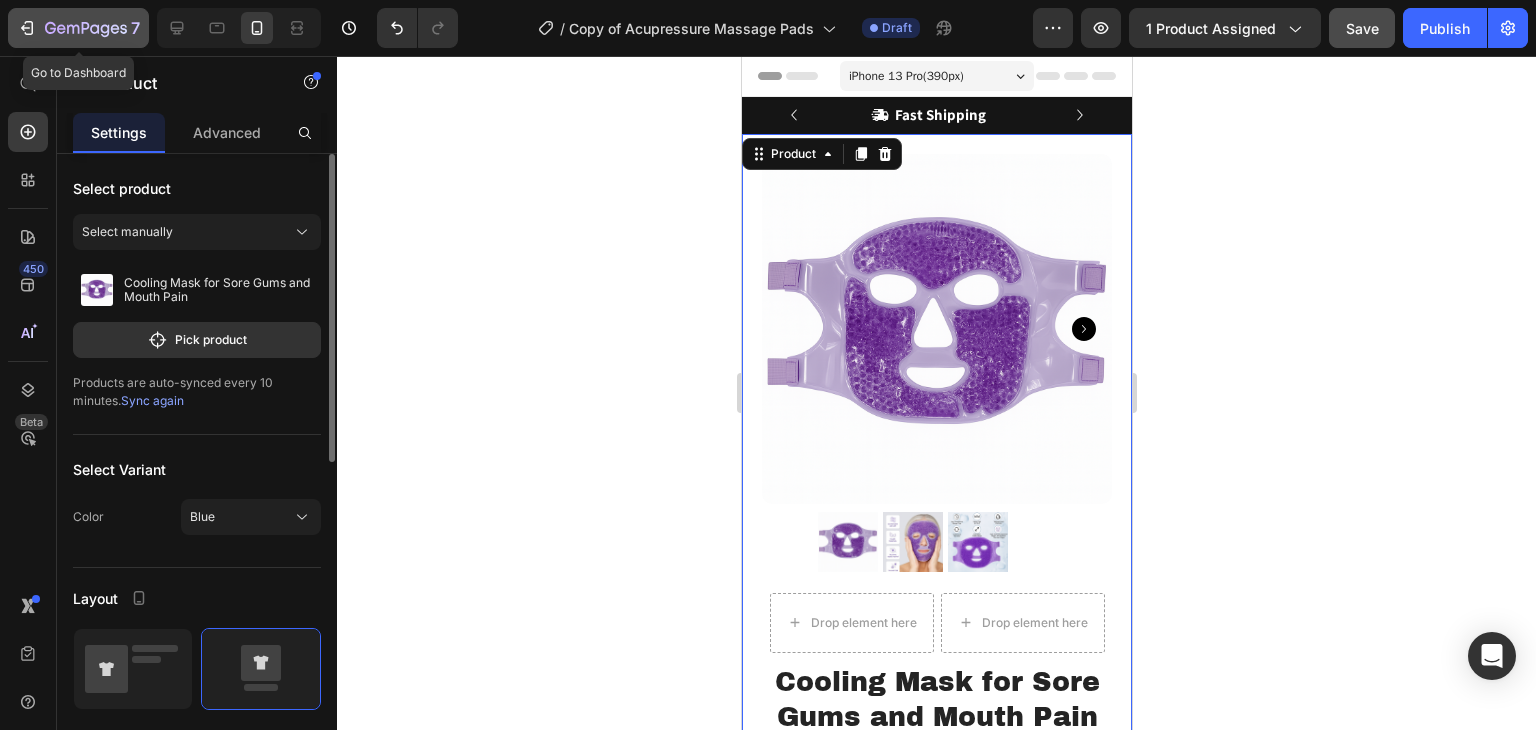 click 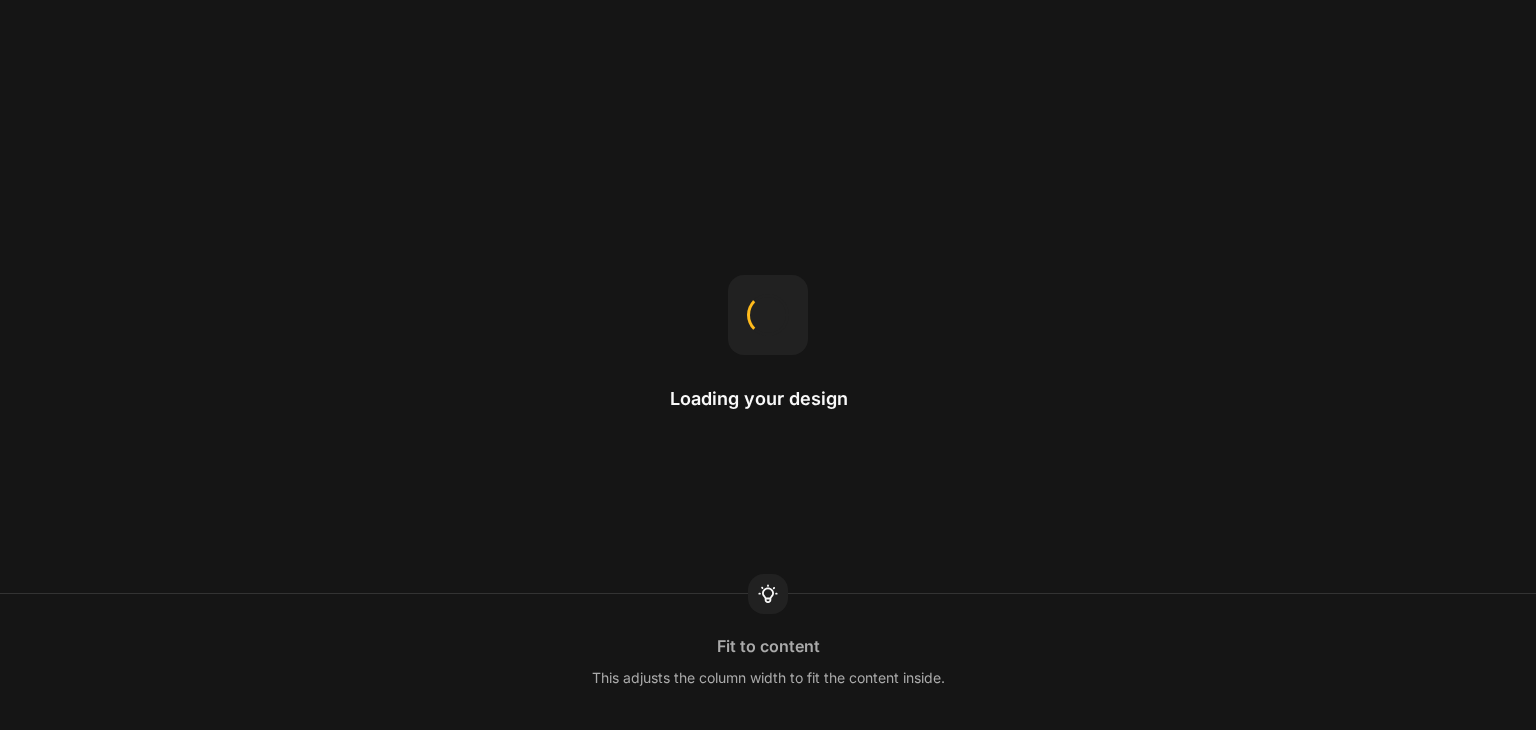 scroll, scrollTop: 0, scrollLeft: 0, axis: both 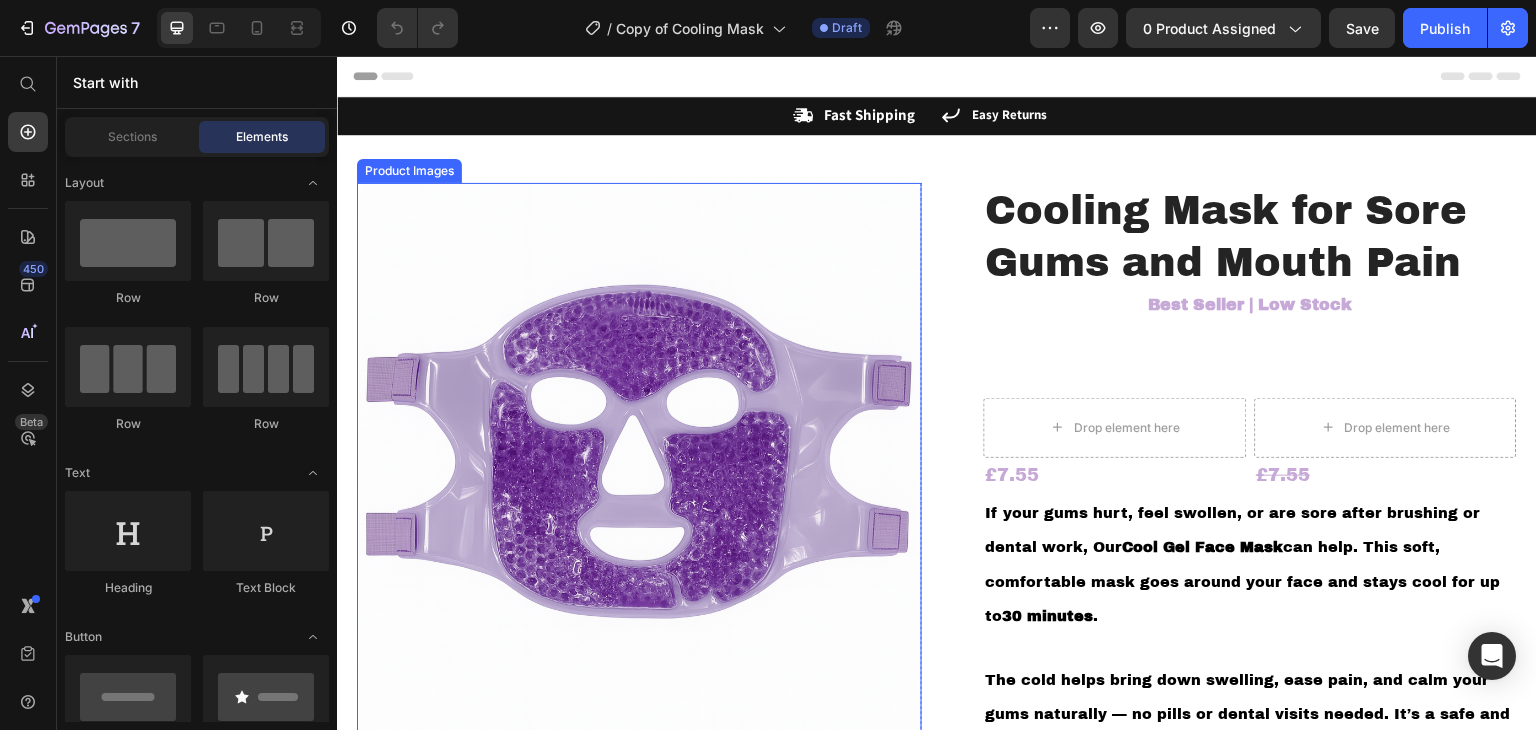 click on "Product Images" at bounding box center (409, 171) 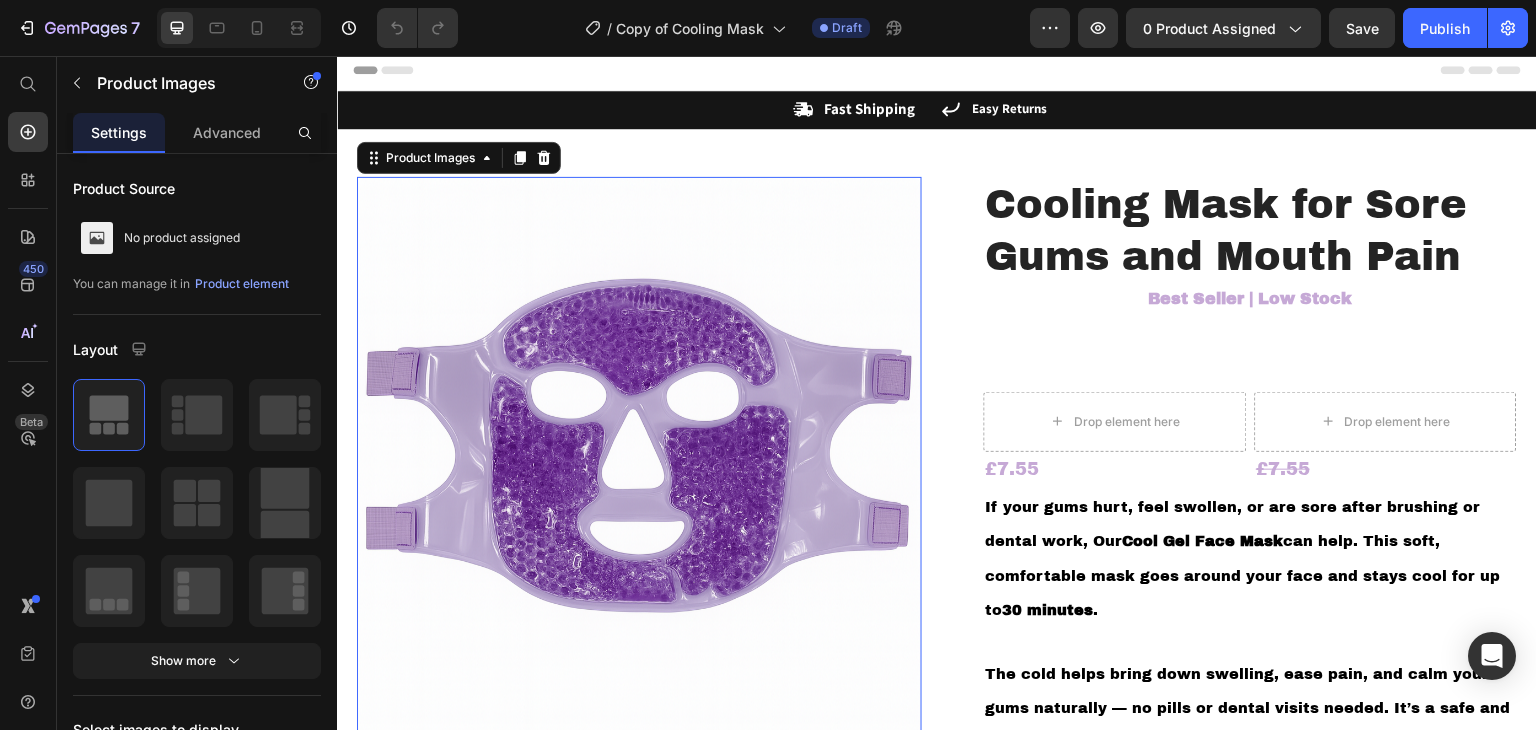 scroll, scrollTop: 100, scrollLeft: 0, axis: vertical 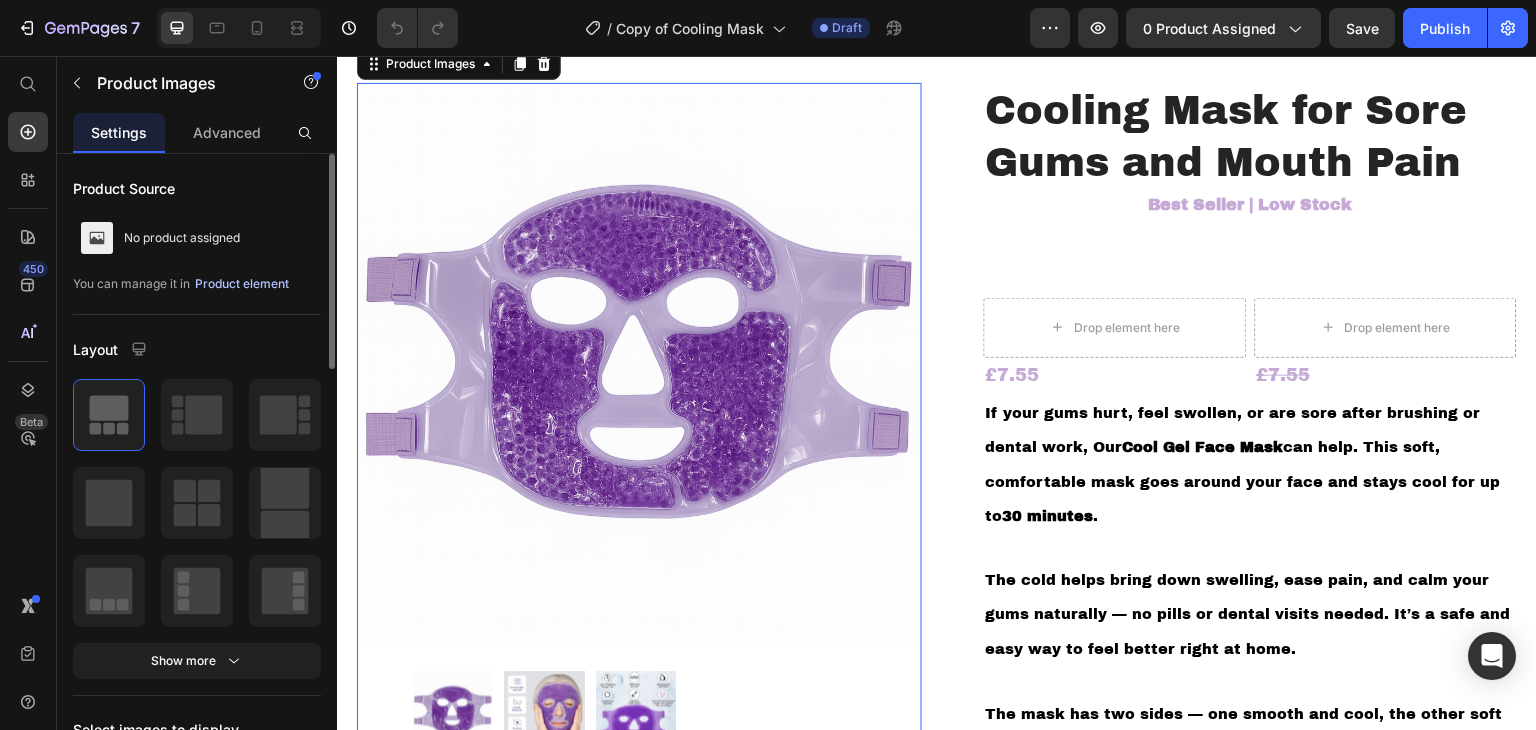 click on "Product element" at bounding box center [242, 284] 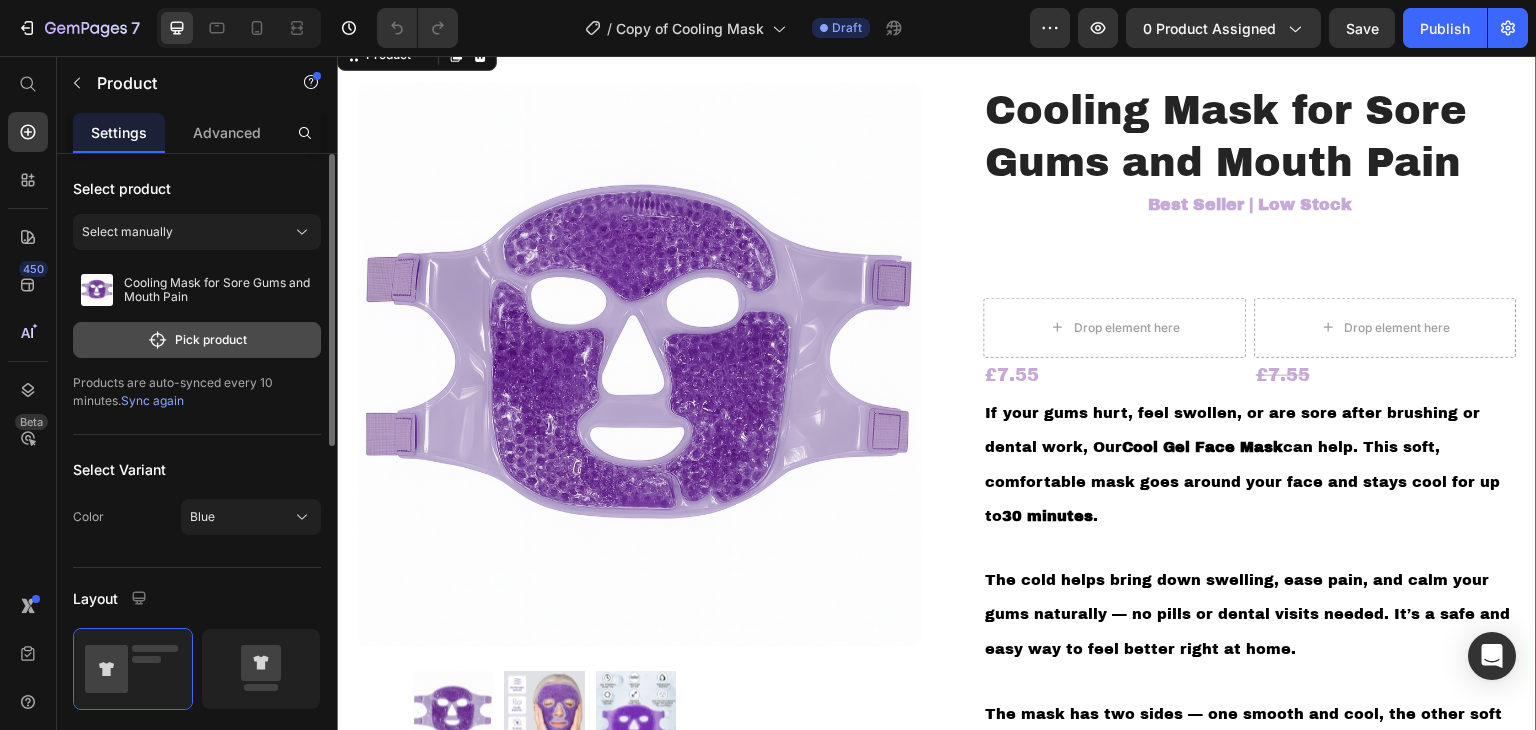 click on "Pick product" at bounding box center (197, 340) 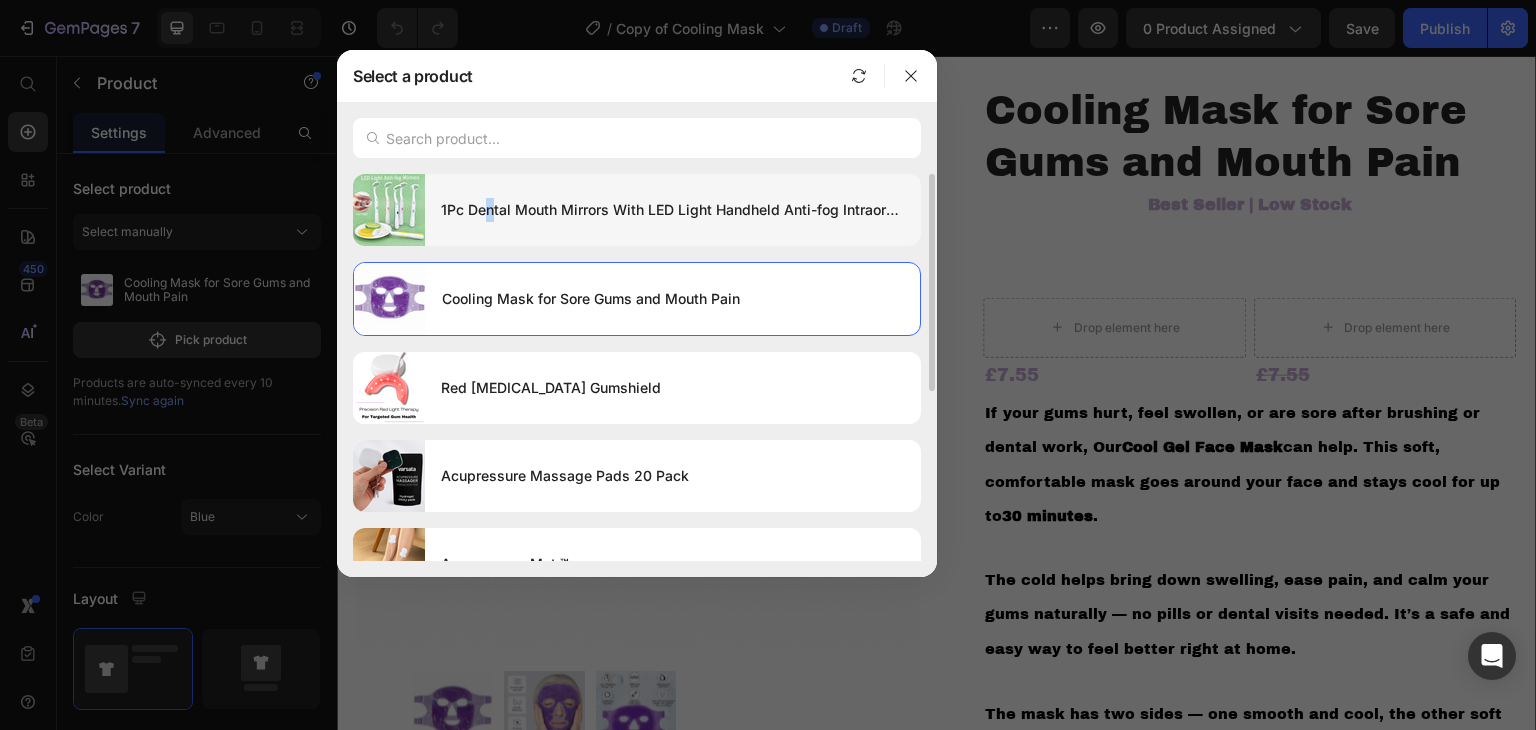 click on "1Pc Dental Mouth Mirrors With LED Light Handheld Anti-fog Intraoral Mirror Portable Reusable Oral Hygiene Clean Dentist Tools" at bounding box center [673, 210] 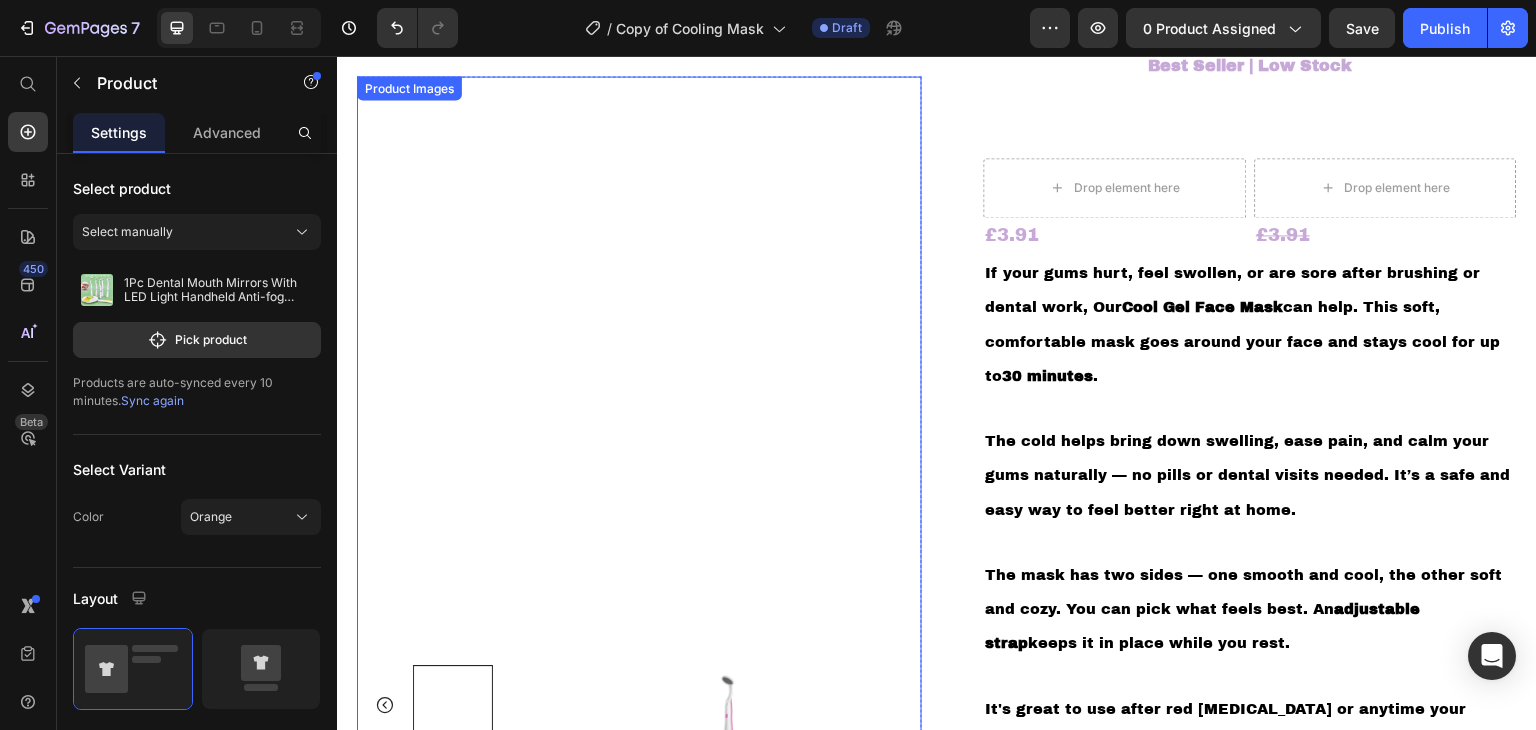 scroll, scrollTop: 0, scrollLeft: 0, axis: both 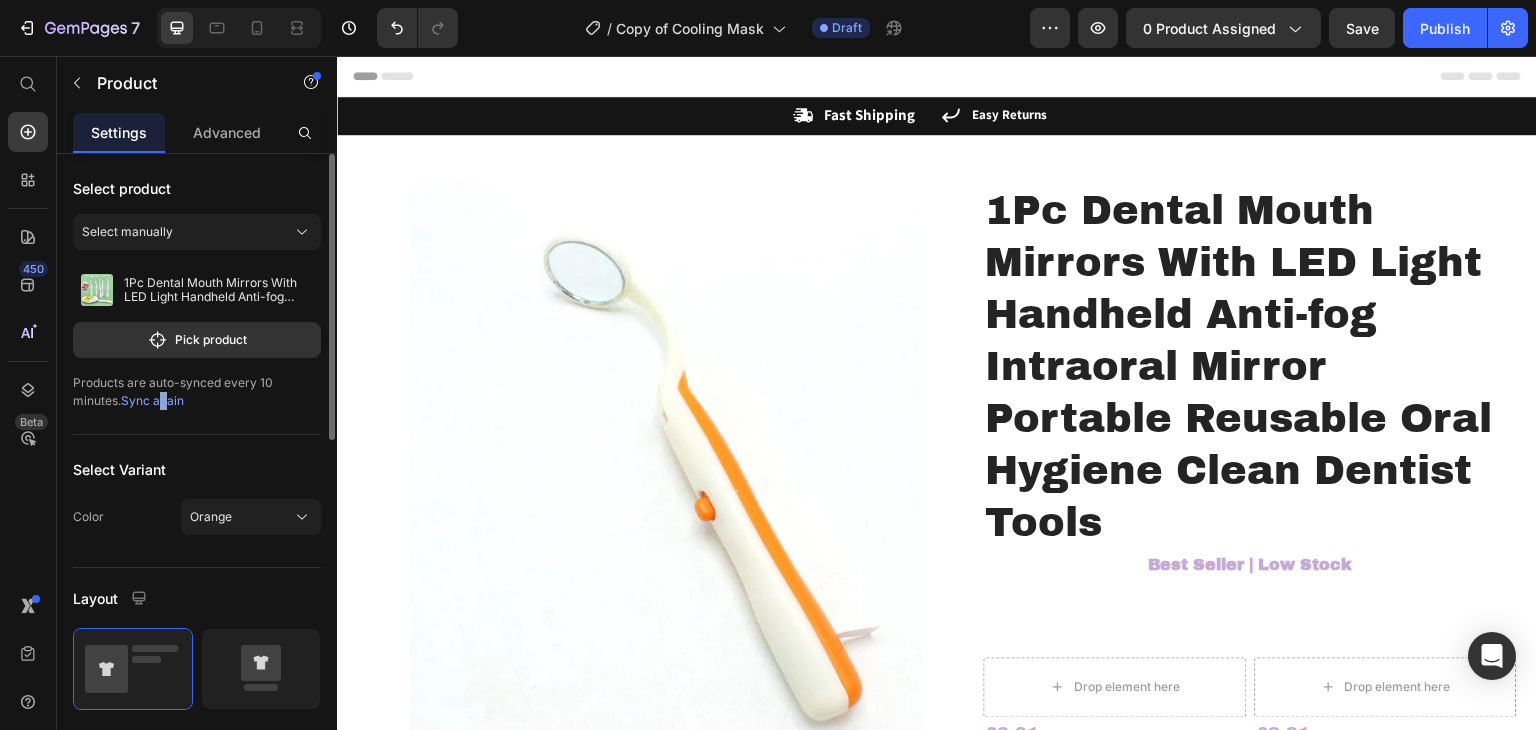 click on "Sync again" at bounding box center [152, 400] 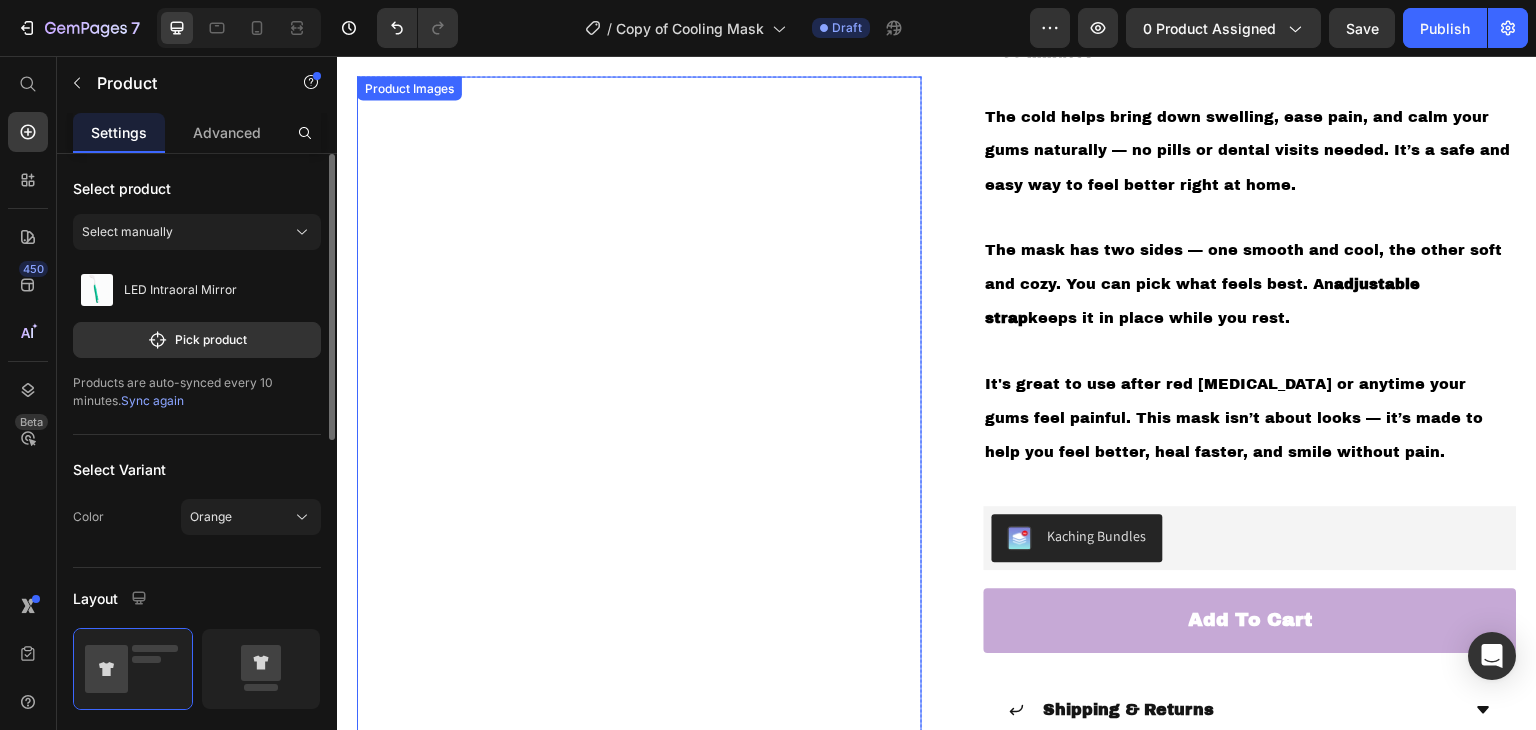 scroll, scrollTop: 500, scrollLeft: 0, axis: vertical 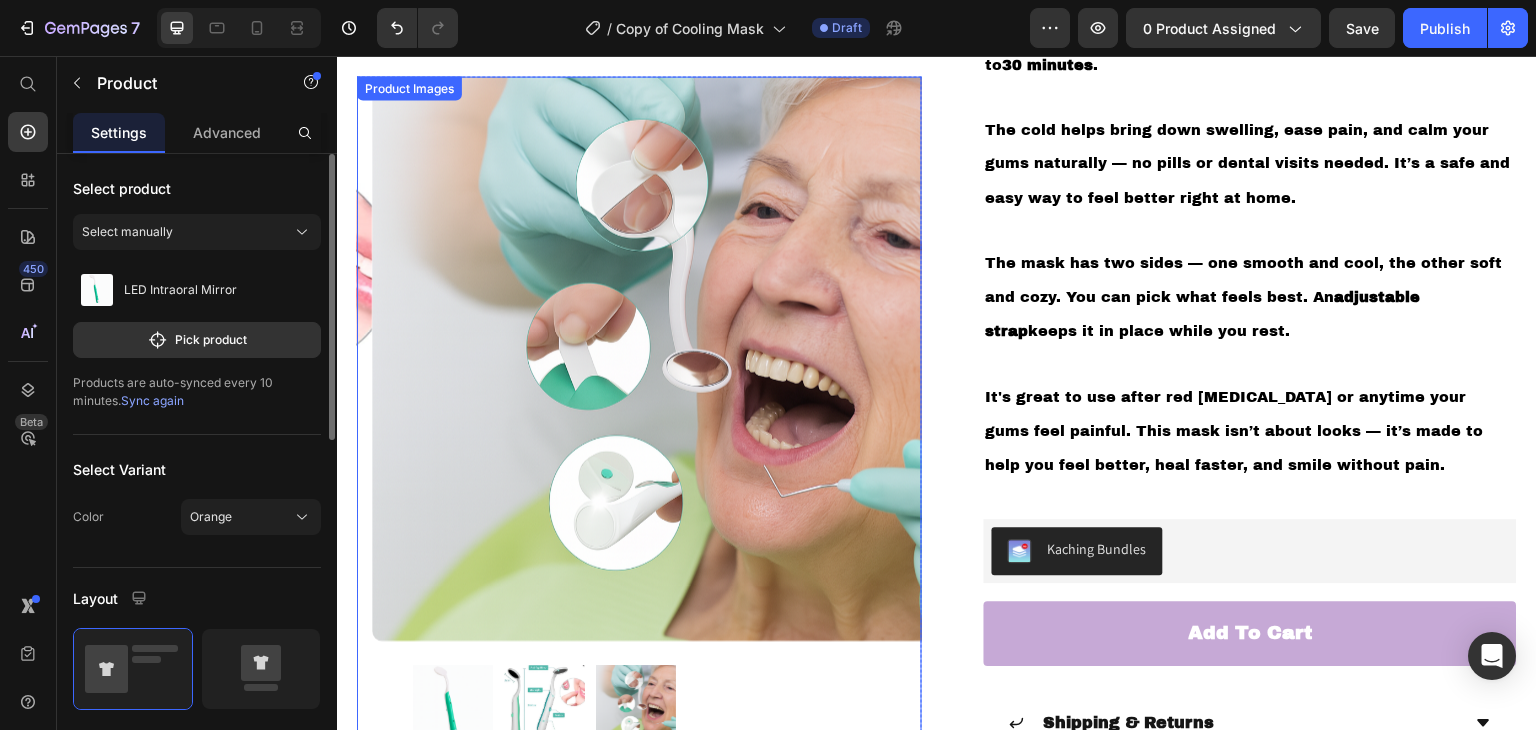 click at bounding box center (544, 705) 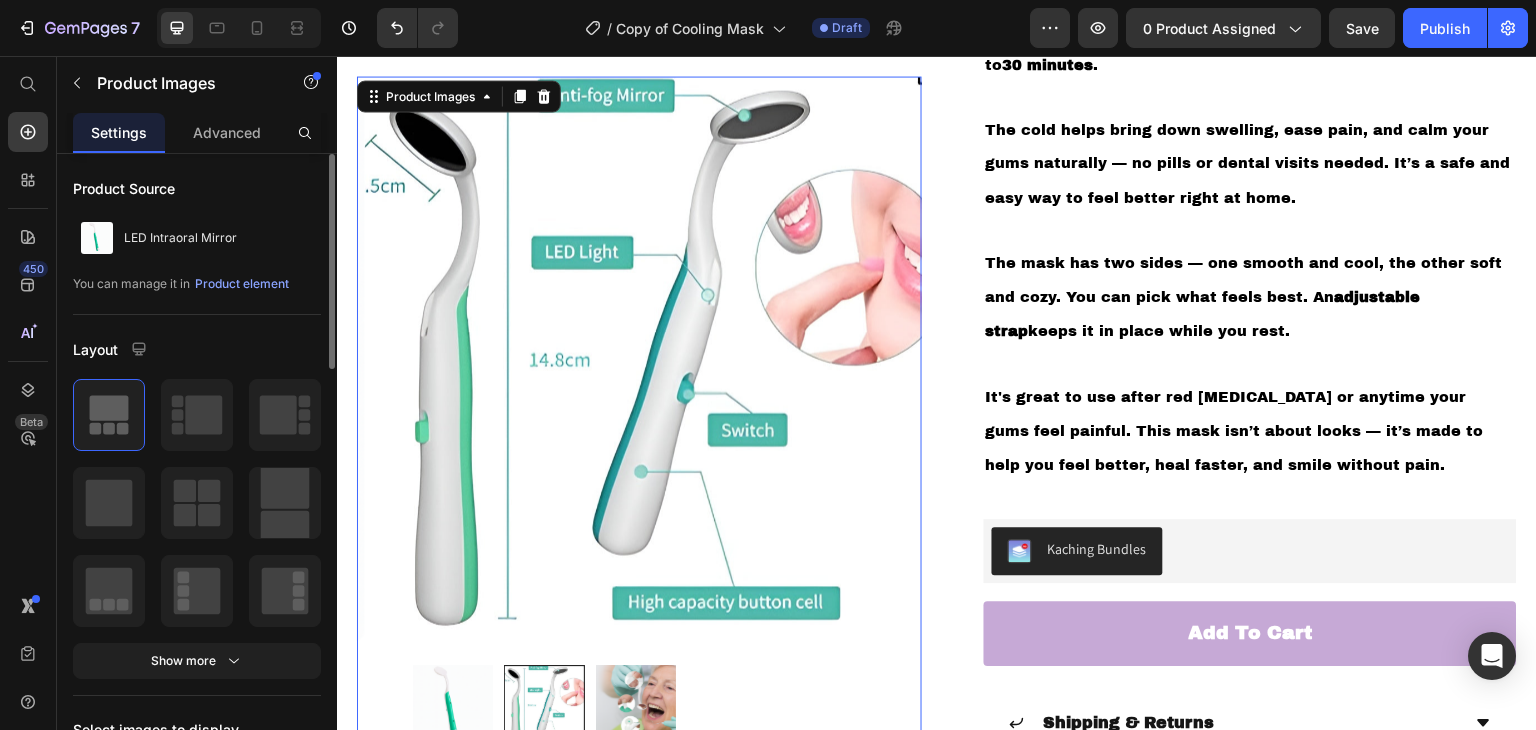 click at bounding box center [453, 705] 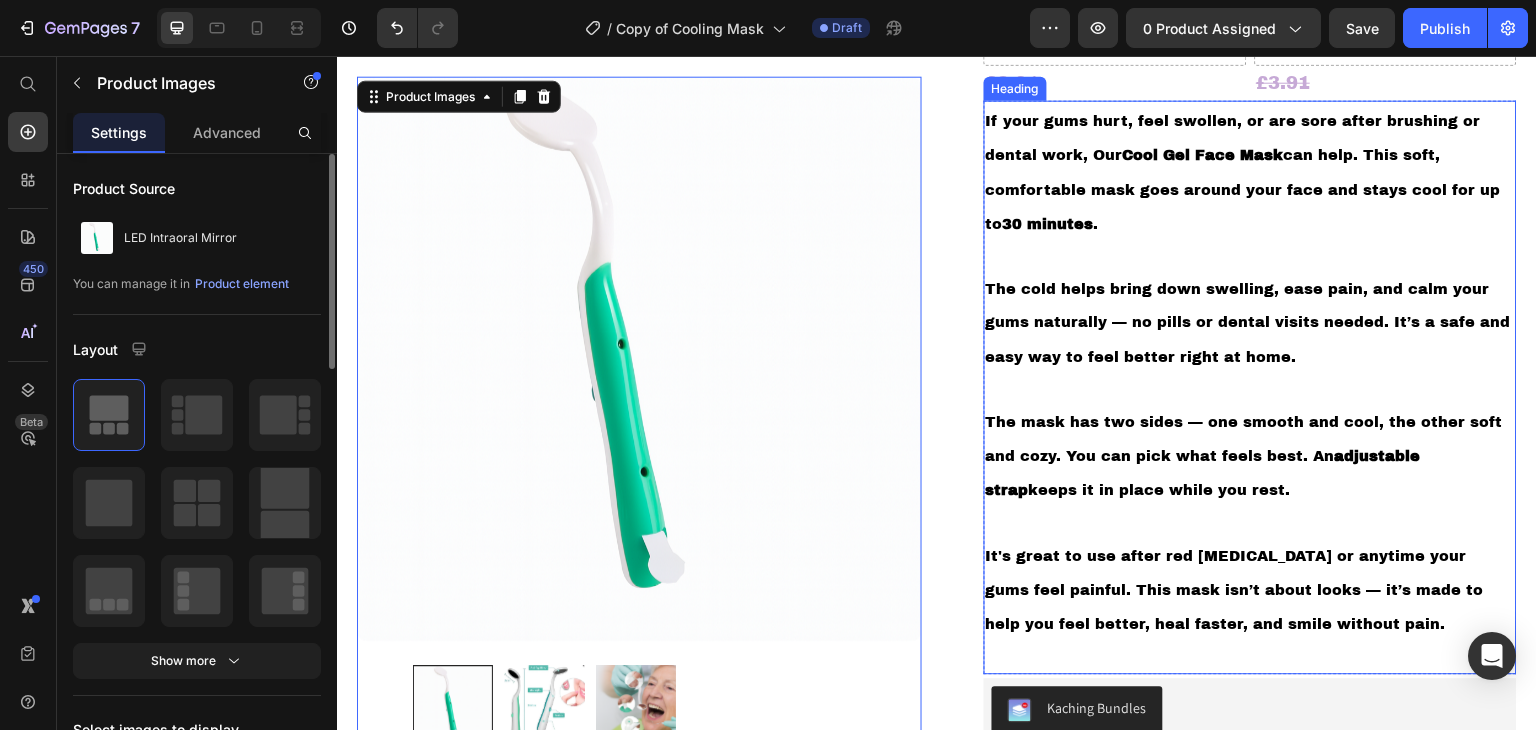 scroll, scrollTop: 500, scrollLeft: 0, axis: vertical 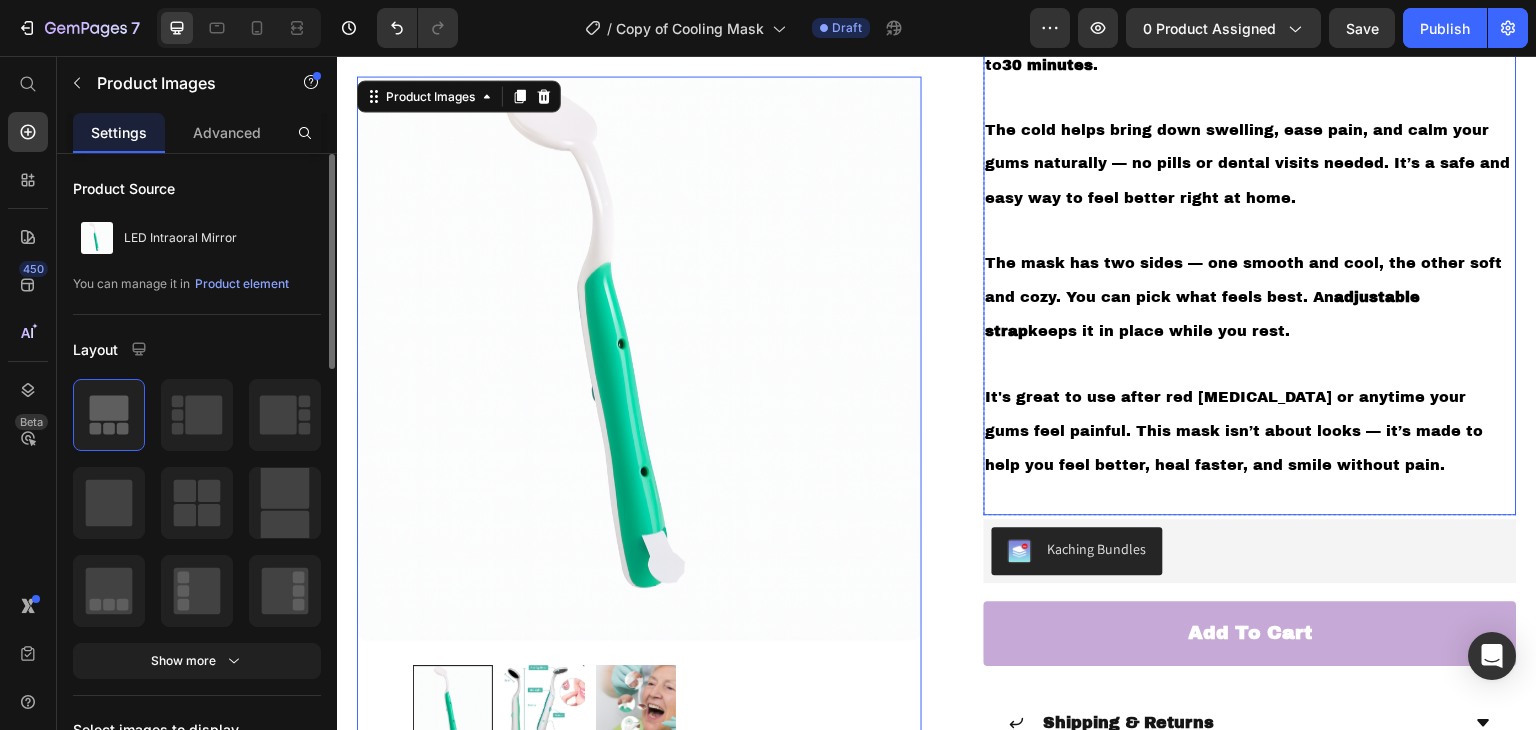 click on "If your gums hurt, feel swollen, or are sore after brushing or dental work, Our  Cool Gel Face Mask  can help. This soft, comfortable mask goes around your face and stays cool for up to  30 minutes .  The cold helps bring down swelling, ease pain, and calm your gums naturally — no pills or dental visits needed. It’s a safe and easy way to feel better right at home.   The mask has two sides — one smooth and cool, the other soft and cozy. You can pick what feels best. An  adjustable strap  keeps it in place while you rest.  It's great to use after red light therapy or anytime your gums feel painful. This mask isn’t about looks — it’s made to help you feel better, heal faster, and smile without pain." at bounding box center (1250, 227) 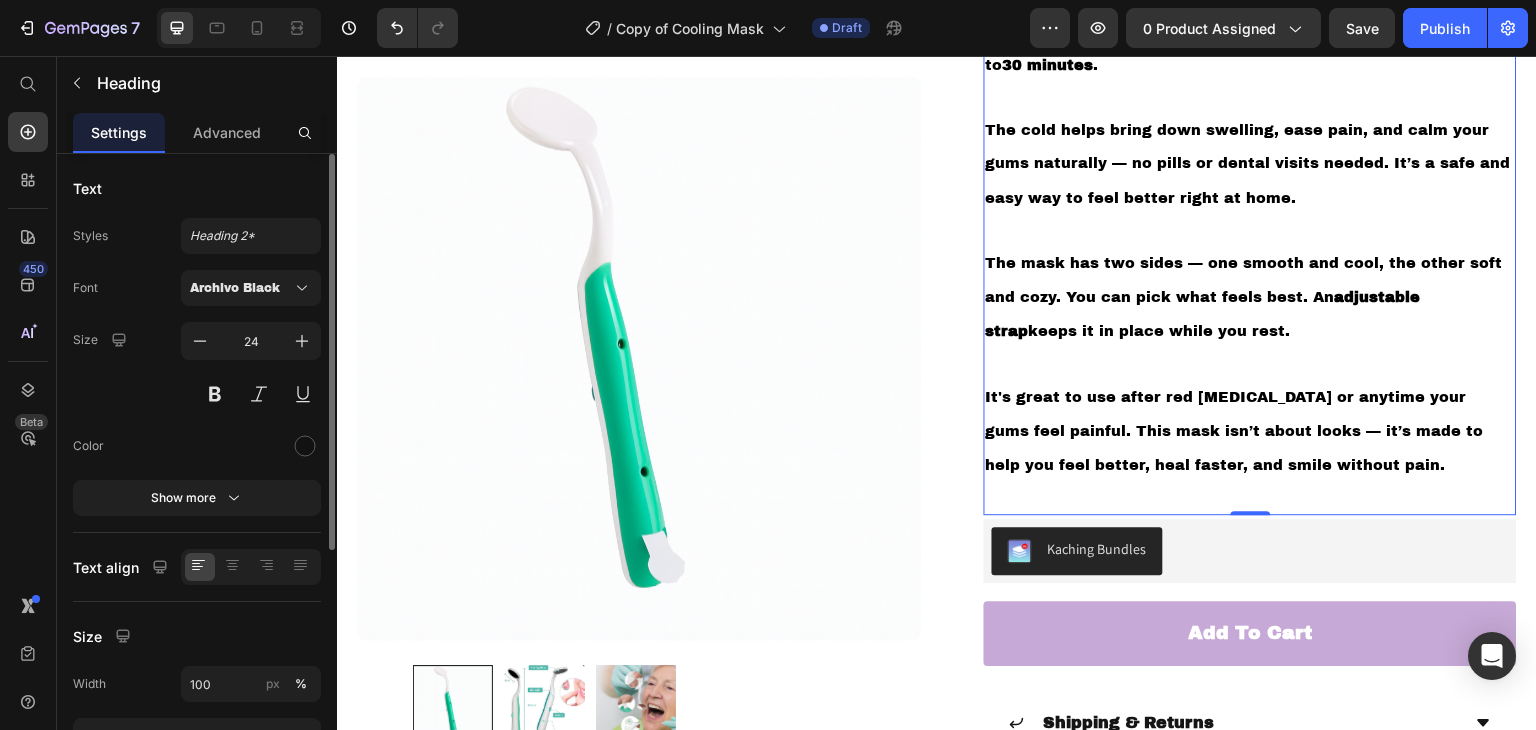 click on "If your gums hurt, feel swollen, or are sore after brushing or dental work, Our  Cool Gel Face Mask  can help. This soft, comfortable mask goes around your face and stays cool for up to  30 minutes .  The cold helps bring down swelling, ease pain, and calm your gums naturally — no pills or dental visits needed. It’s a safe and easy way to feel better right at home.   The mask has two sides — one smooth and cool, the other soft and cozy. You can pick what feels best. An  adjustable strap  keeps it in place while you rest.  It's great to use after red light therapy or anytime your gums feel painful. This mask isn’t about looks — it’s made to help you feel better, heal faster, and smile without pain." at bounding box center [1250, 227] 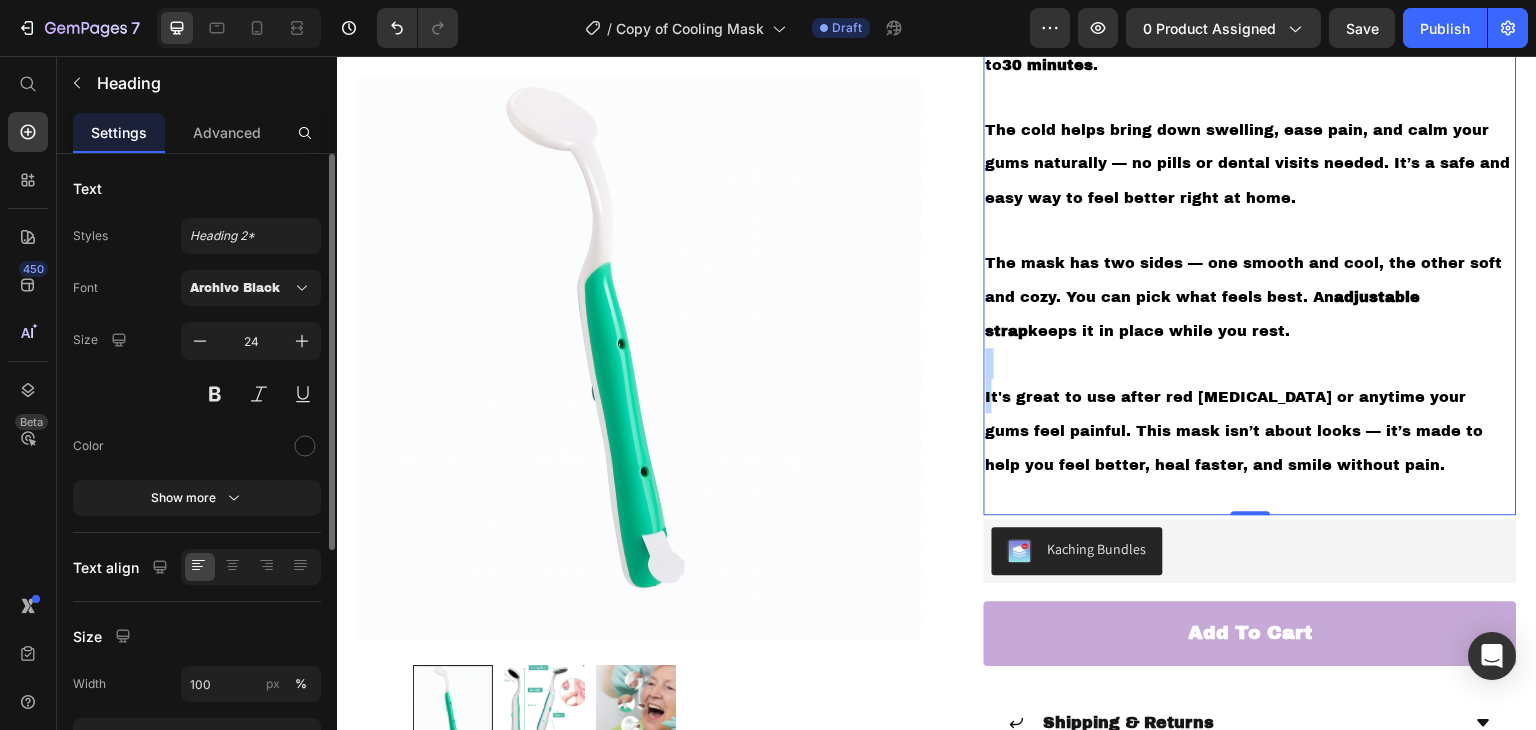 click on "If your gums hurt, feel swollen, or are sore after brushing or dental work, Our  Cool Gel Face Mask  can help. This soft, comfortable mask goes around your face and stays cool for up to  30 minutes .  The cold helps bring down swelling, ease pain, and calm your gums naturally — no pills or dental visits needed. It’s a safe and easy way to feel better right at home.   The mask has two sides — one smooth and cool, the other soft and cozy. You can pick what feels best. An  adjustable strap  keeps it in place while you rest. ⁠⁠⁠⁠⁠⁠⁠  It's great to use after red light therapy or anytime your gums feel painful. This mask isn’t about looks — it’s made to help you feel better, heal faster, and smile without pain." at bounding box center (1250, 227) 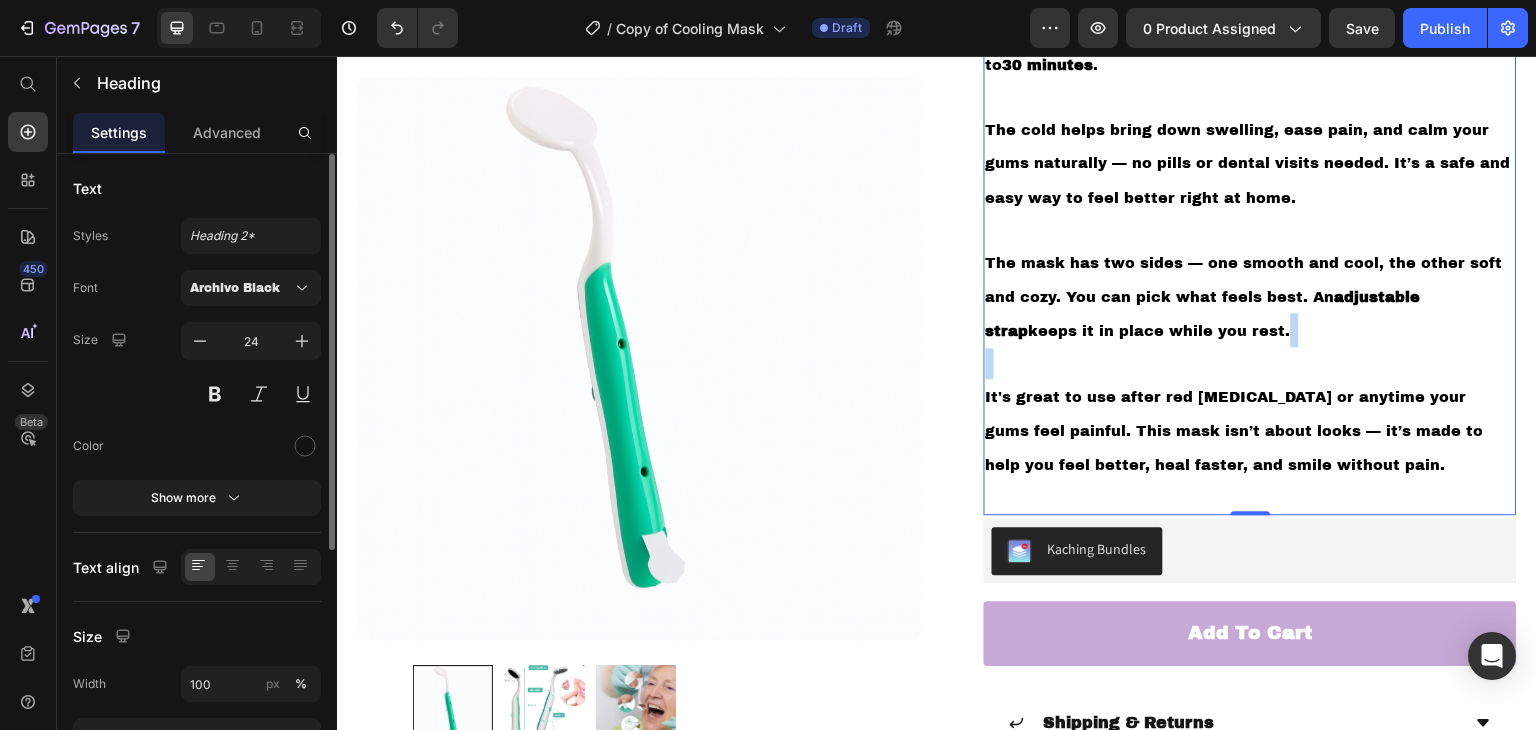 click on "If your gums hurt, feel swollen, or are sore after brushing or dental work, Our  Cool Gel Face Mask  can help. This soft, comfortable mask goes around your face and stays cool for up to  30 minutes .  The cold helps bring down swelling, ease pain, and calm your gums naturally — no pills or dental visits needed. It’s a safe and easy way to feel better right at home.   The mask has two sides — one smooth and cool, the other soft and cozy. You can pick what feels best. An  adjustable strap  keeps it in place while you rest. ⁠⁠⁠⁠⁠⁠⁠  It's great to use after red light therapy or anytime your gums feel painful. This mask isn’t about looks — it’s made to help you feel better, heal faster, and smile without pain." at bounding box center [1250, 227] 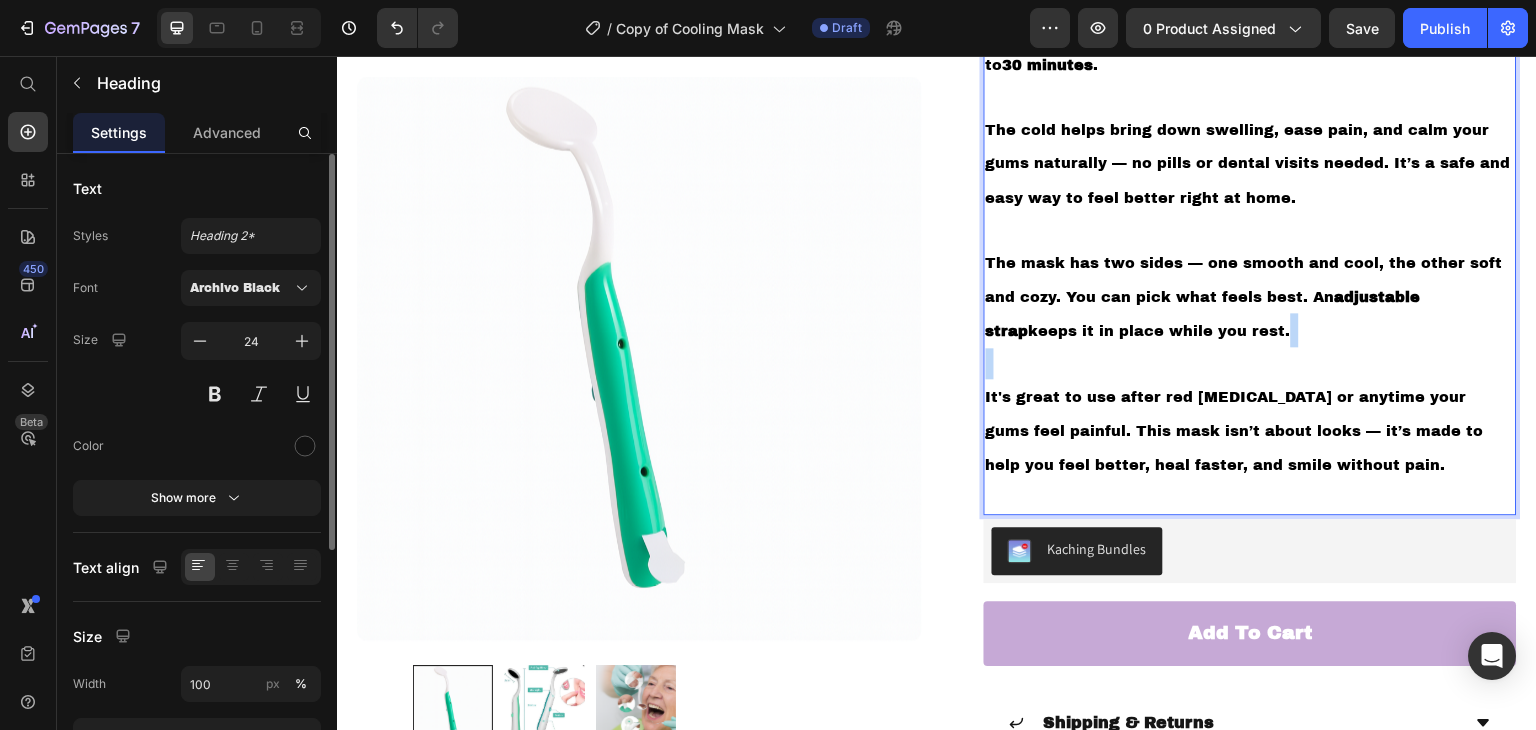 click on "If your gums hurt, feel swollen, or are sore after brushing or dental work, Our  Cool Gel Face Mask  can help. This soft, comfortable mask goes around your face and stays cool for up to  30 minutes .  The cold helps bring down swelling, ease pain, and calm your gums naturally — no pills or dental visits needed. It’s a safe and easy way to feel better right at home.   The mask has two sides — one smooth and cool, the other soft and cozy. You can pick what feels best. An  adjustable strap  keeps it in place while you rest.  It's great to use after red light therapy or anytime your gums feel painful. This mask isn’t about looks — it’s made to help you feel better, heal faster, and smile without pain." at bounding box center (1250, 227) 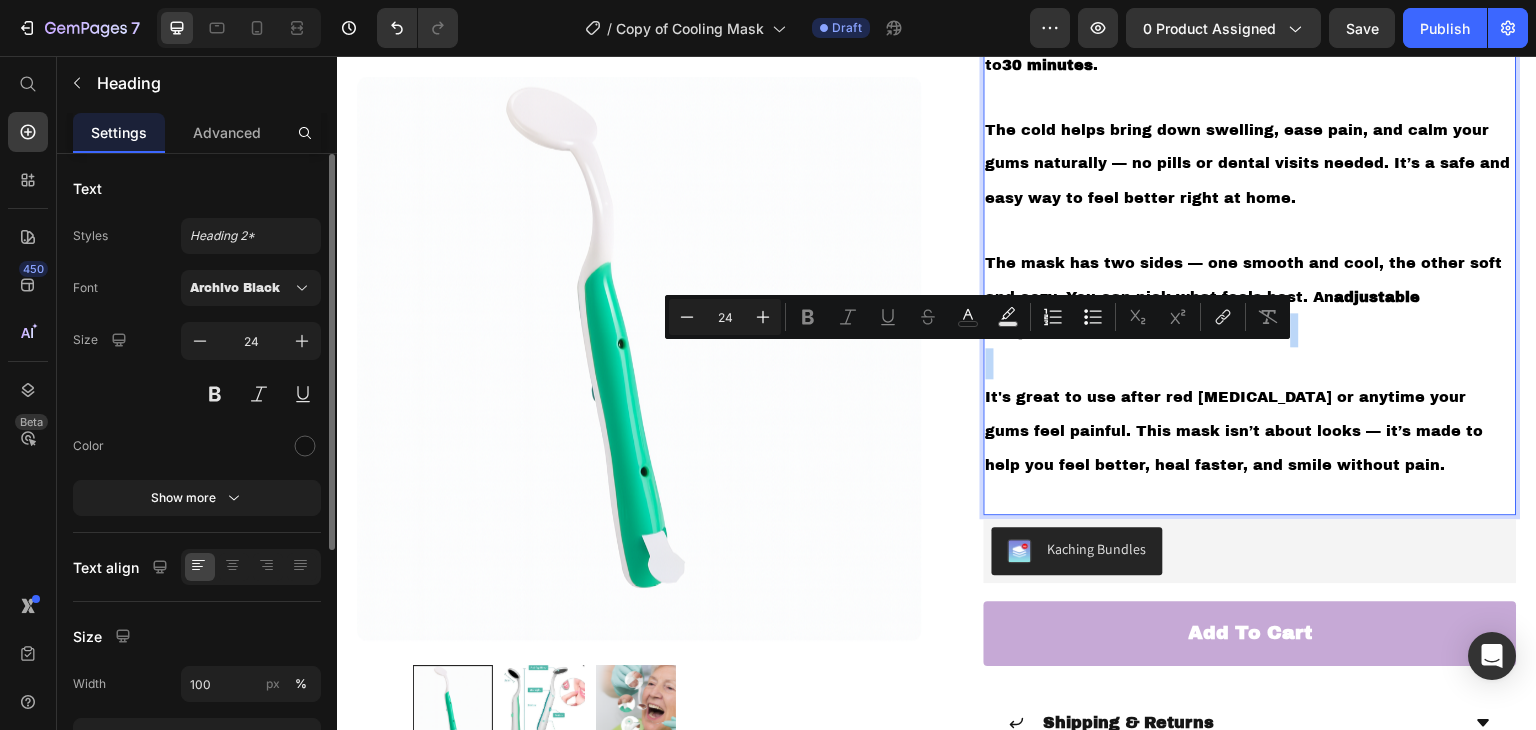 click on "If your gums hurt, feel swollen, or are sore after brushing or dental work, Our  Cool Gel Face Mask  can help. This soft, comfortable mask goes around your face and stays cool for up to  30 minutes .  The cold helps bring down swelling, ease pain, and calm your gums naturally — no pills or dental visits needed. It’s a safe and easy way to feel better right at home.   The mask has two sides — one smooth and cool, the other soft and cozy. You can pick what feels best. An  adjustable strap  keeps it in place while you rest.  It's great to use after red light therapy or anytime your gums feel painful. This mask isn’t about looks — it’s made to help you feel better, heal faster, and smile without pain." at bounding box center (1250, 227) 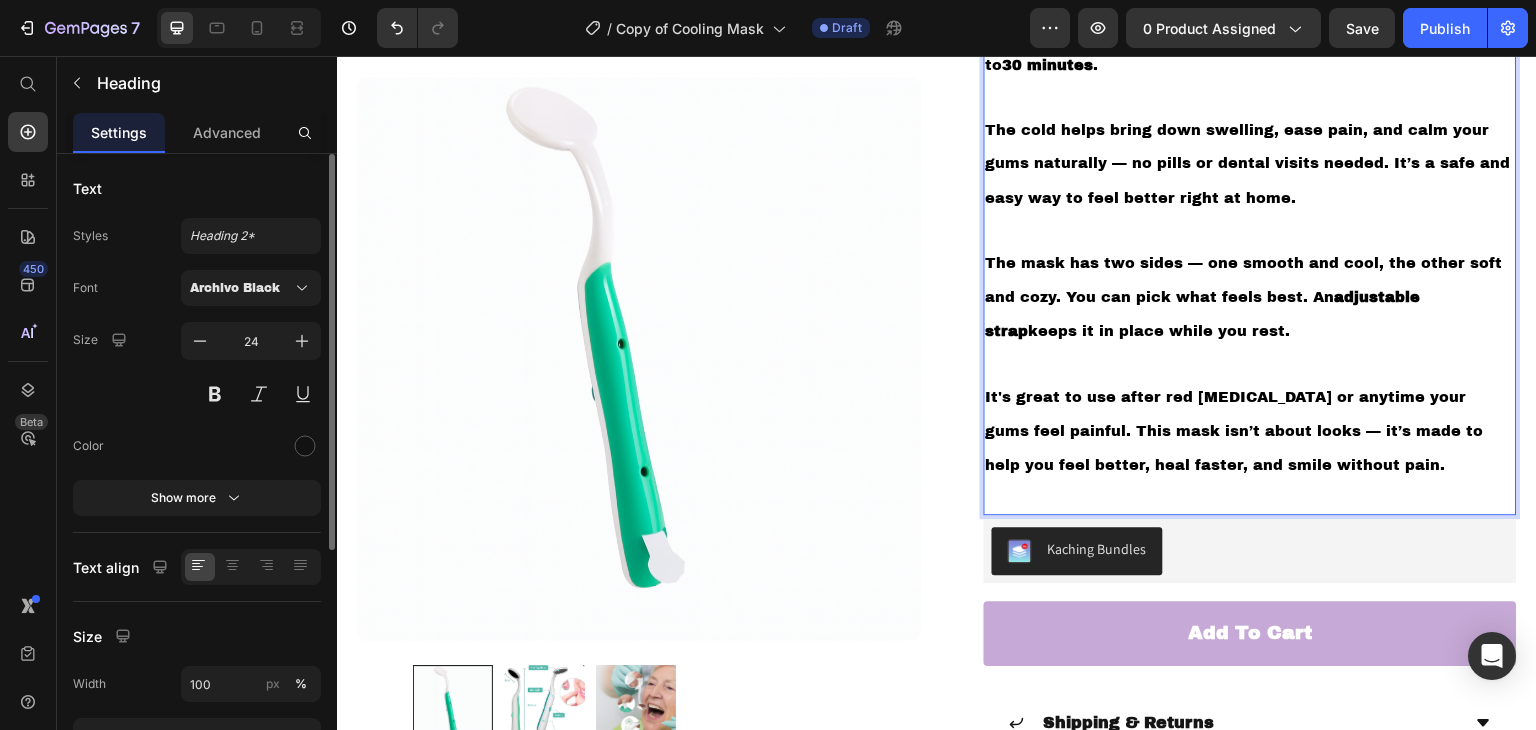 click on "If your gums hurt, feel swollen, or are sore after brushing or dental work, Our  Cool Gel Face Mask  can help. This soft, comfortable mask goes around your face and stays cool for up to  30 minutes .  The cold helps bring down swelling, ease pain, and calm your gums naturally — no pills or dental visits needed. It’s a safe and easy way to feel better right at home.   The mask has two sides — one smooth and cool, the other soft and cozy. You can pick what feels best. An  adjustable strap  keeps it in place while you rest.  It's great to use after red light therapy or anytime your gums feel painful. This mask isn’t about looks — it’s made to help you feel better, heal faster, and smile without pain." at bounding box center [1250, 227] 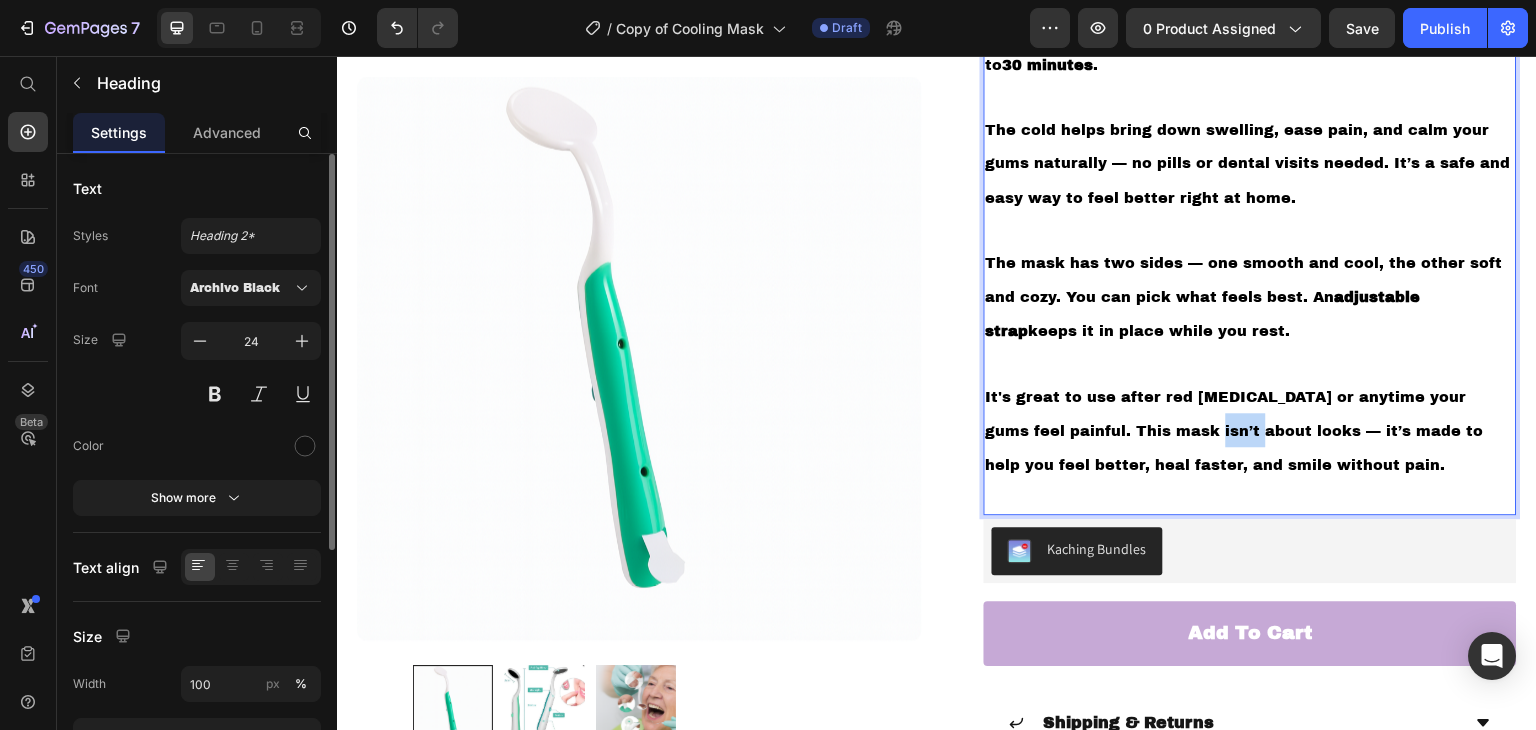 click on "If your gums hurt, feel swollen, or are sore after brushing or dental work, Our  Cool Gel Face Mask  can help. This soft, comfortable mask goes around your face and stays cool for up to  30 minutes .  The cold helps bring down swelling, ease pain, and calm your gums naturally — no pills or dental visits needed. It’s a safe and easy way to feel better right at home.   The mask has two sides — one smooth and cool, the other soft and cozy. You can pick what feels best. An  adjustable strap  keeps it in place while you rest.  It's great to use after red light therapy or anytime your gums feel painful. This mask isn’t about looks — it’s made to help you feel better, heal faster, and smile without pain." at bounding box center (1250, 227) 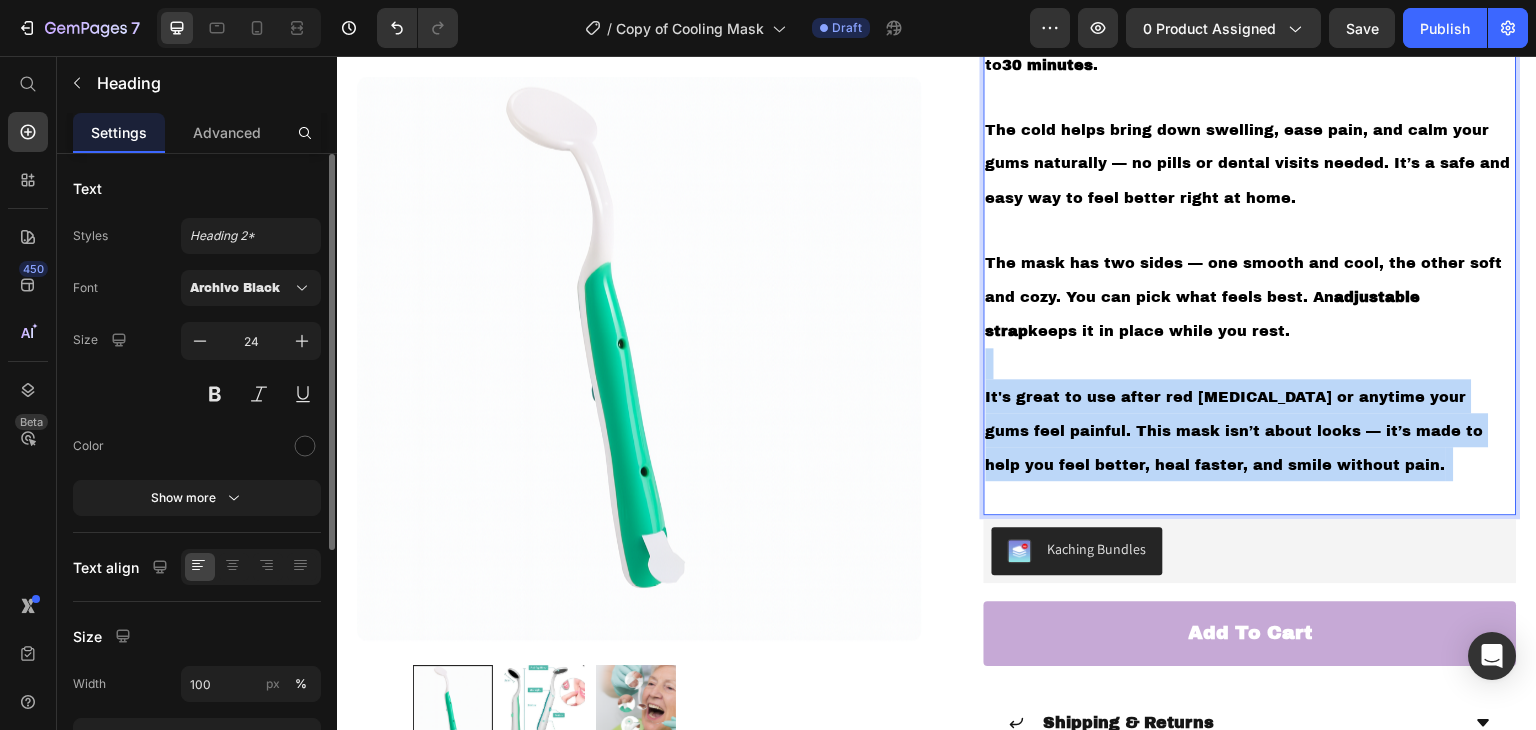 click on "If your gums hurt, feel swollen, or are sore after brushing or dental work, Our  Cool Gel Face Mask  can help. This soft, comfortable mask goes around your face and stays cool for up to  30 minutes .  The cold helps bring down swelling, ease pain, and calm your gums naturally — no pills or dental visits needed. It’s a safe and easy way to feel better right at home.   The mask has two sides — one smooth and cool, the other soft and cozy. You can pick what feels best. An  adjustable strap  keeps it in place while you rest.  It's great to use after red light therapy or anytime your gums feel painful. This mask isn’t about looks — it’s made to help you feel better, heal faster, and smile without pain." at bounding box center [1250, 227] 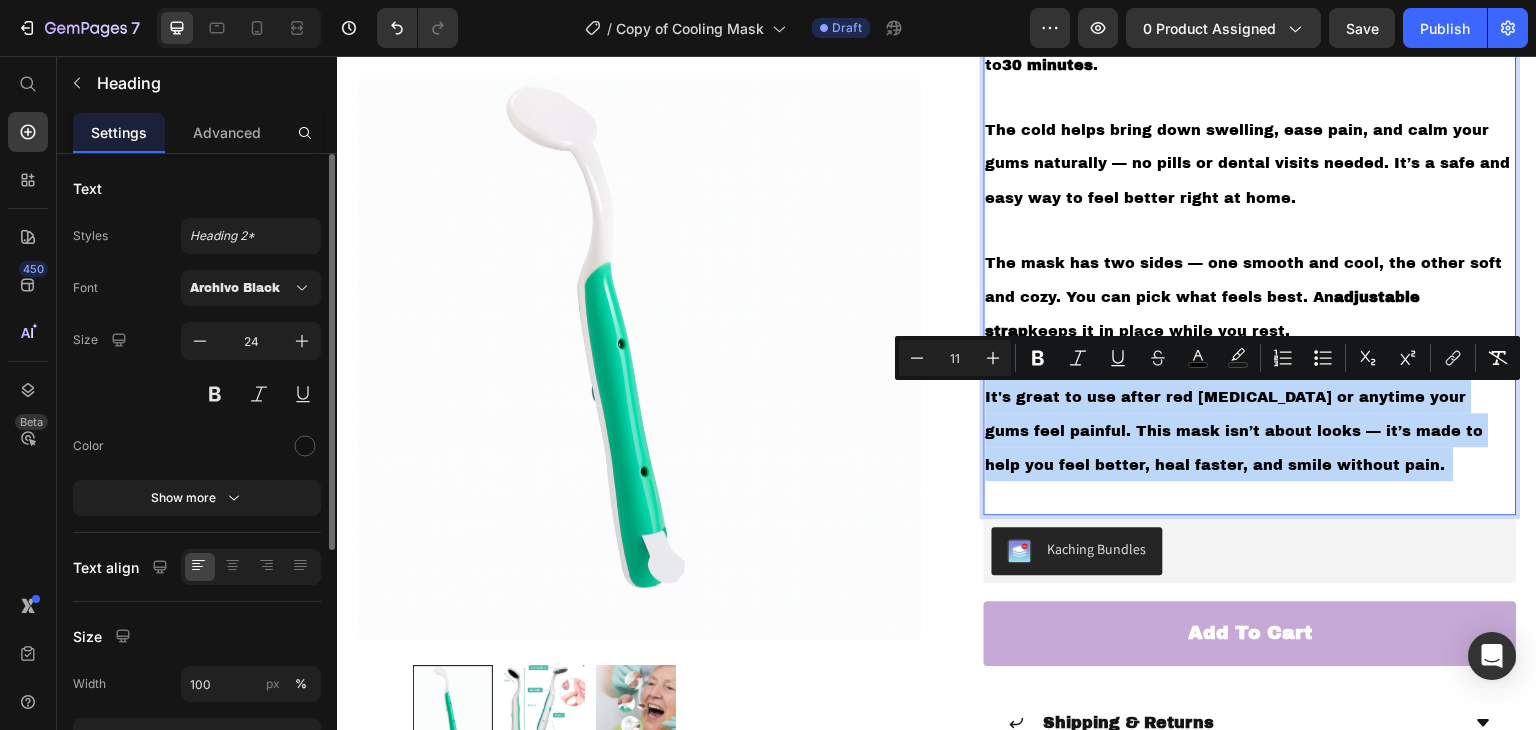 click on "If your gums hurt, feel swollen, or are sore after brushing or dental work, Our  Cool Gel Face Mask  can help. This soft, comfortable mask goes around your face and stays cool for up to  30 minutes .  The cold helps bring down swelling, ease pain, and calm your gums naturally — no pills or dental visits needed. It’s a safe and easy way to feel better right at home.   The mask has two sides — one smooth and cool, the other soft and cozy. You can pick what feels best. An  adjustable strap  keeps it in place while you rest.  It's great to use after red light therapy or anytime your gums feel painful. This mask isn’t about looks — it’s made to help you feel better, heal faster, and smile without pain." at bounding box center (1250, 227) 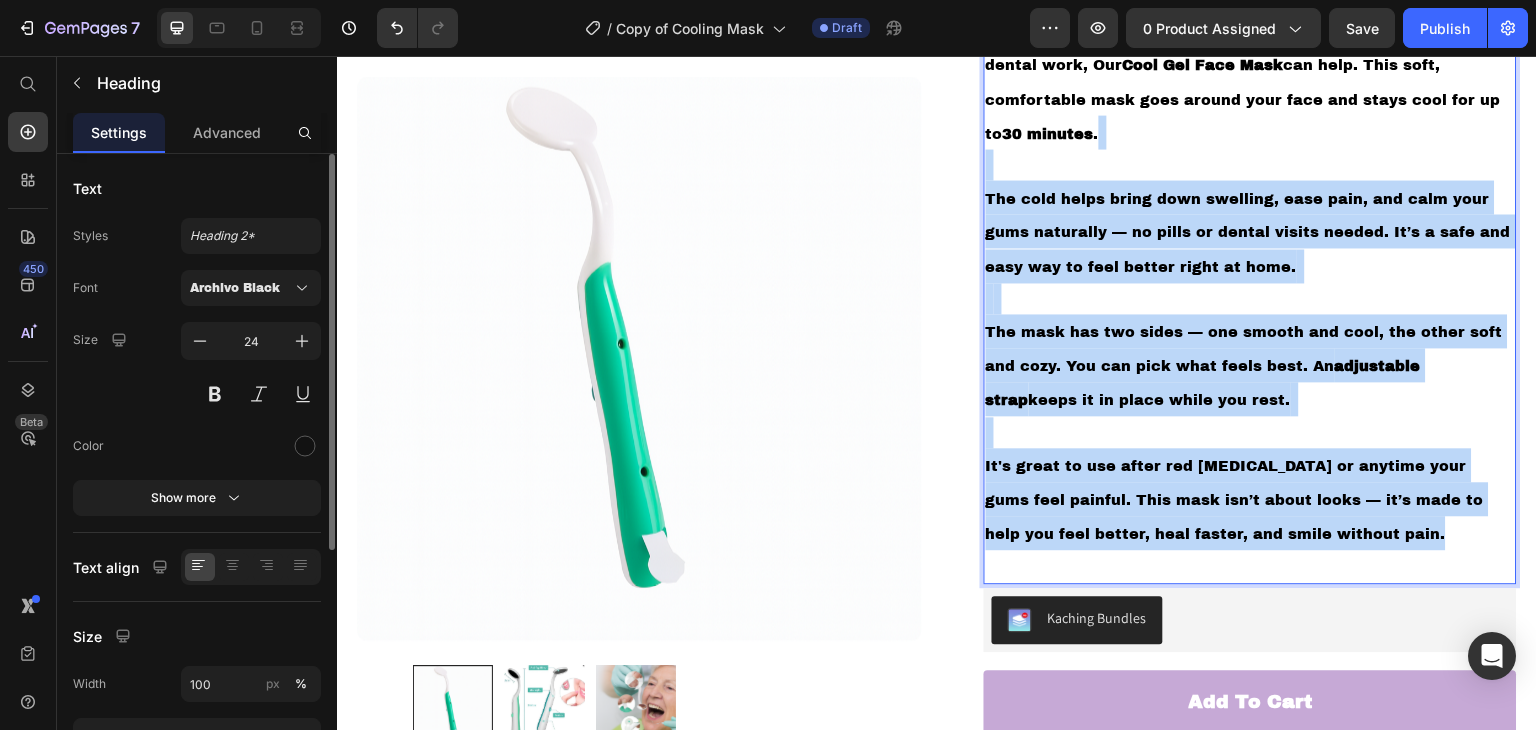 scroll, scrollTop: 300, scrollLeft: 0, axis: vertical 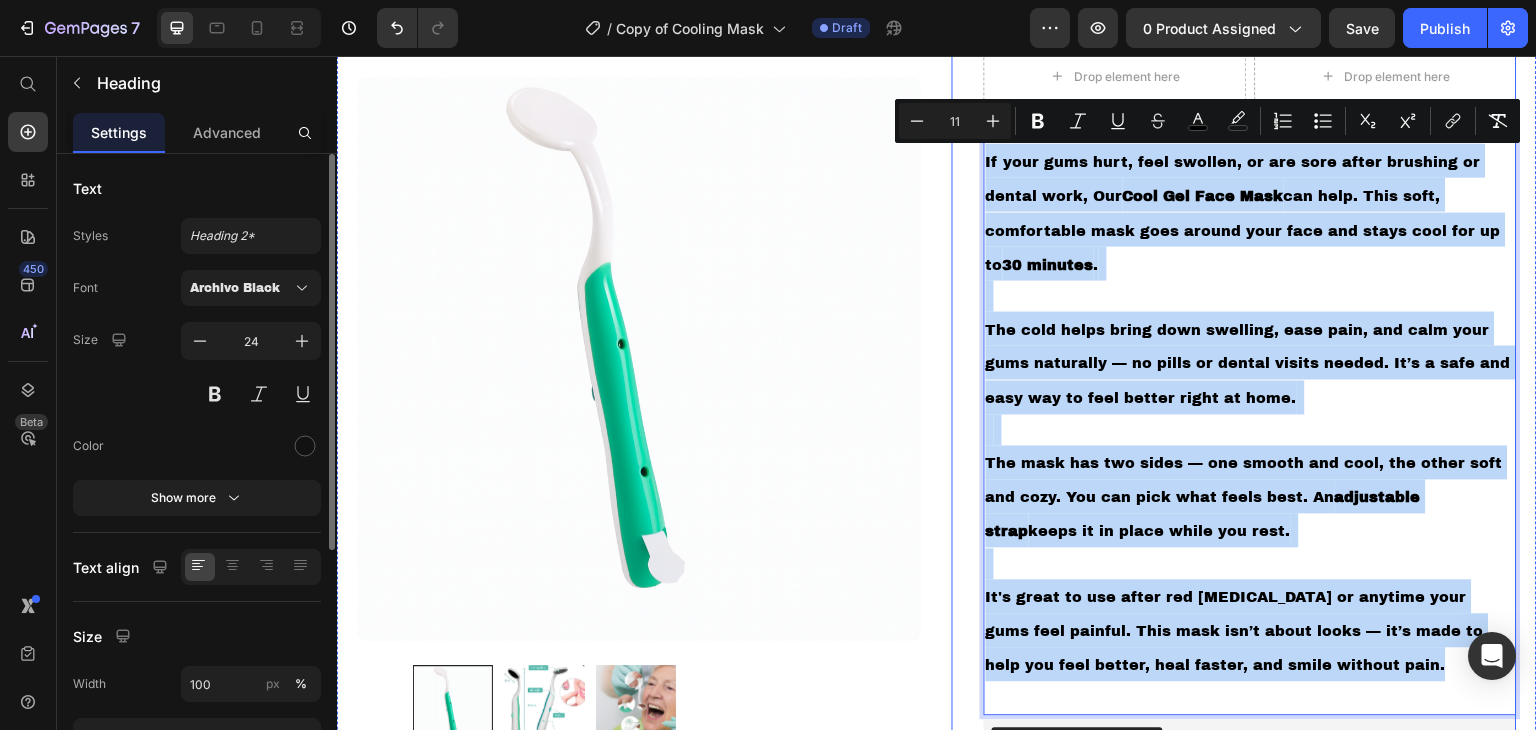 drag, startPoint x: 1376, startPoint y: 470, endPoint x: 974, endPoint y: 167, distance: 503.40143 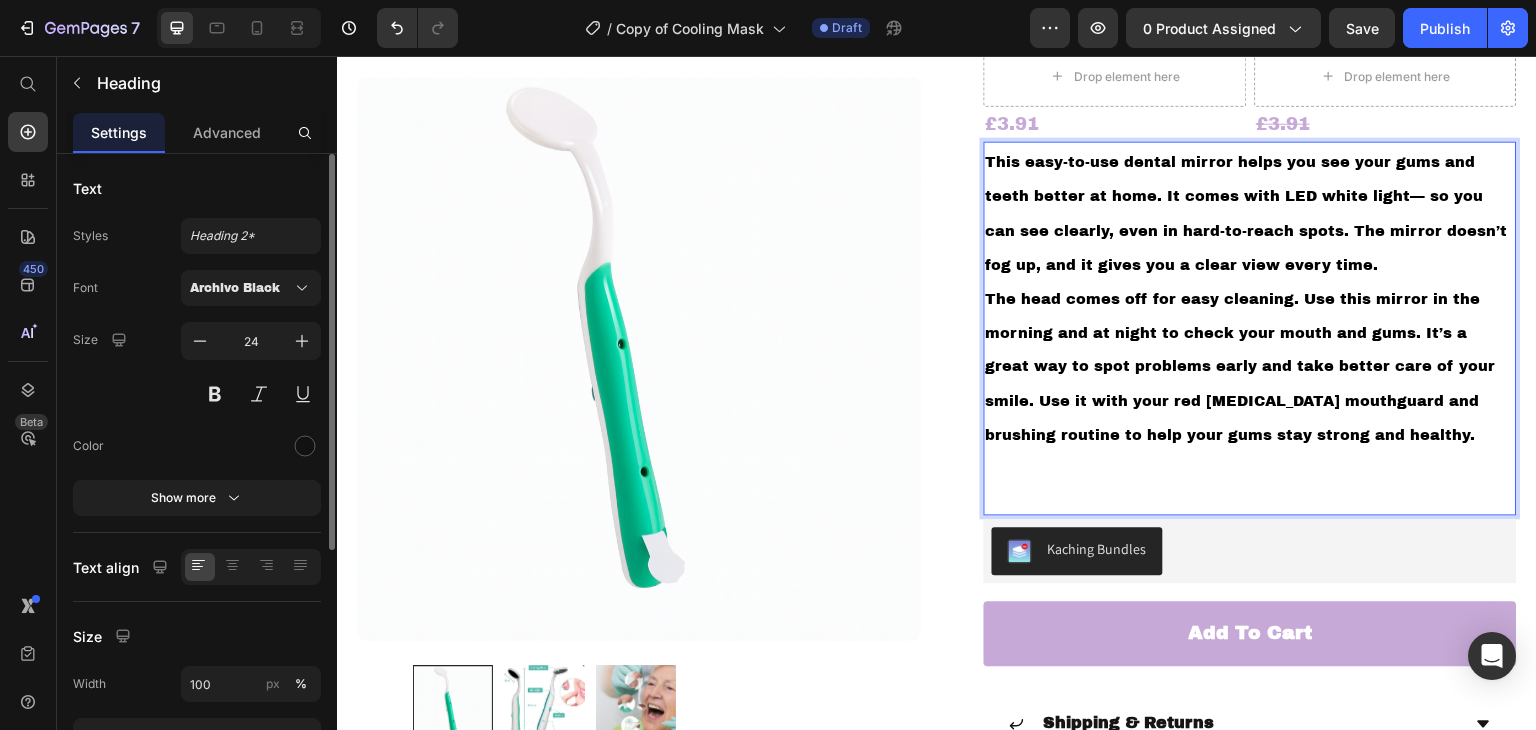 click on "This easy-to-use dental mirror helps you see your gums and teeth better at home. It comes with LED white light— so you can see clearly, even in hard-to-reach spots. The mirror doesn’t fog up, and it gives you a clear view every time." at bounding box center (1247, 212) 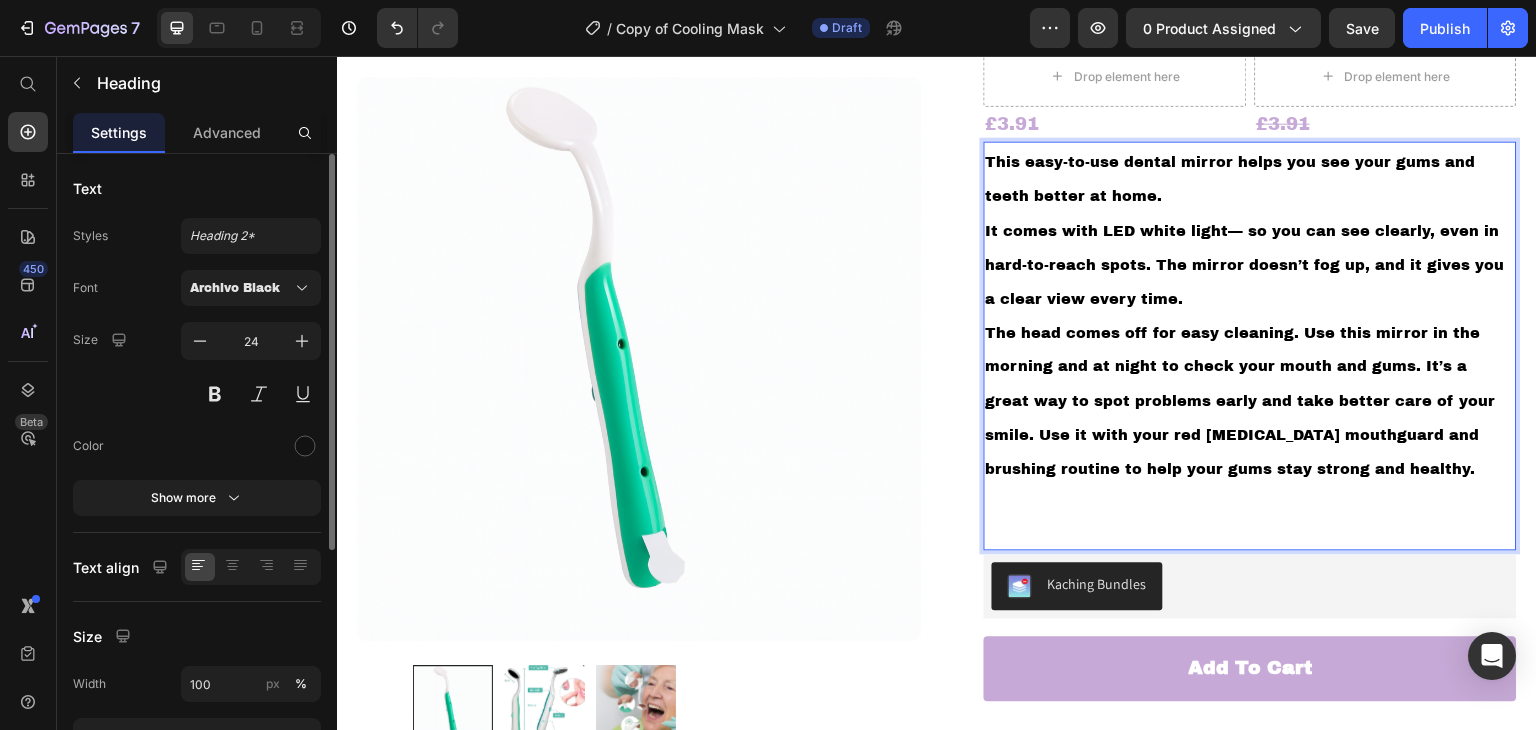 click on "It comes with LED white light— so you can see clearly, even in hard-to-reach spots. The mirror doesn’t fog up, and it gives you a clear view every time." at bounding box center (1245, 264) 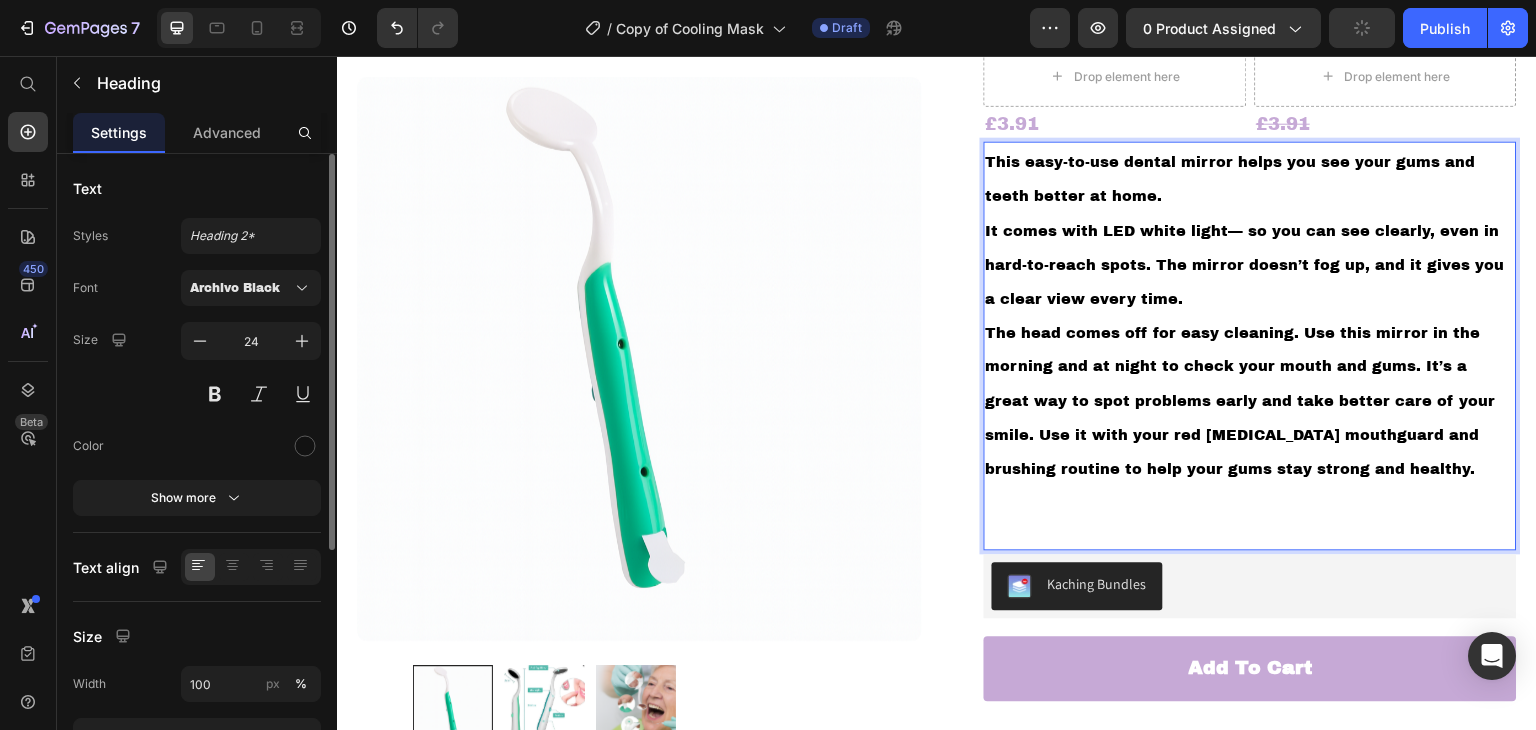 click on "It comes with LED white light— so you can see clearly, even in hard-to-reach spots. The mirror doesn’t fog up, and it gives you a clear view every time." at bounding box center (1245, 264) 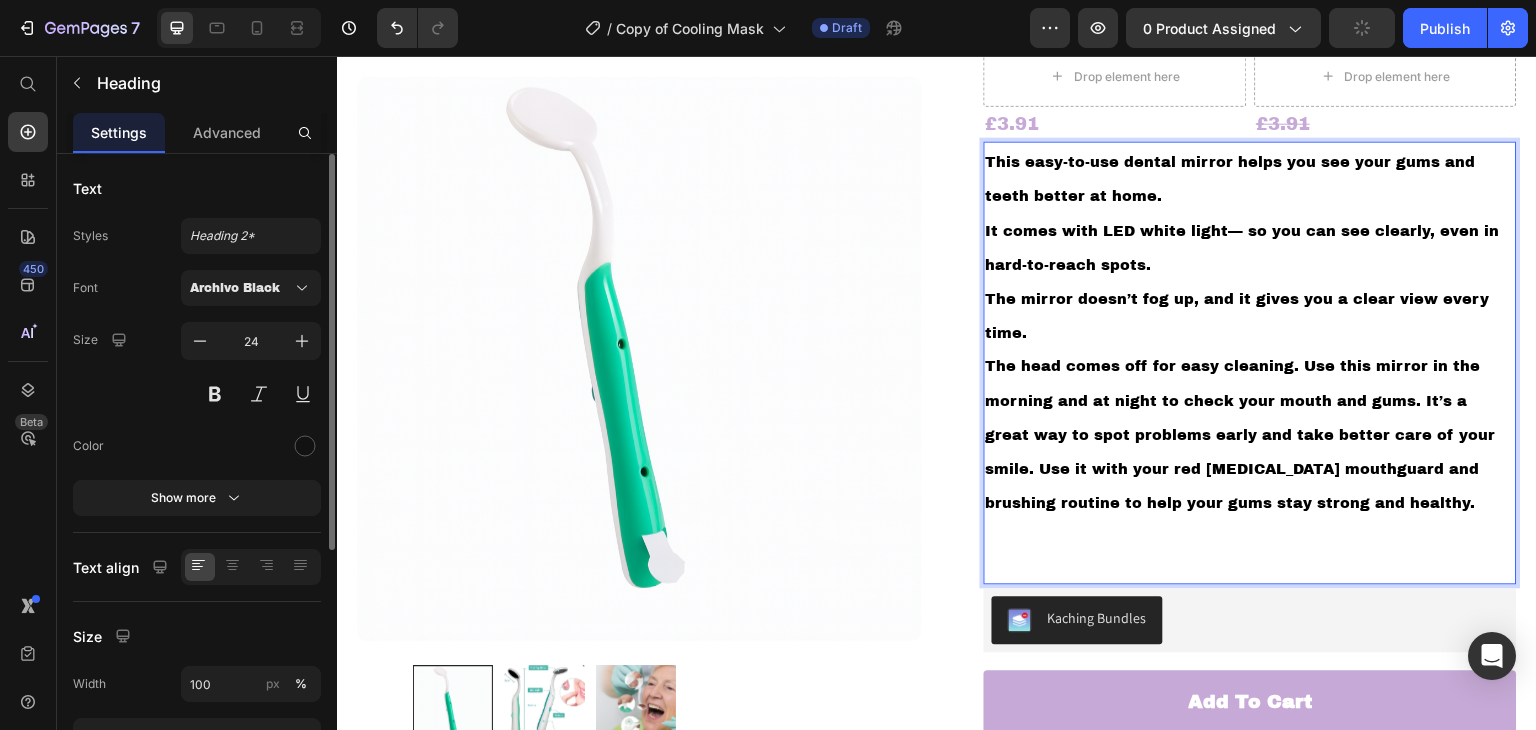 click on "This easy-to-use dental mirror helps you see your gums and teeth better at home.  It comes with LED white light— so you can see clearly, even in hard-to-reach spots.  The mirror doesn’t fog up, and it gives you a clear view every time." at bounding box center [1250, 245] 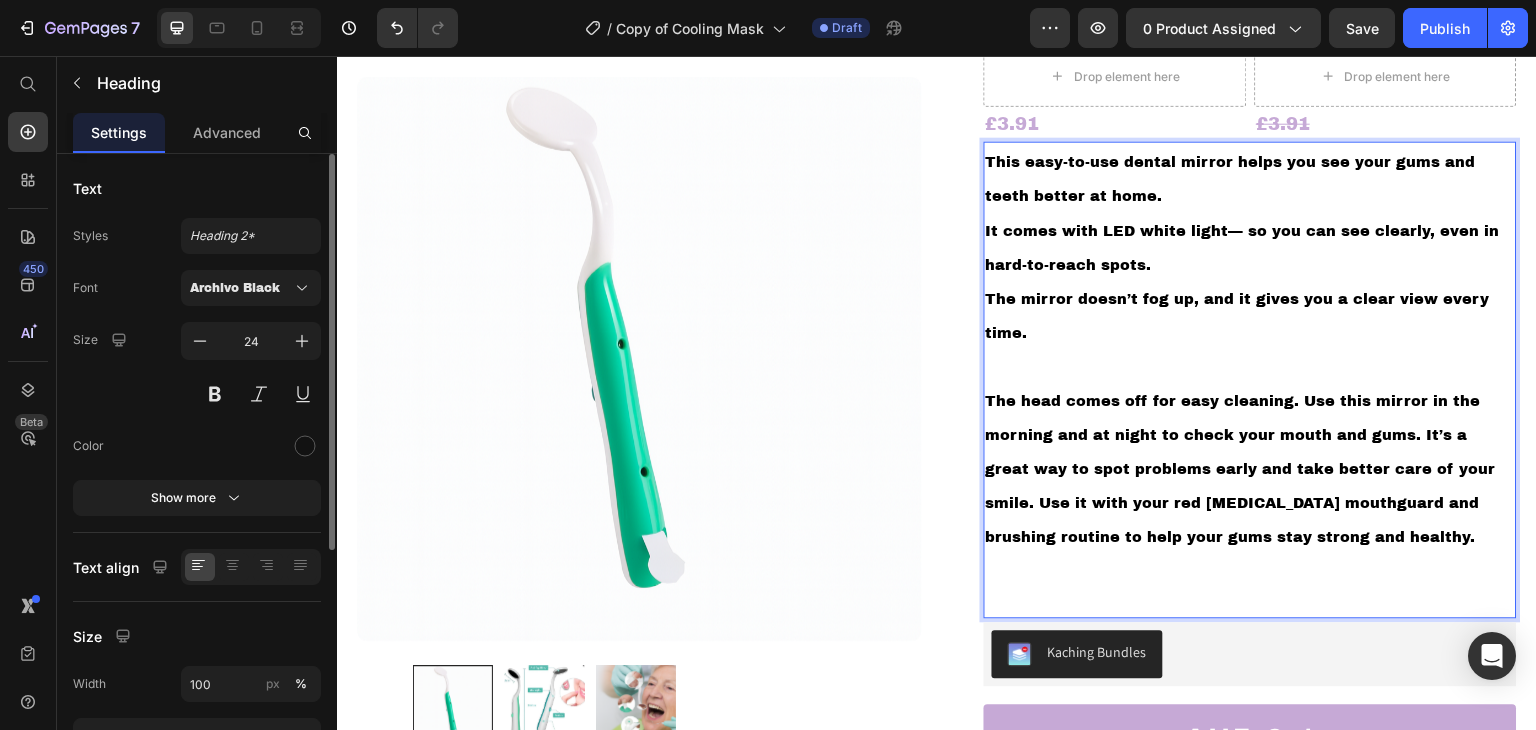 click on "The head comes off for easy cleaning. Use this mirror in the morning and at night to check your mouth and gums. It’s a great way to spot problems early and take better care of your smile. Use it with your red light therapy mouthguard and brushing routine to help your gums stay strong and healthy." at bounding box center [1241, 469] 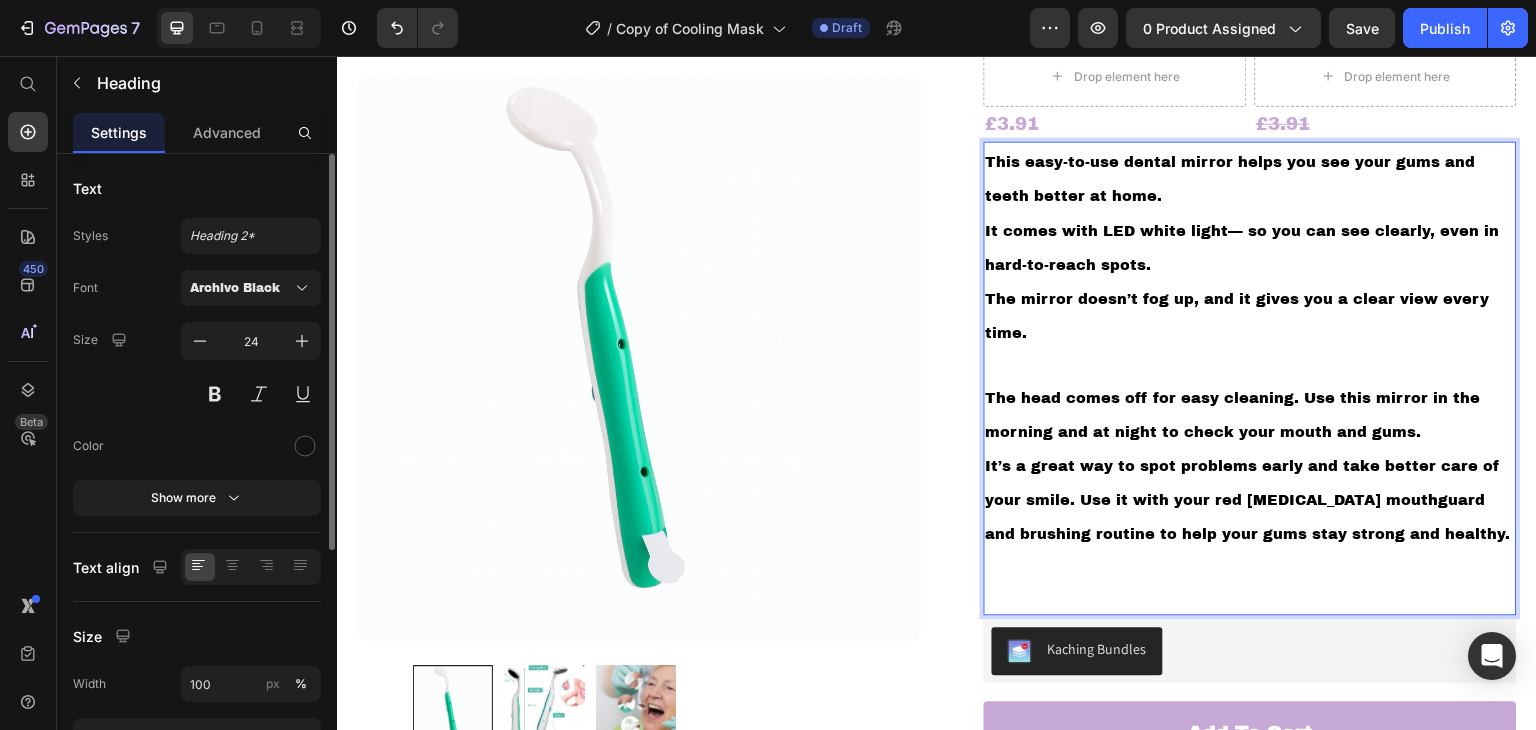click on "The head comes off for easy cleaning. Use this mirror in the morning and at night to check your mouth and gums.  It’s a great way to spot problems early and take better care of your smile. Use it with your red light therapy mouthguard and brushing routine to help your gums stay strong and healthy." at bounding box center (1250, 465) 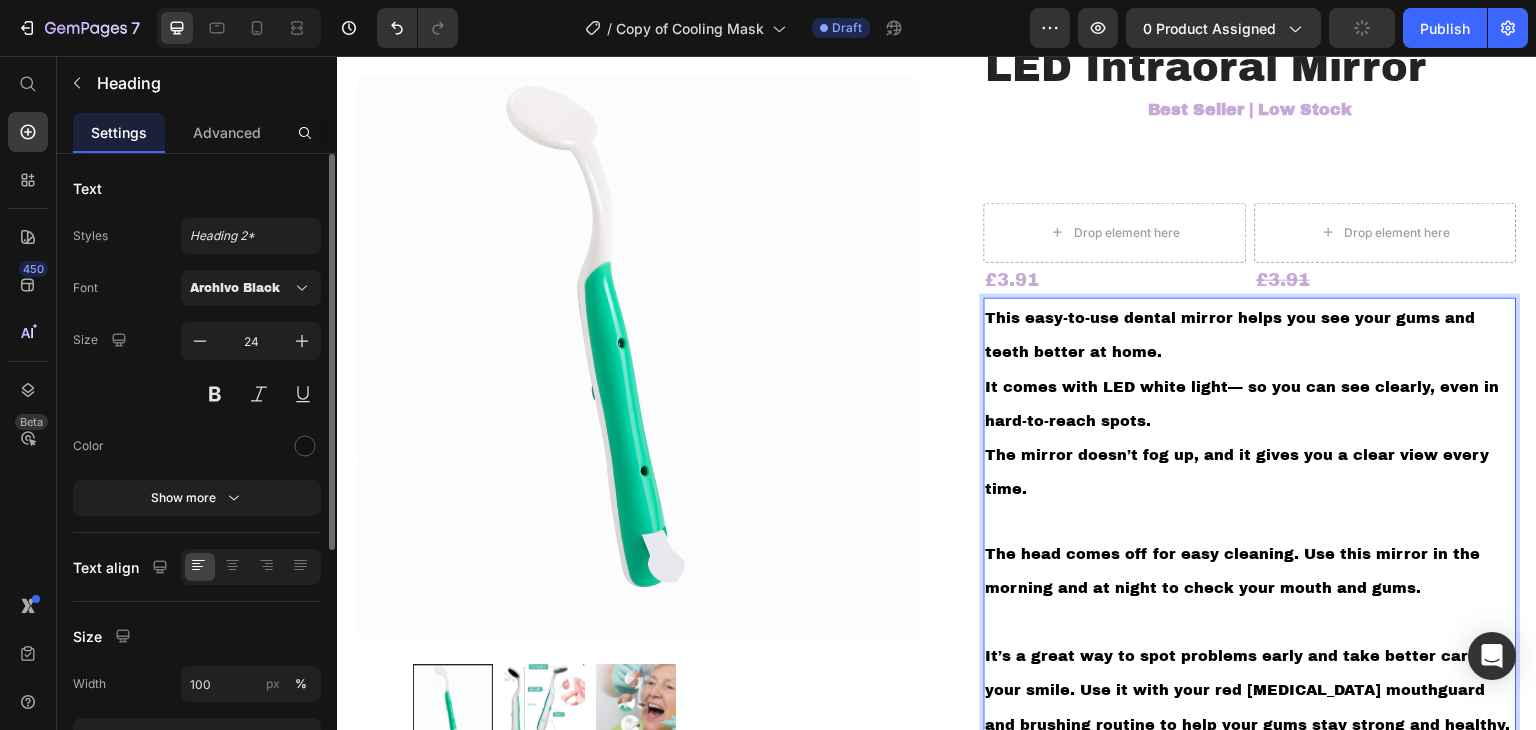 scroll, scrollTop: 0, scrollLeft: 0, axis: both 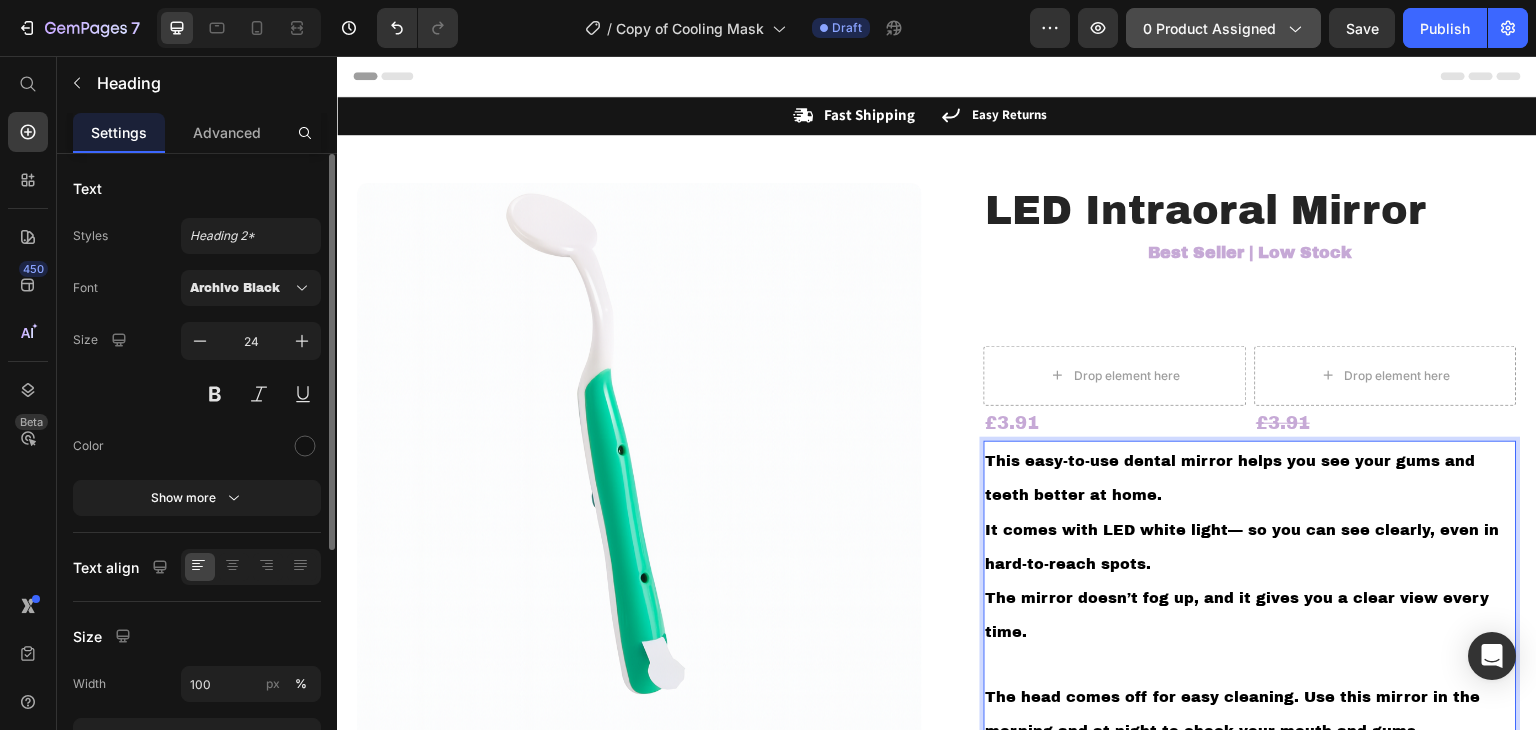 click on "0 product assigned" at bounding box center [1223, 28] 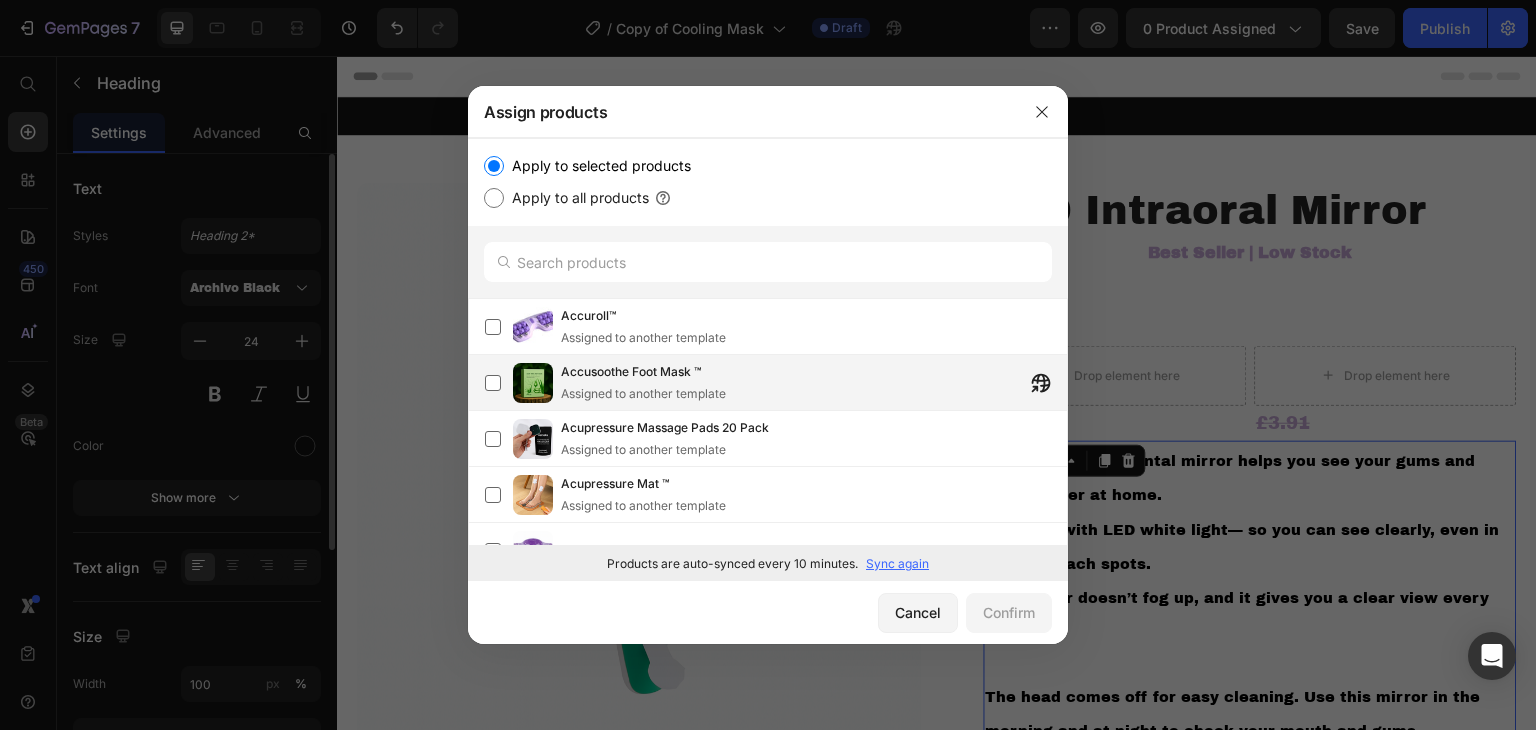 scroll, scrollTop: 200, scrollLeft: 0, axis: vertical 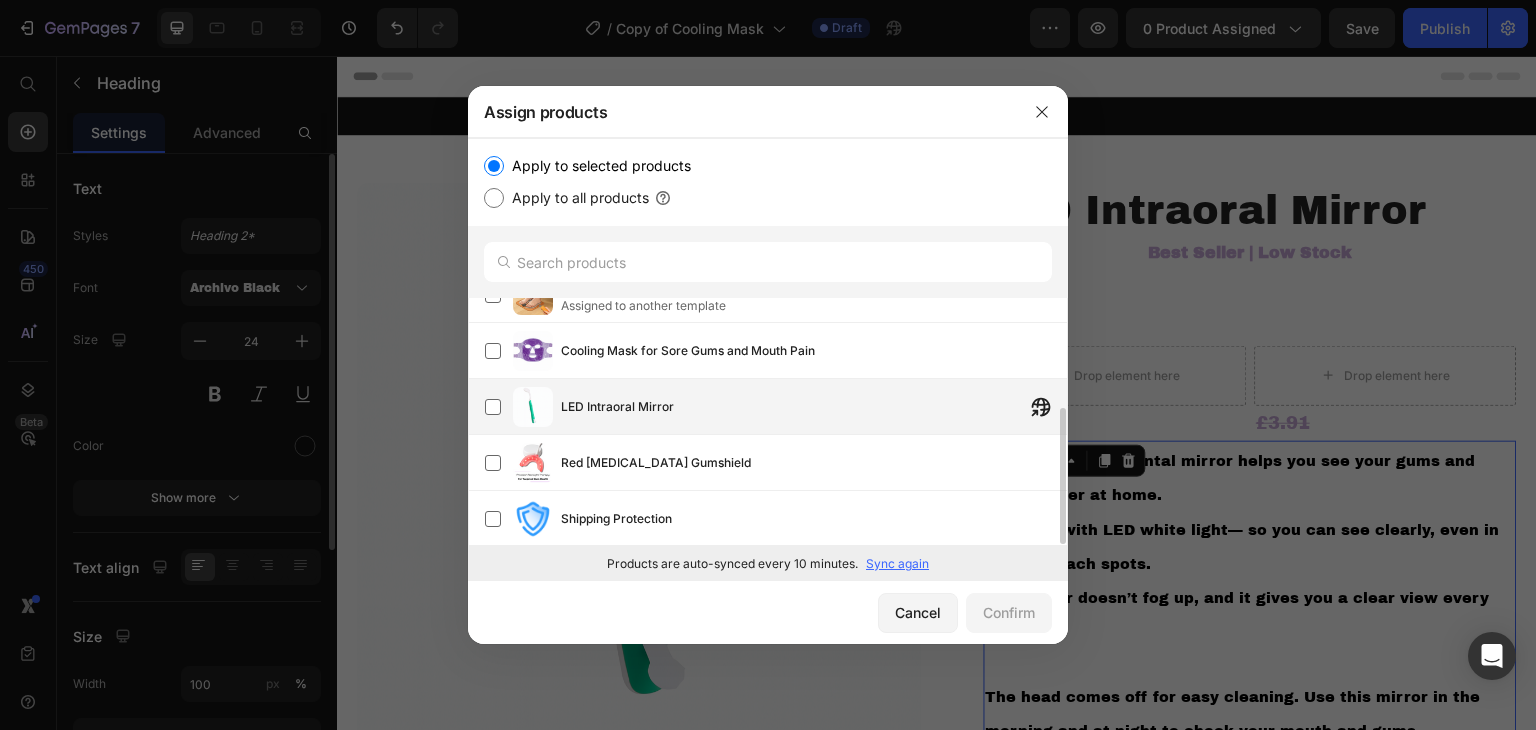 click on "LED Intraoral Mirror" at bounding box center (814, 407) 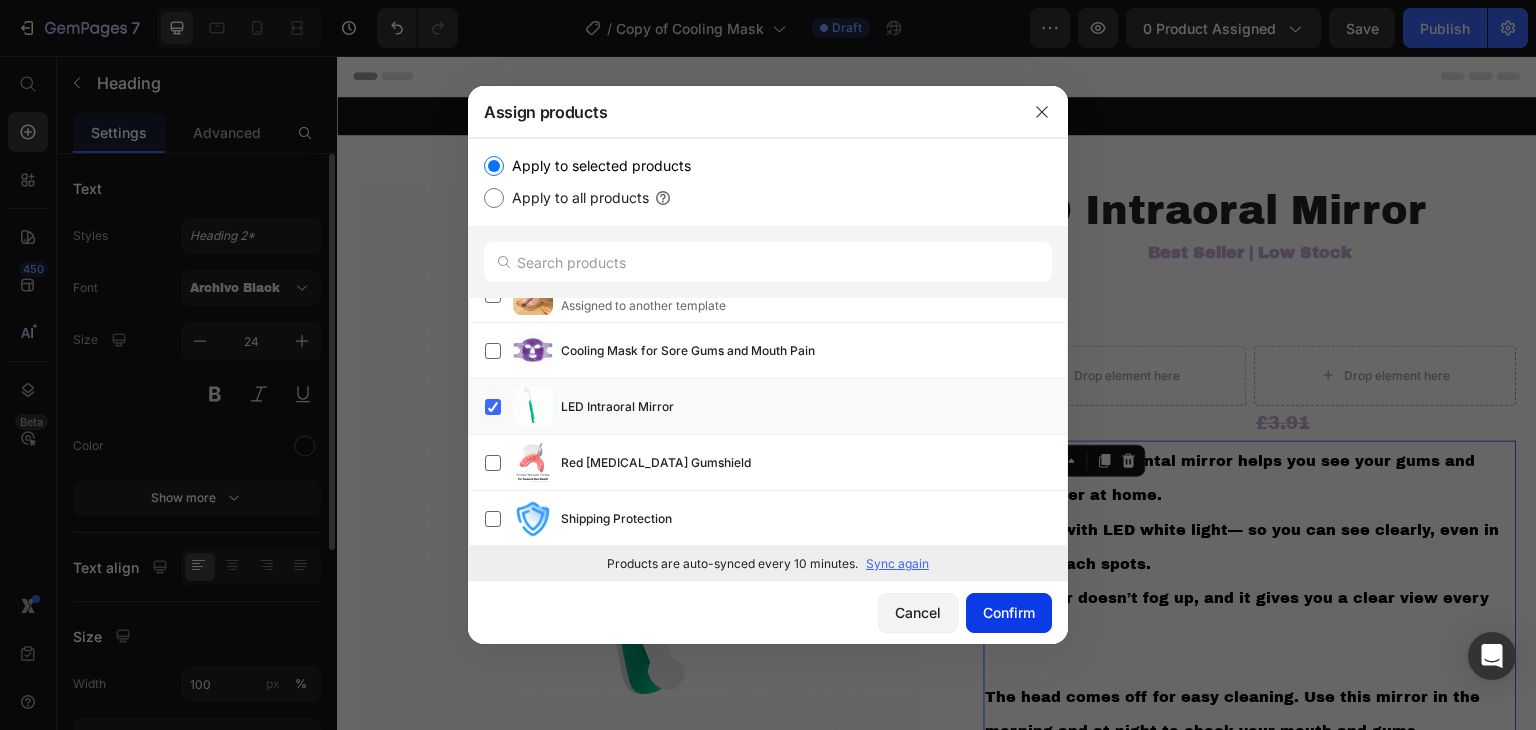 click on "Confirm" at bounding box center [1009, 612] 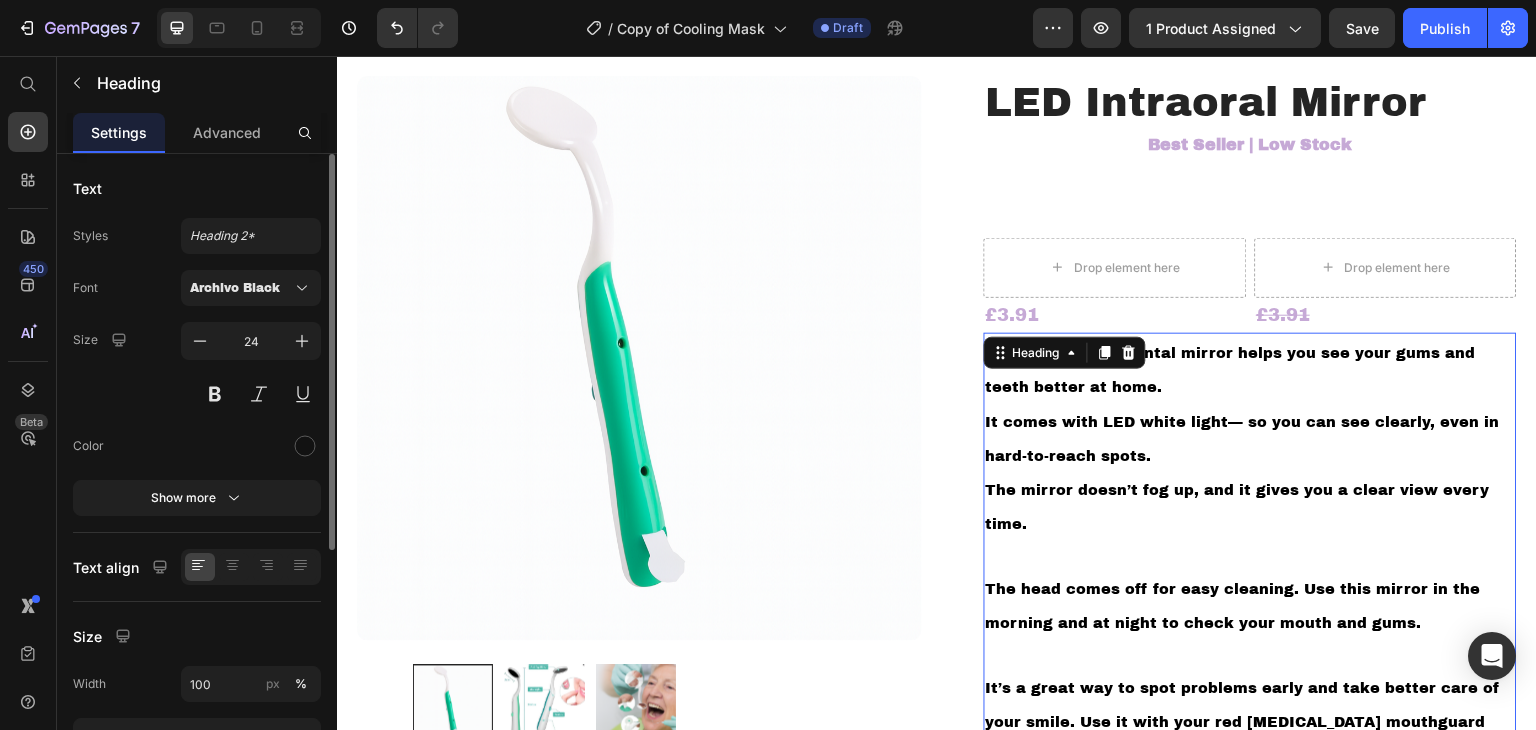 scroll, scrollTop: 0, scrollLeft: 0, axis: both 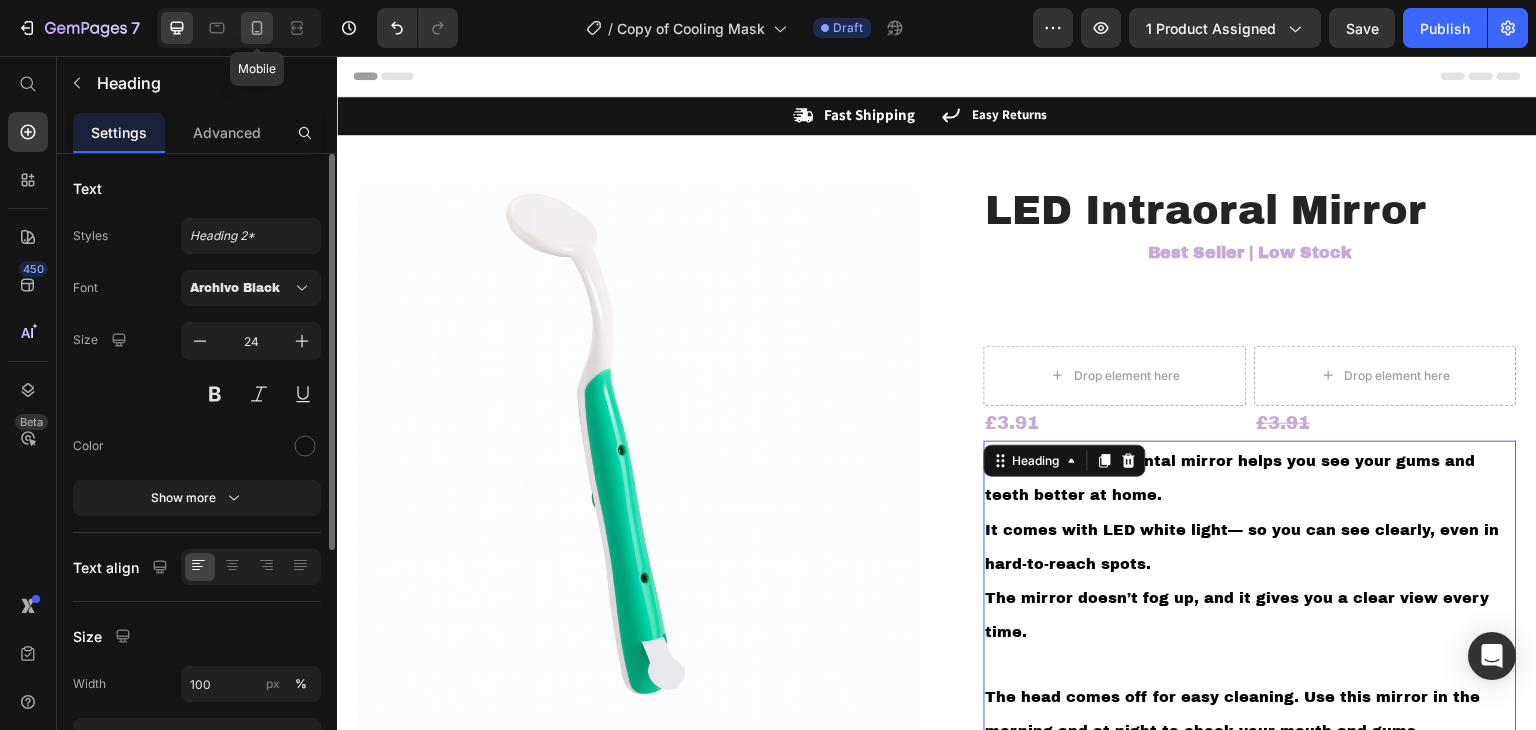 click 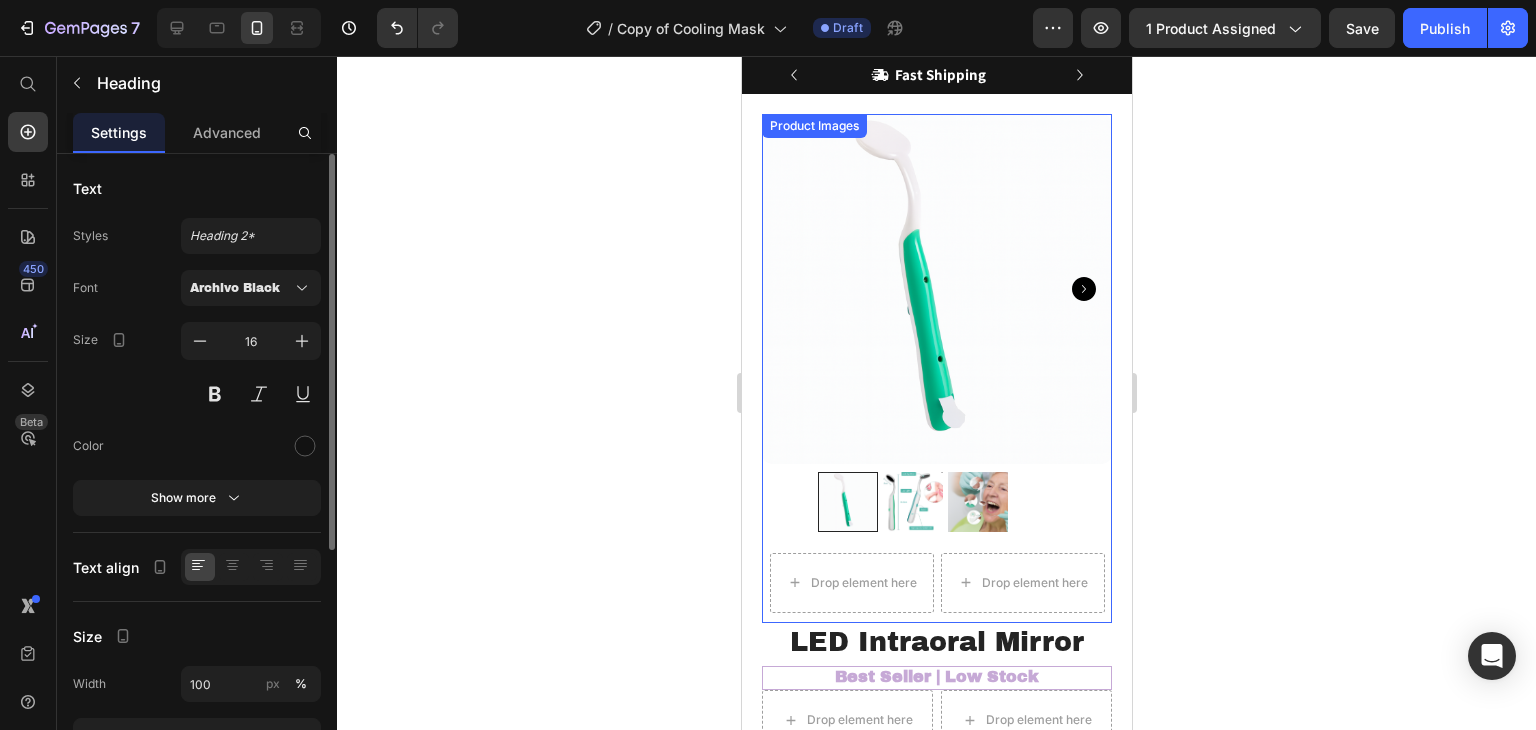 scroll, scrollTop: 0, scrollLeft: 0, axis: both 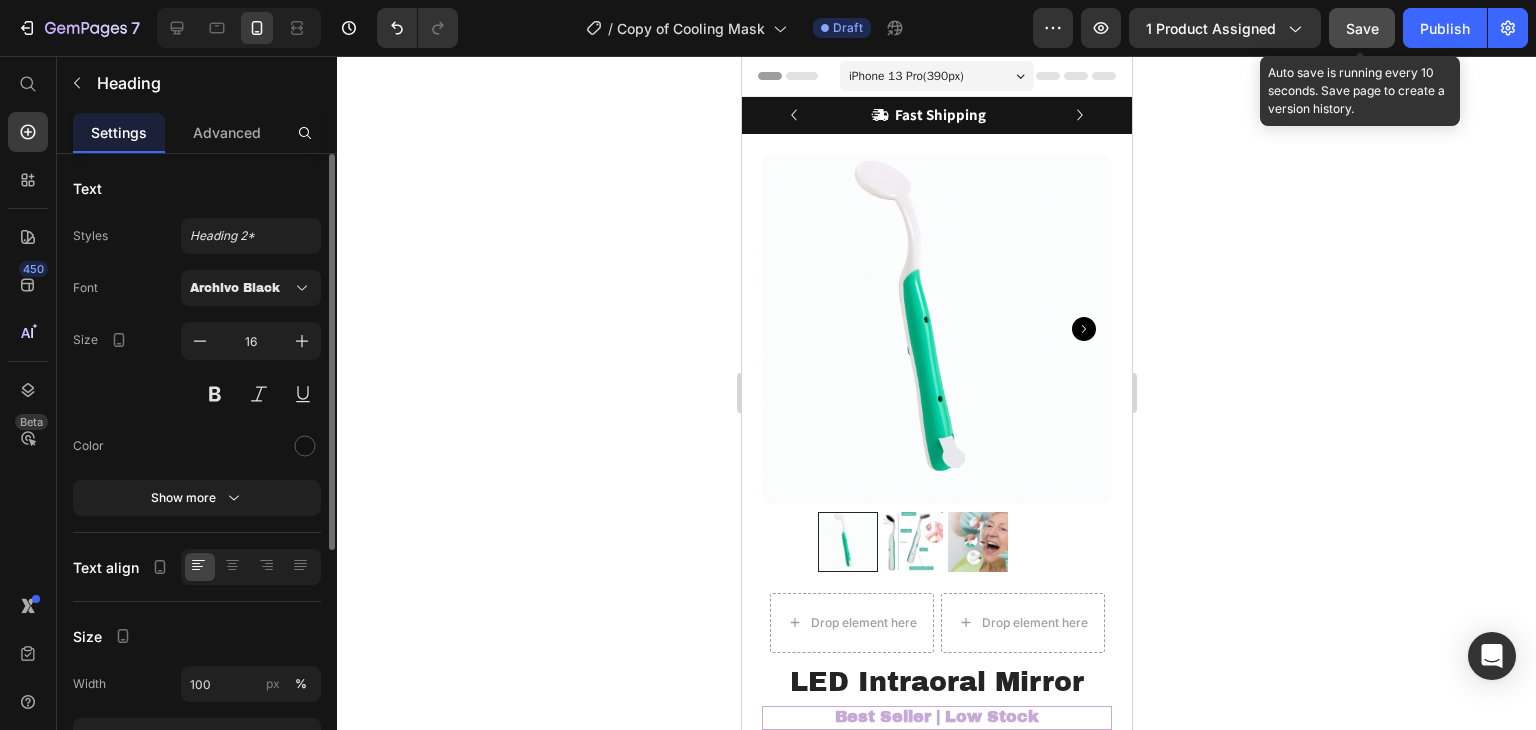 click on "Save" 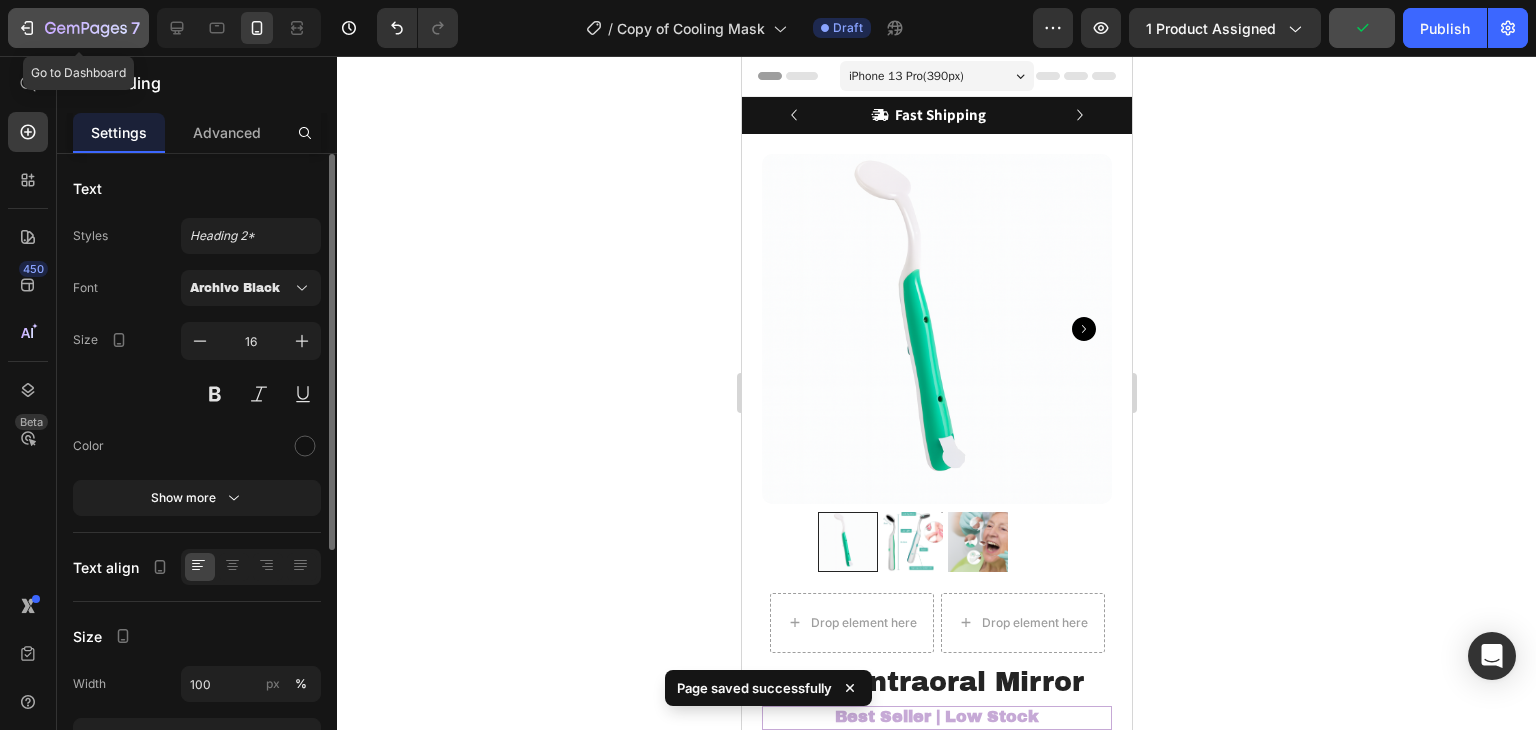 click 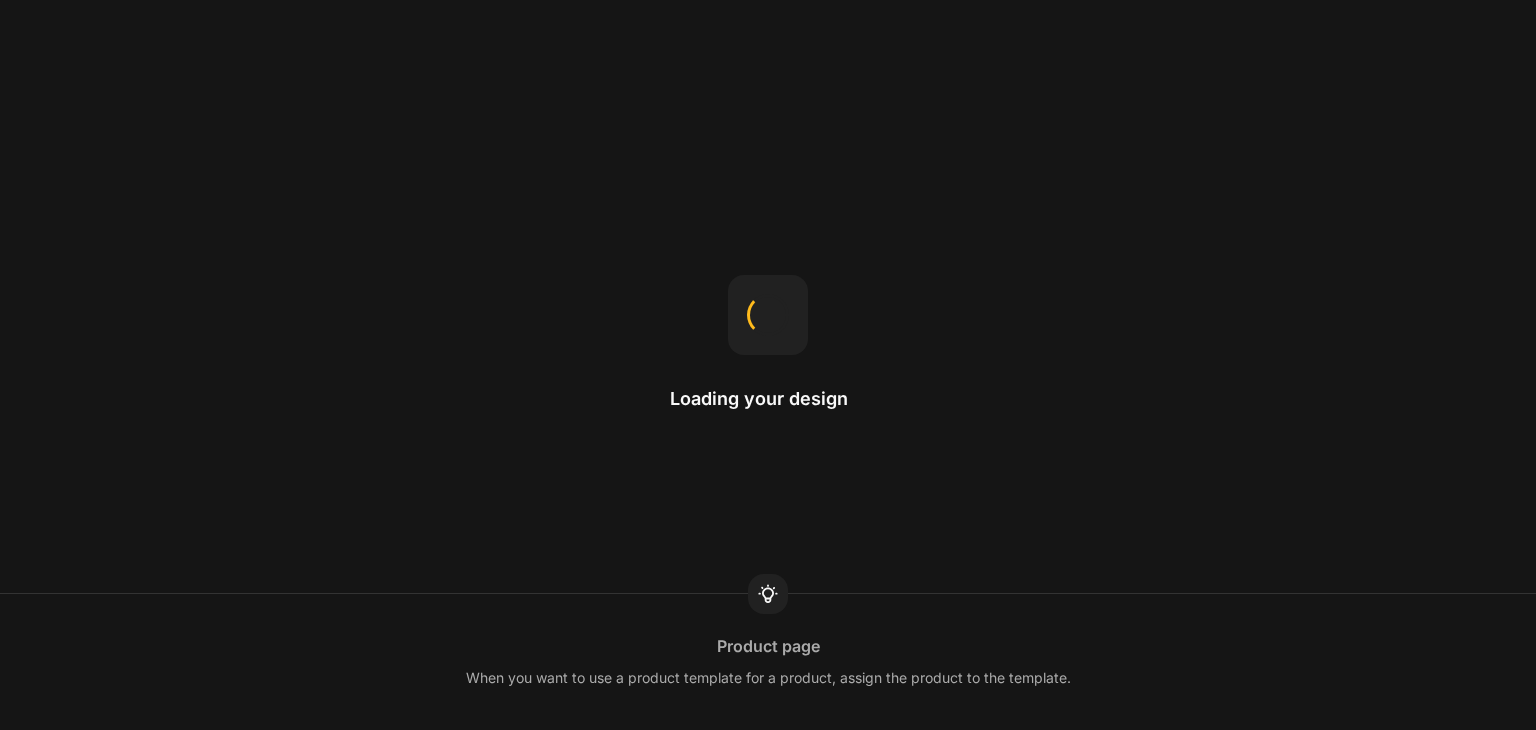 scroll, scrollTop: 0, scrollLeft: 0, axis: both 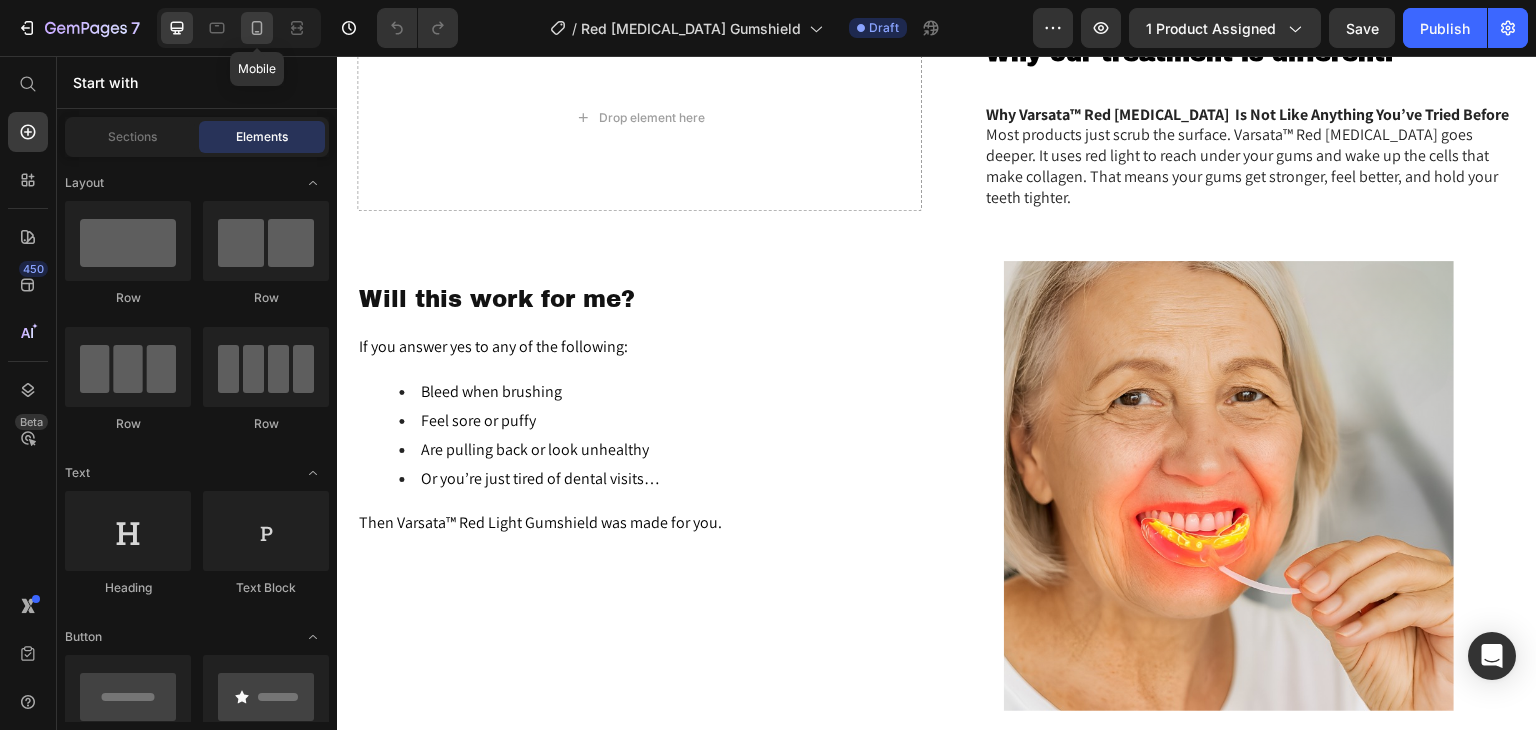 click 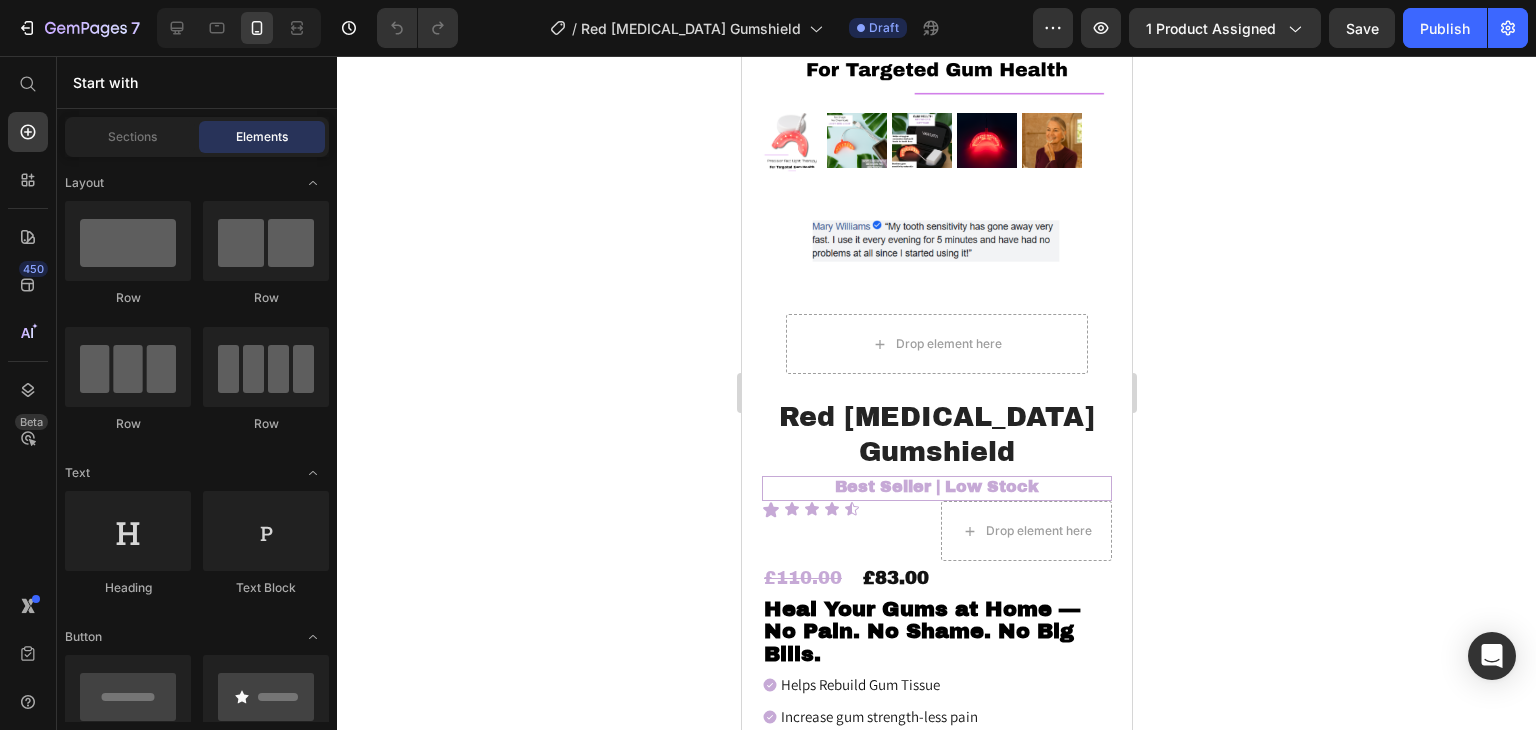 scroll, scrollTop: 0, scrollLeft: 0, axis: both 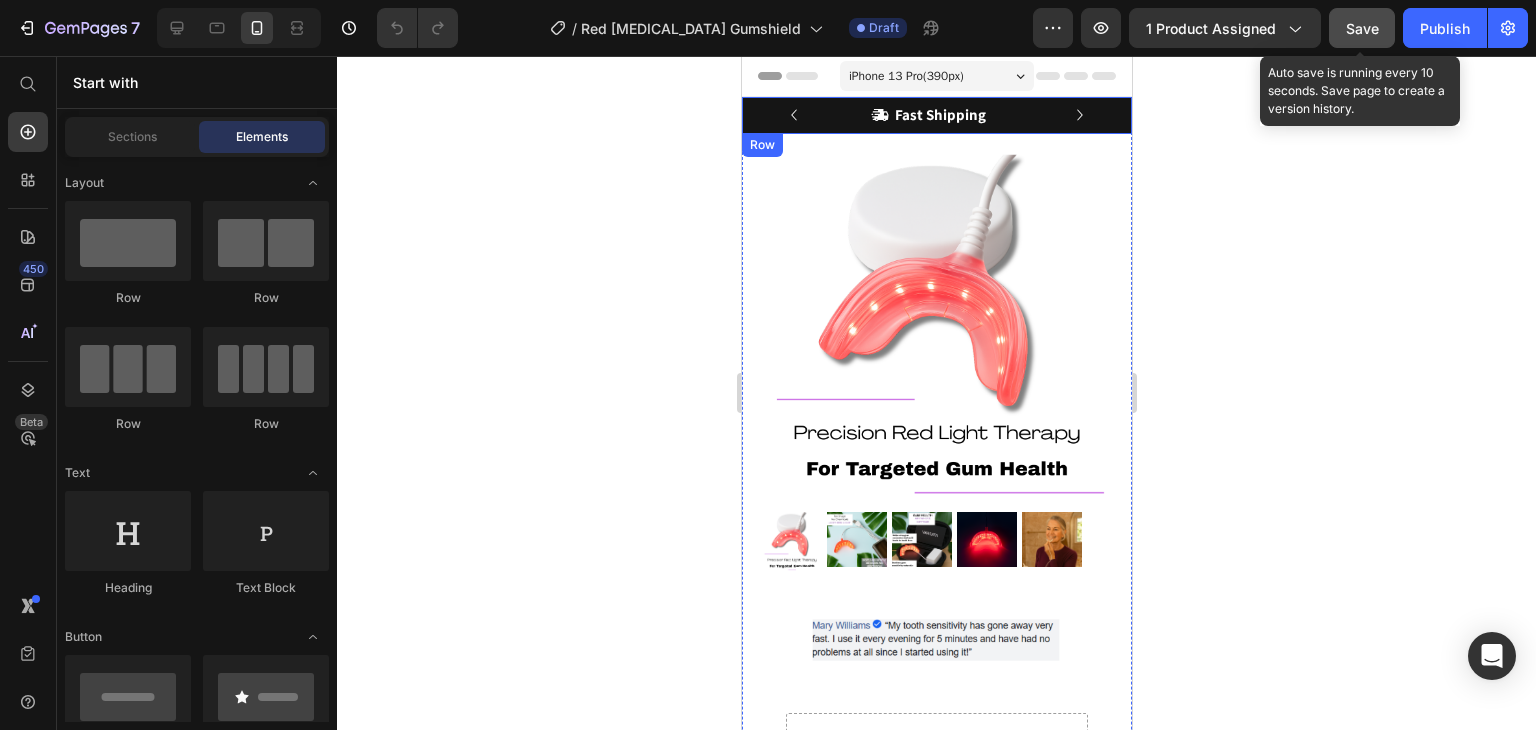 click on "Save" 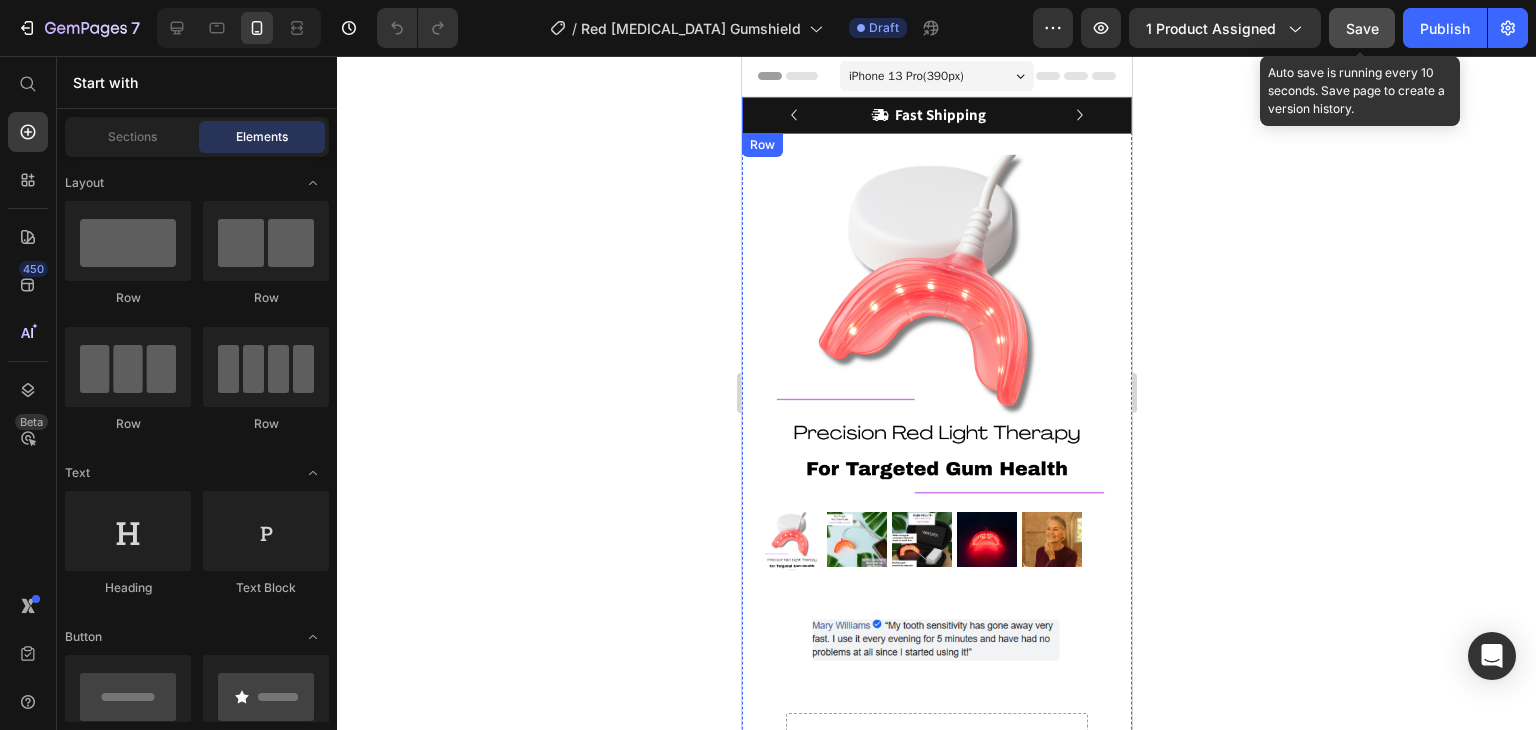 click on "Save" 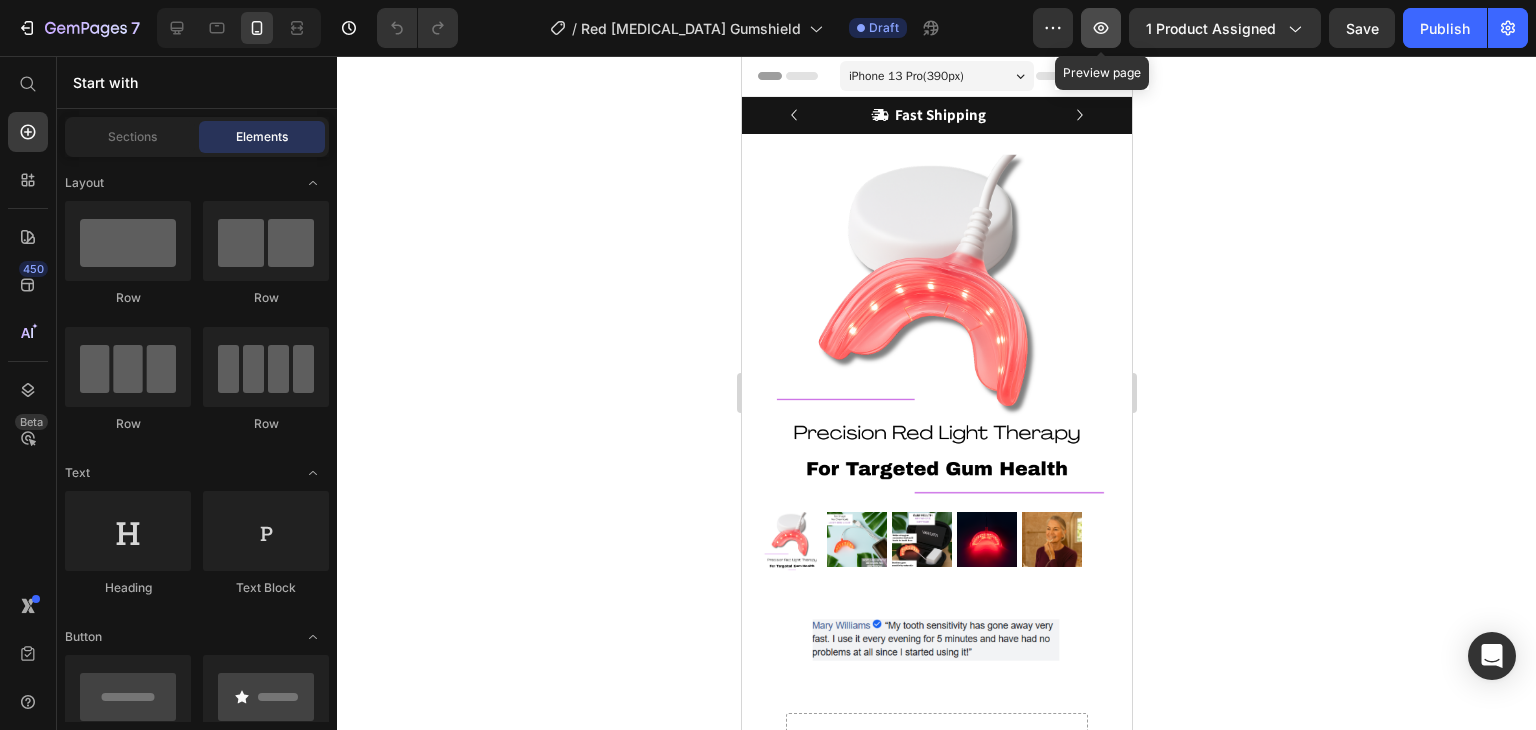 click 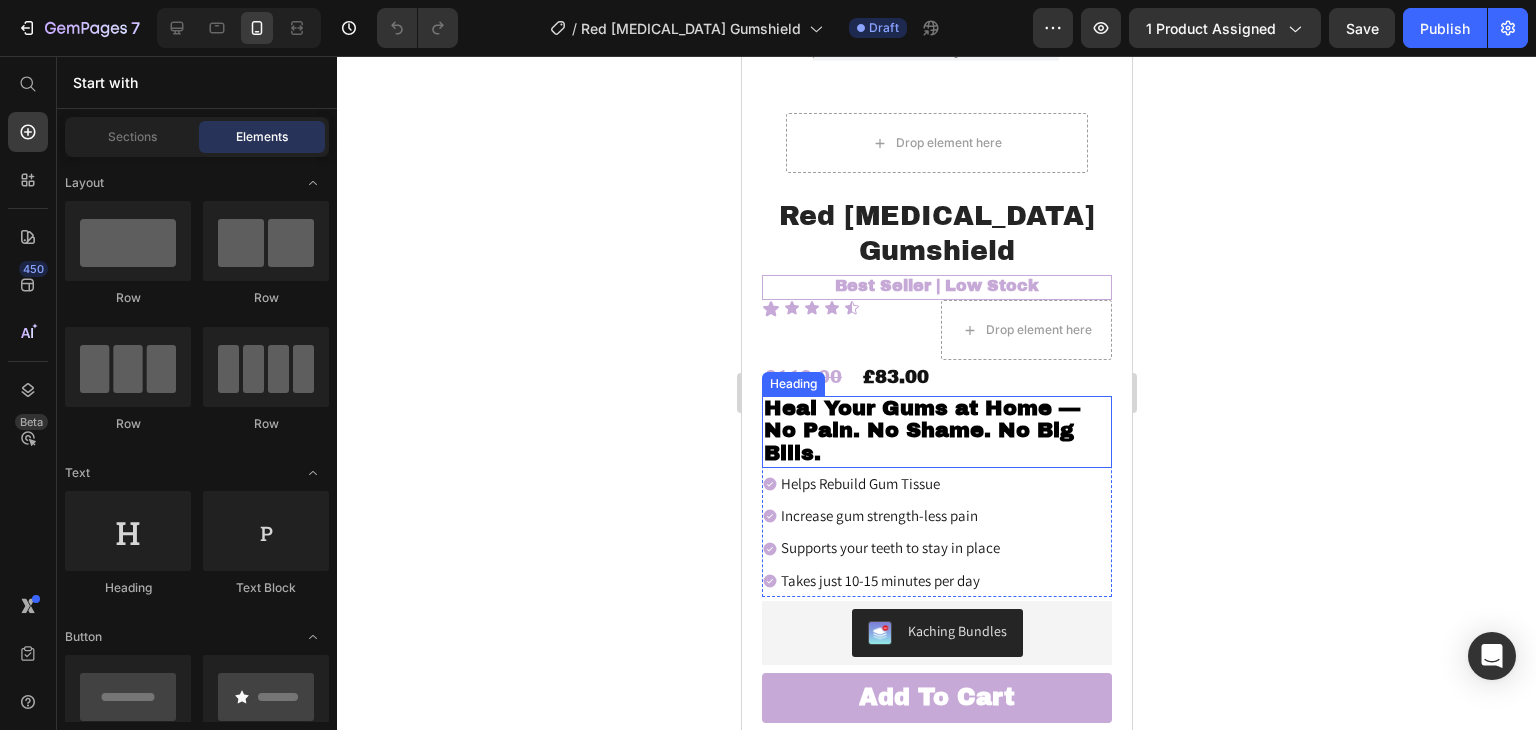 scroll, scrollTop: 0, scrollLeft: 0, axis: both 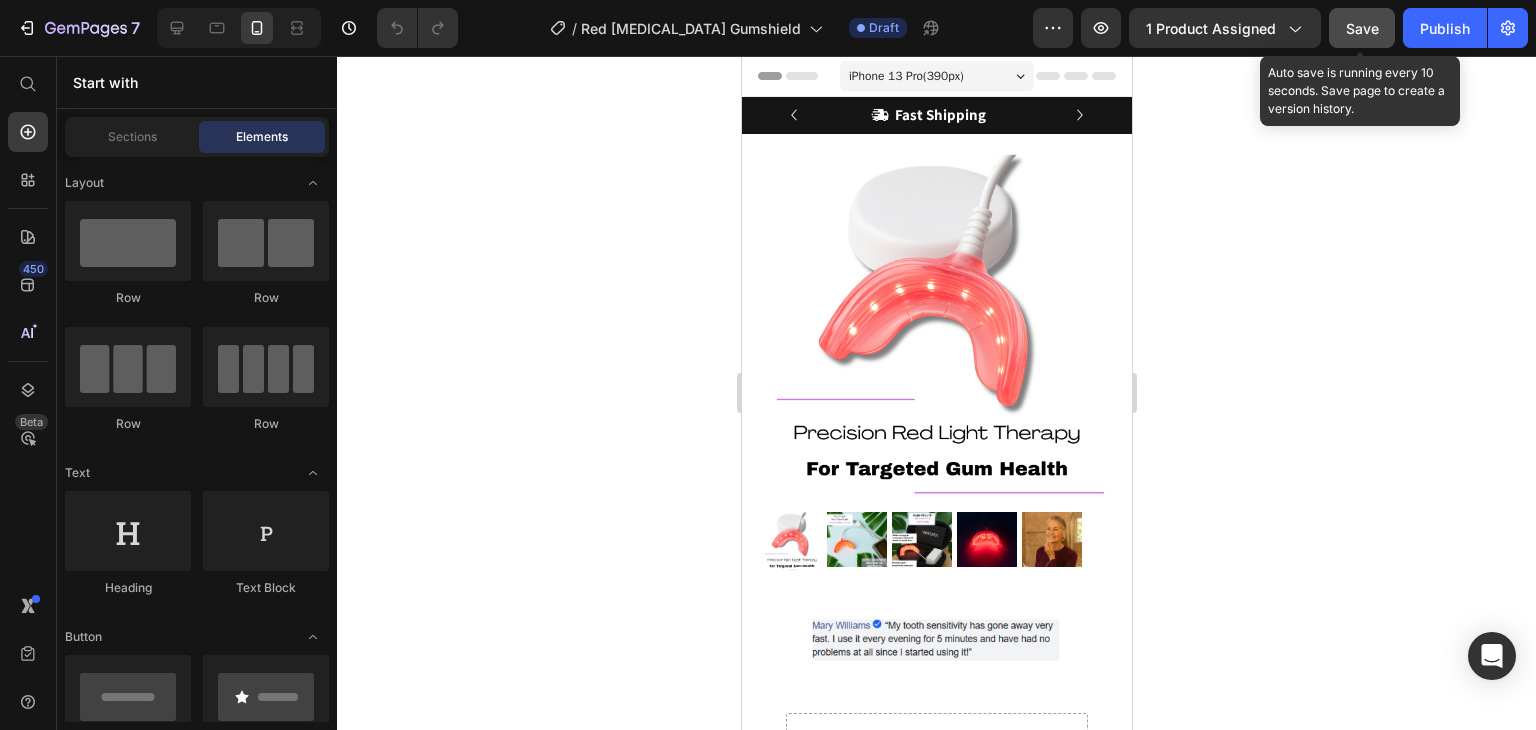 click on "Save" at bounding box center [1362, 28] 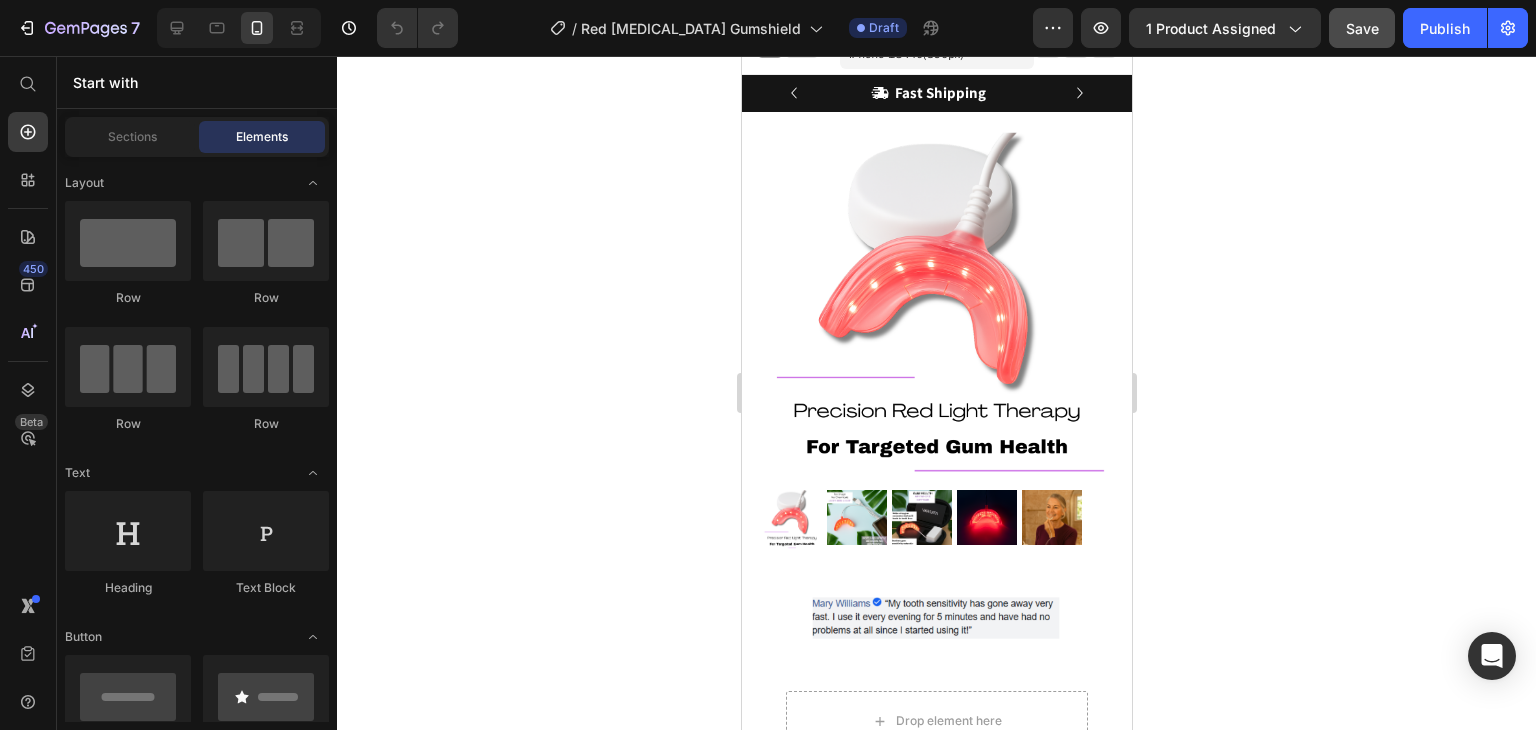 scroll, scrollTop: 0, scrollLeft: 0, axis: both 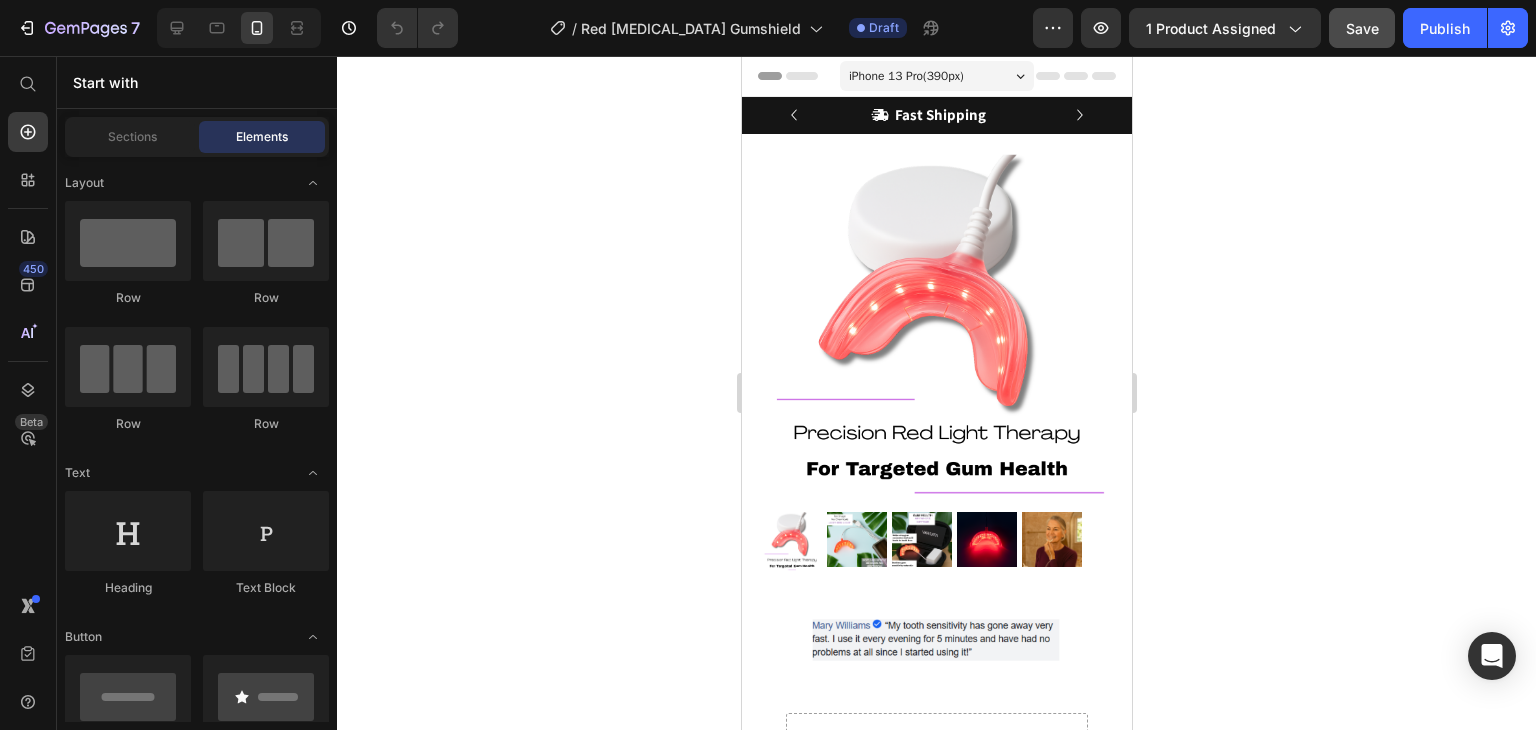 drag, startPoint x: 1447, startPoint y: 39, endPoint x: 1430, endPoint y: 210, distance: 171.84296 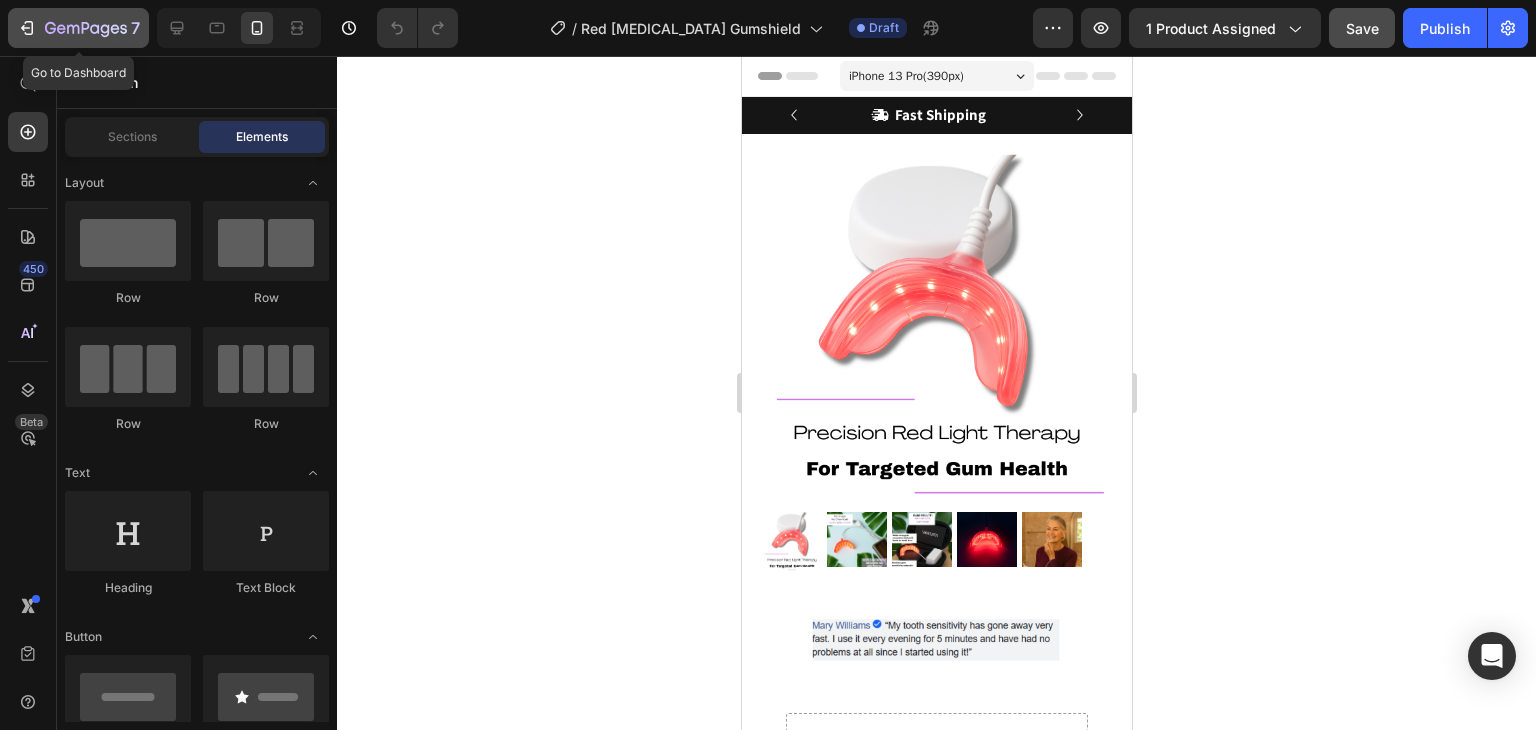 click 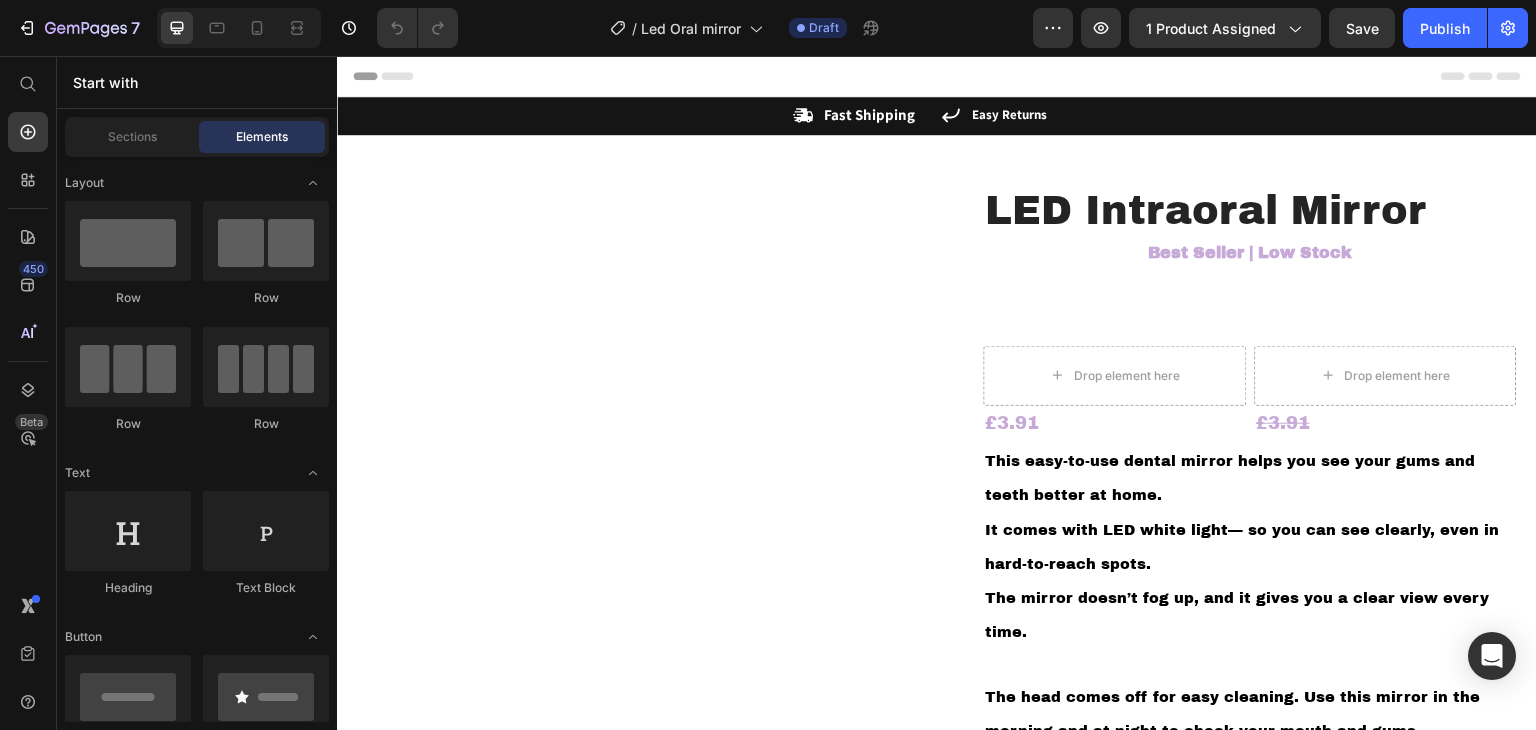 scroll, scrollTop: 0, scrollLeft: 0, axis: both 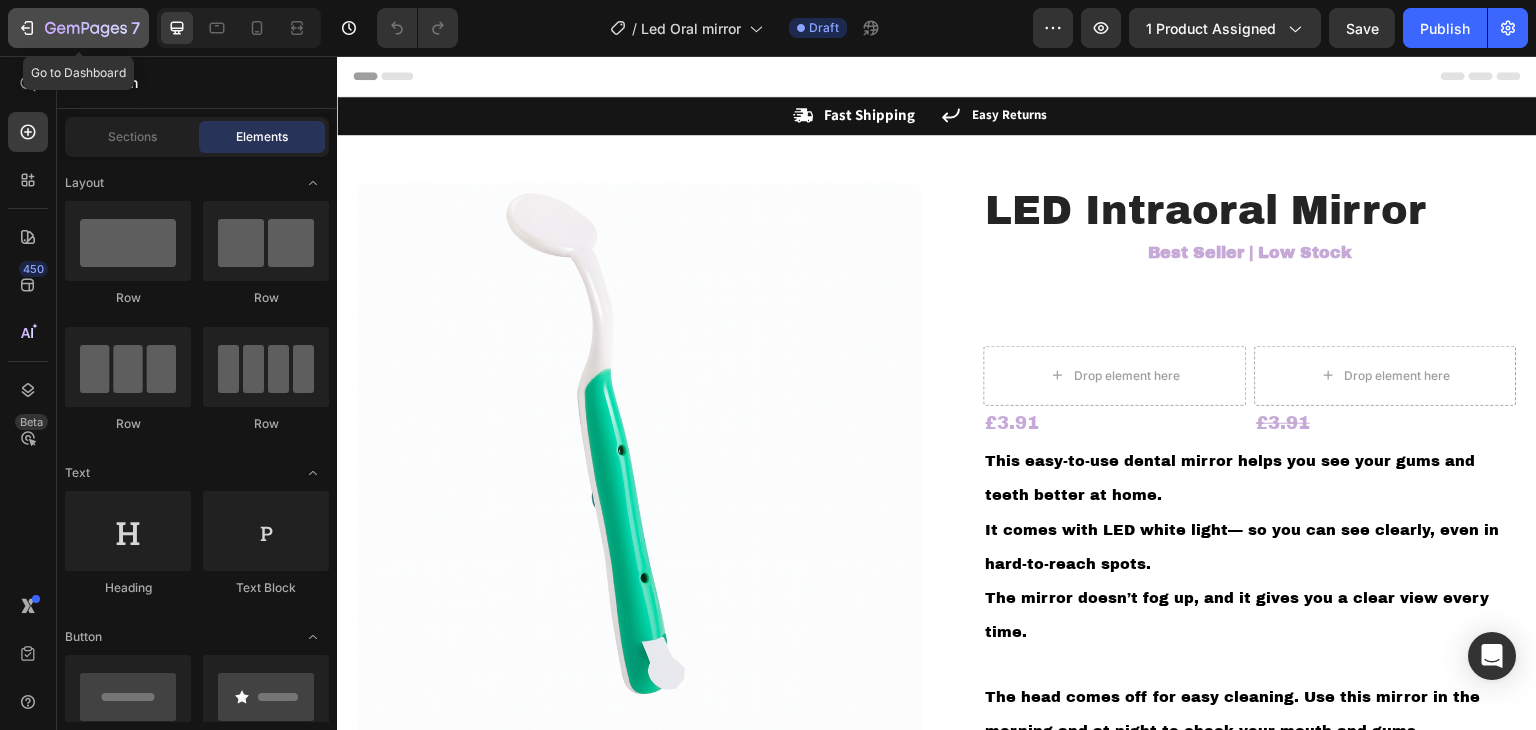 click on "7" 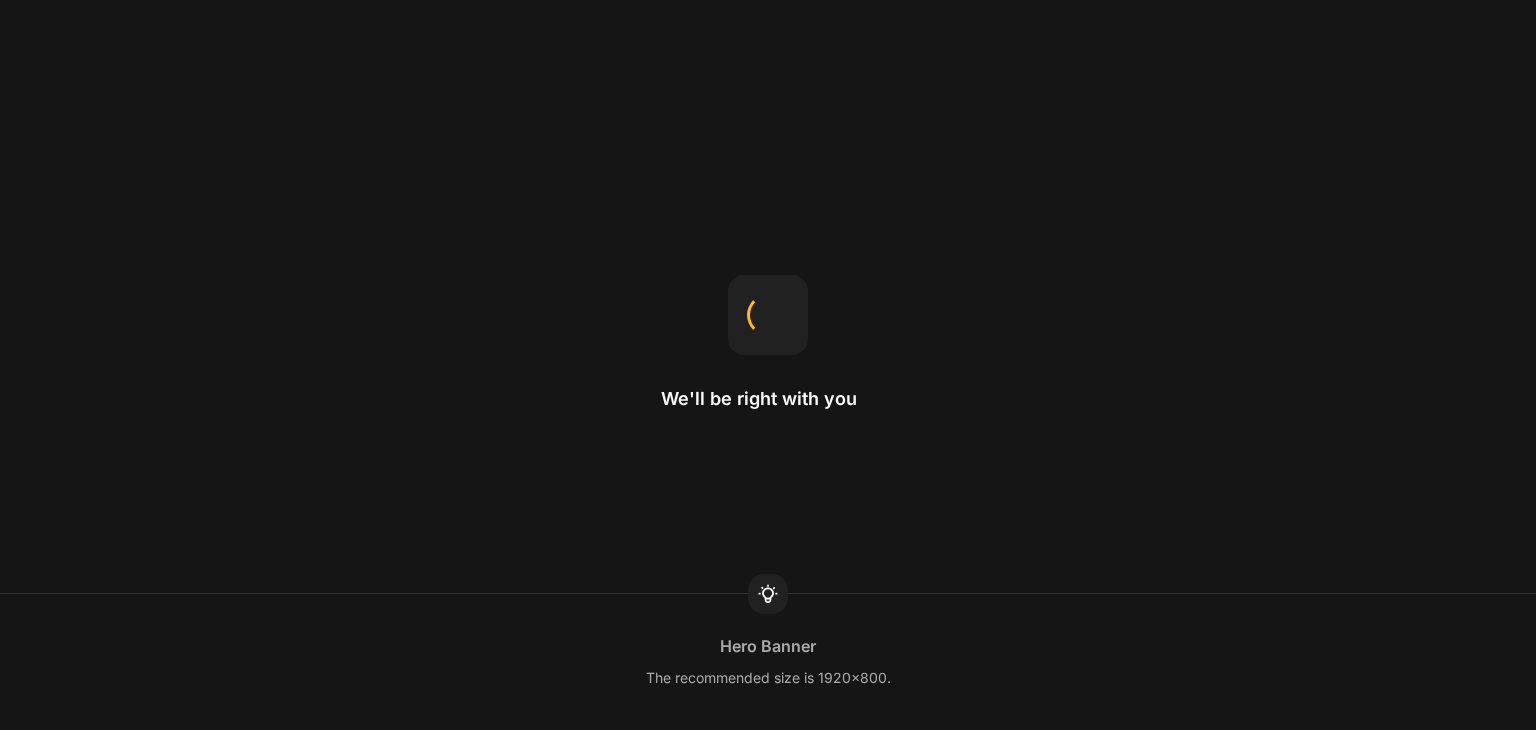 scroll, scrollTop: 0, scrollLeft: 0, axis: both 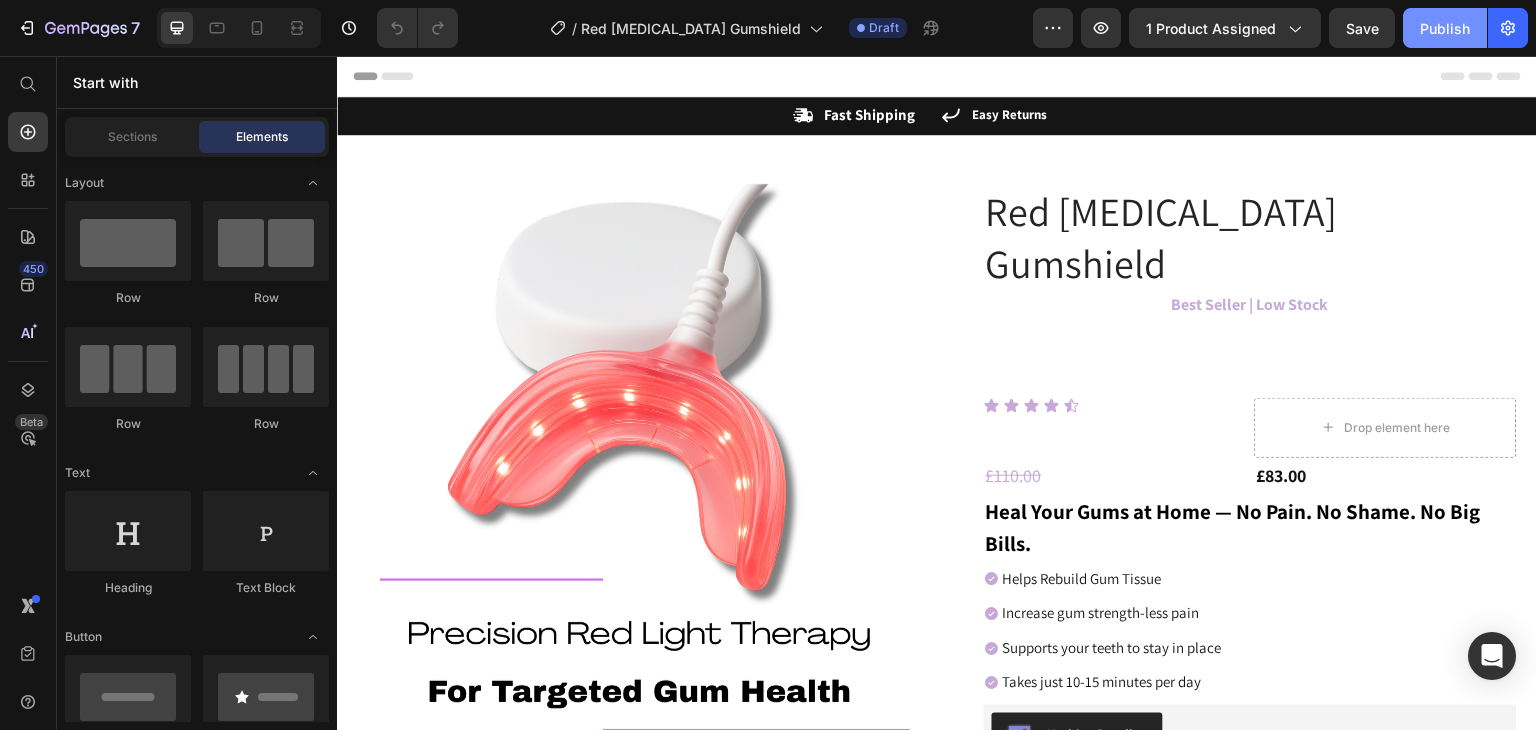 click on "Publish" at bounding box center [1445, 28] 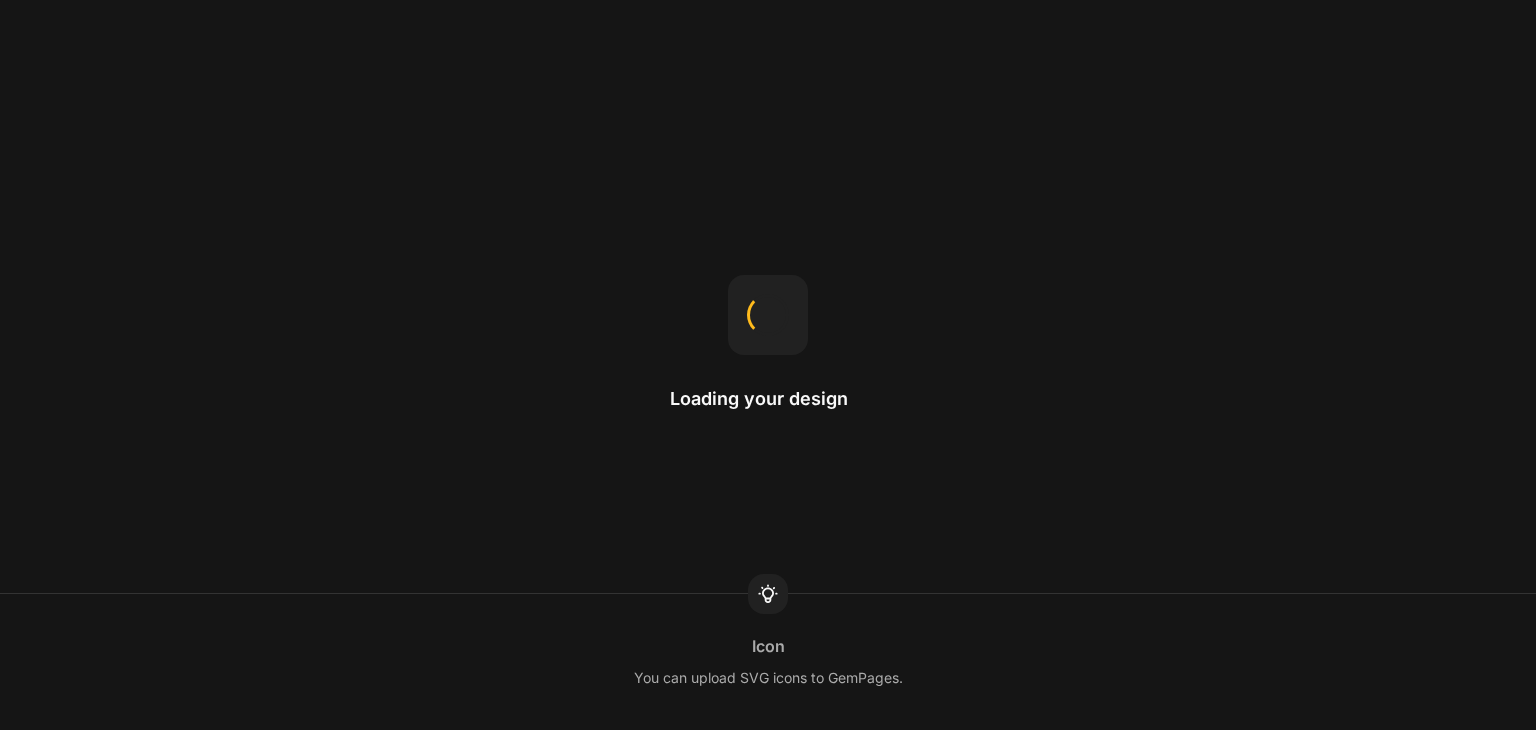 scroll, scrollTop: 0, scrollLeft: 0, axis: both 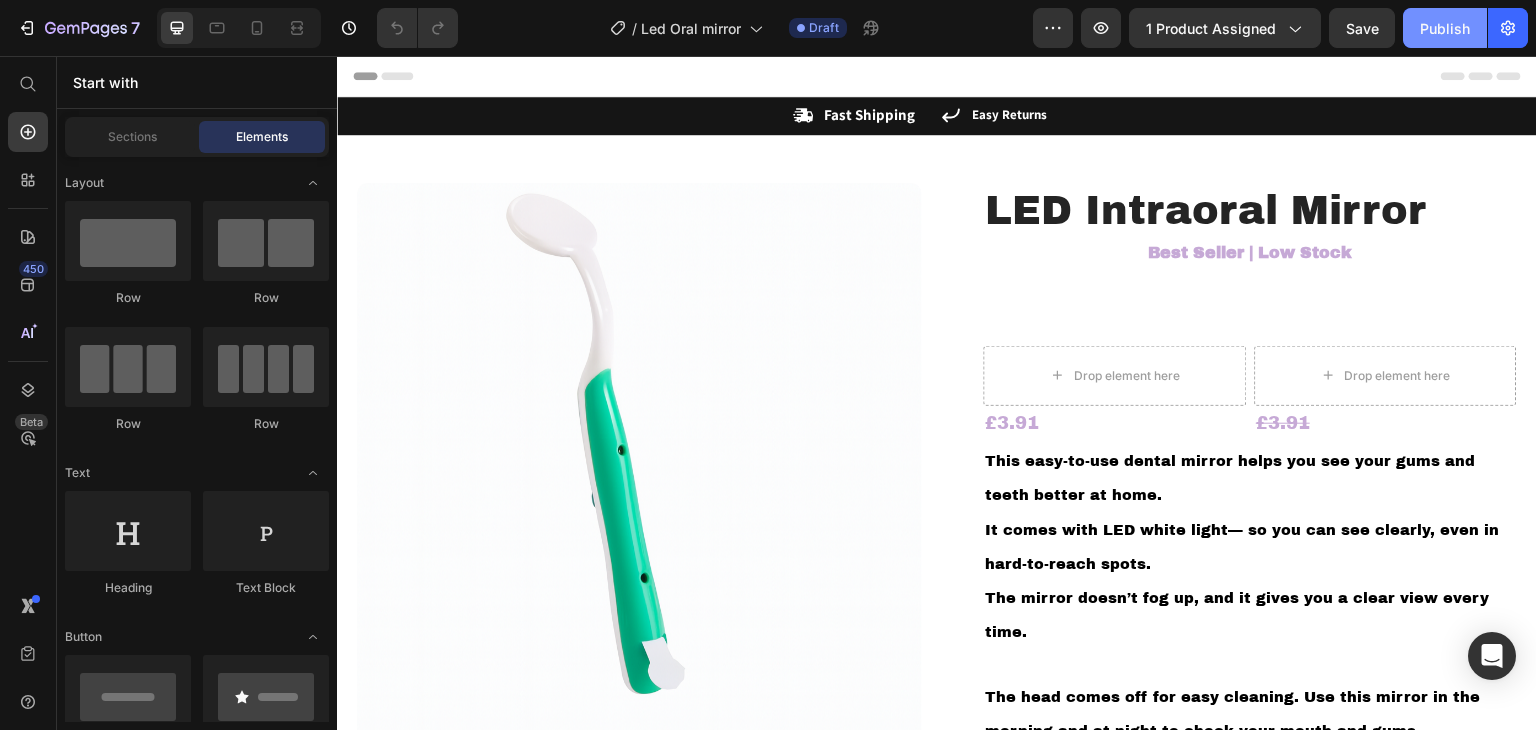 click on "Publish" at bounding box center [1445, 28] 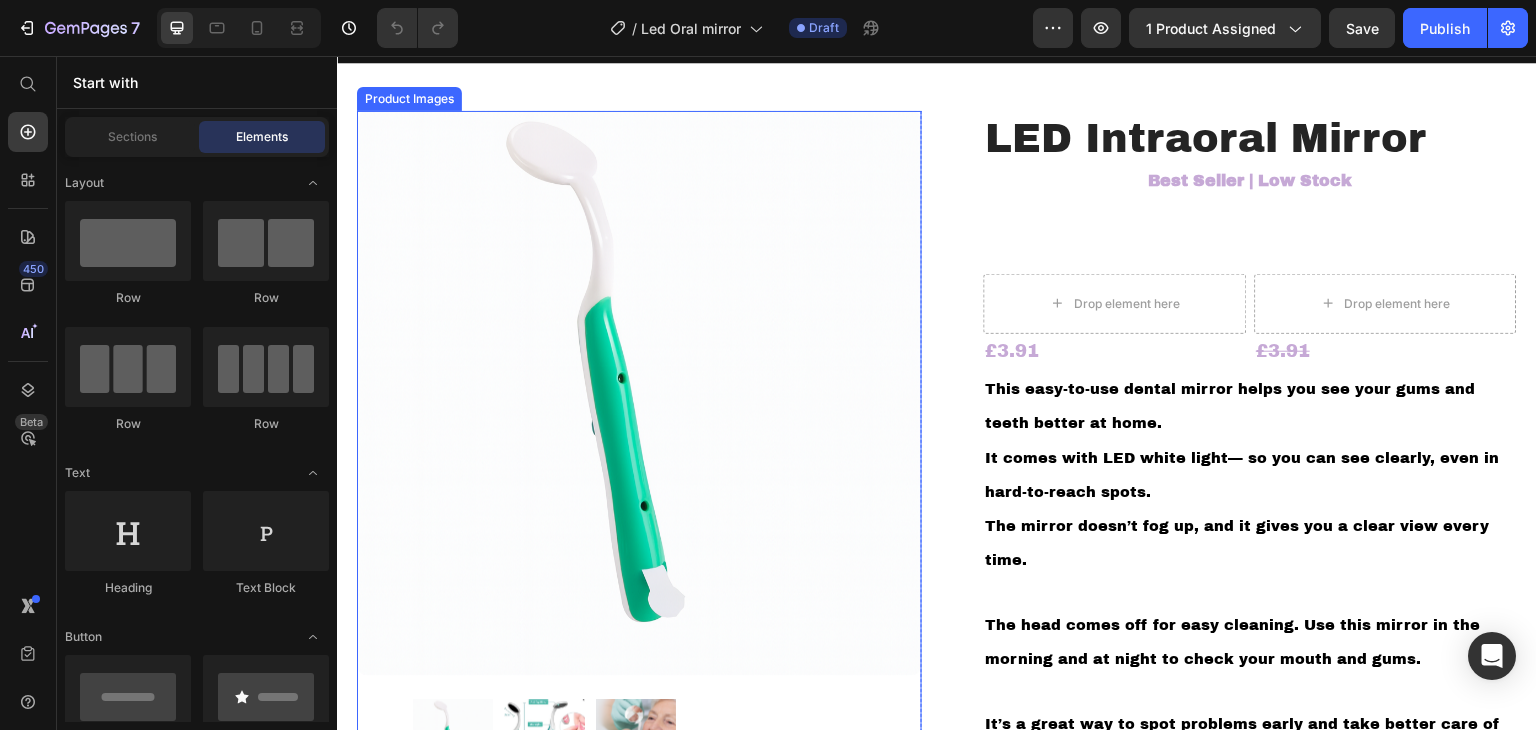 scroll, scrollTop: 0, scrollLeft: 0, axis: both 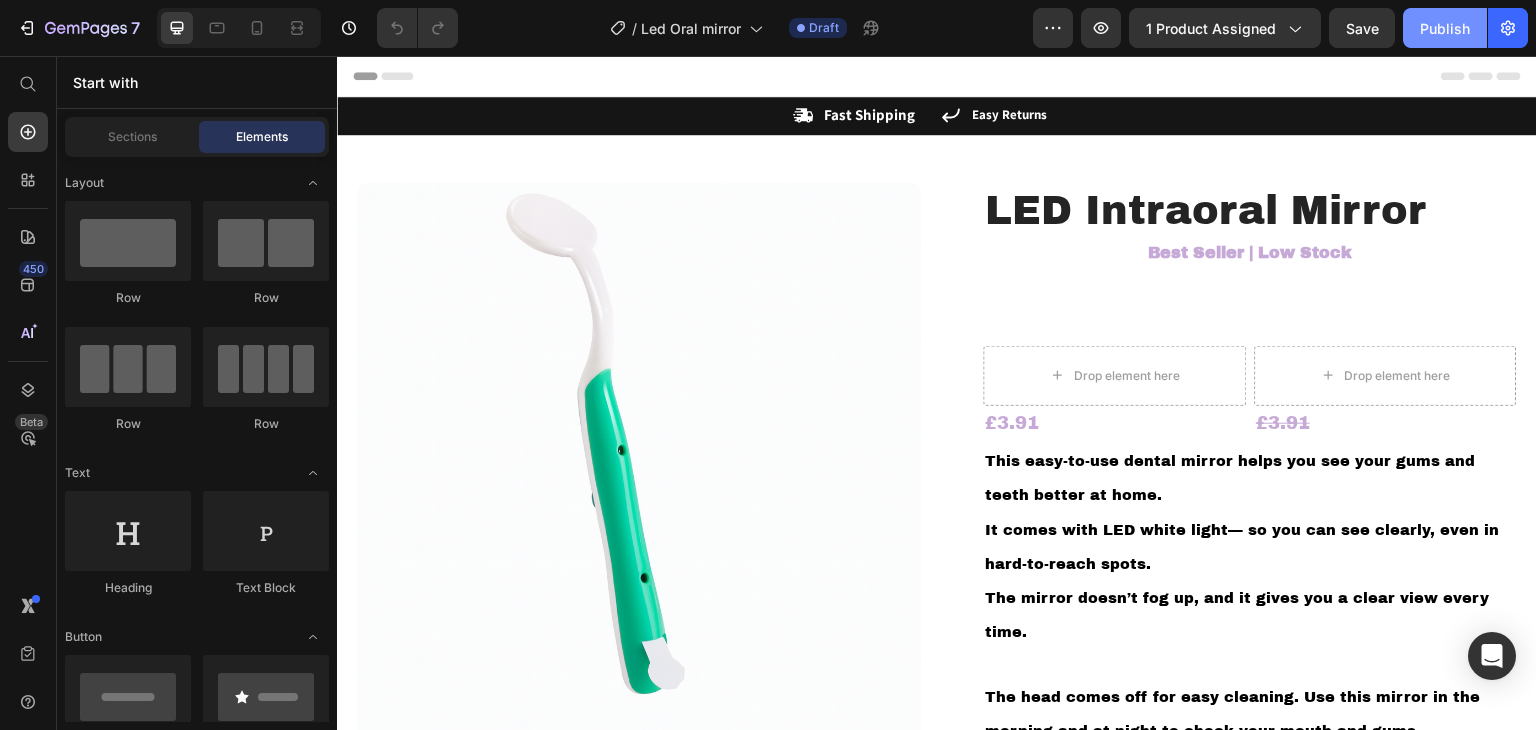 click on "Publish" at bounding box center (1445, 28) 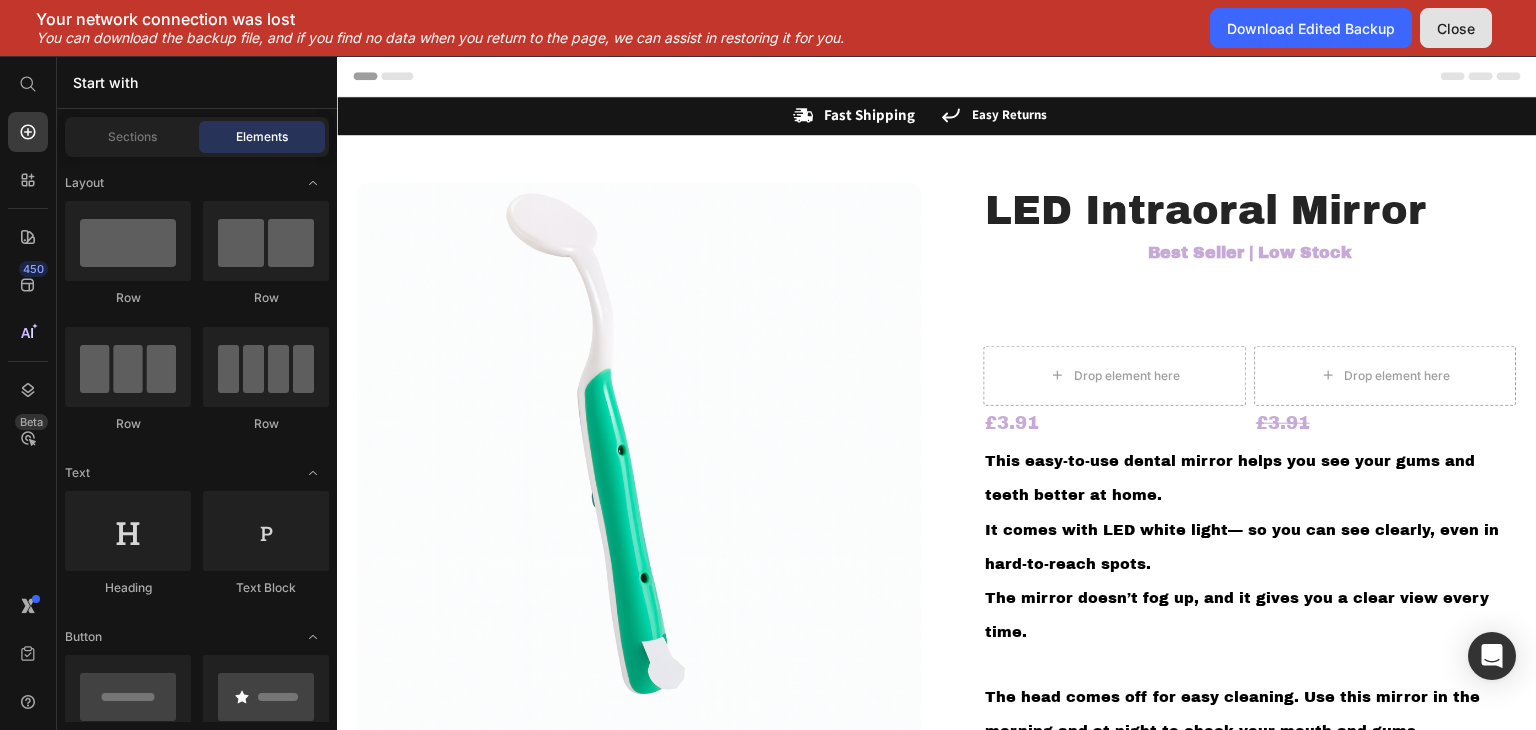 click on "Close" at bounding box center [1456, 28] 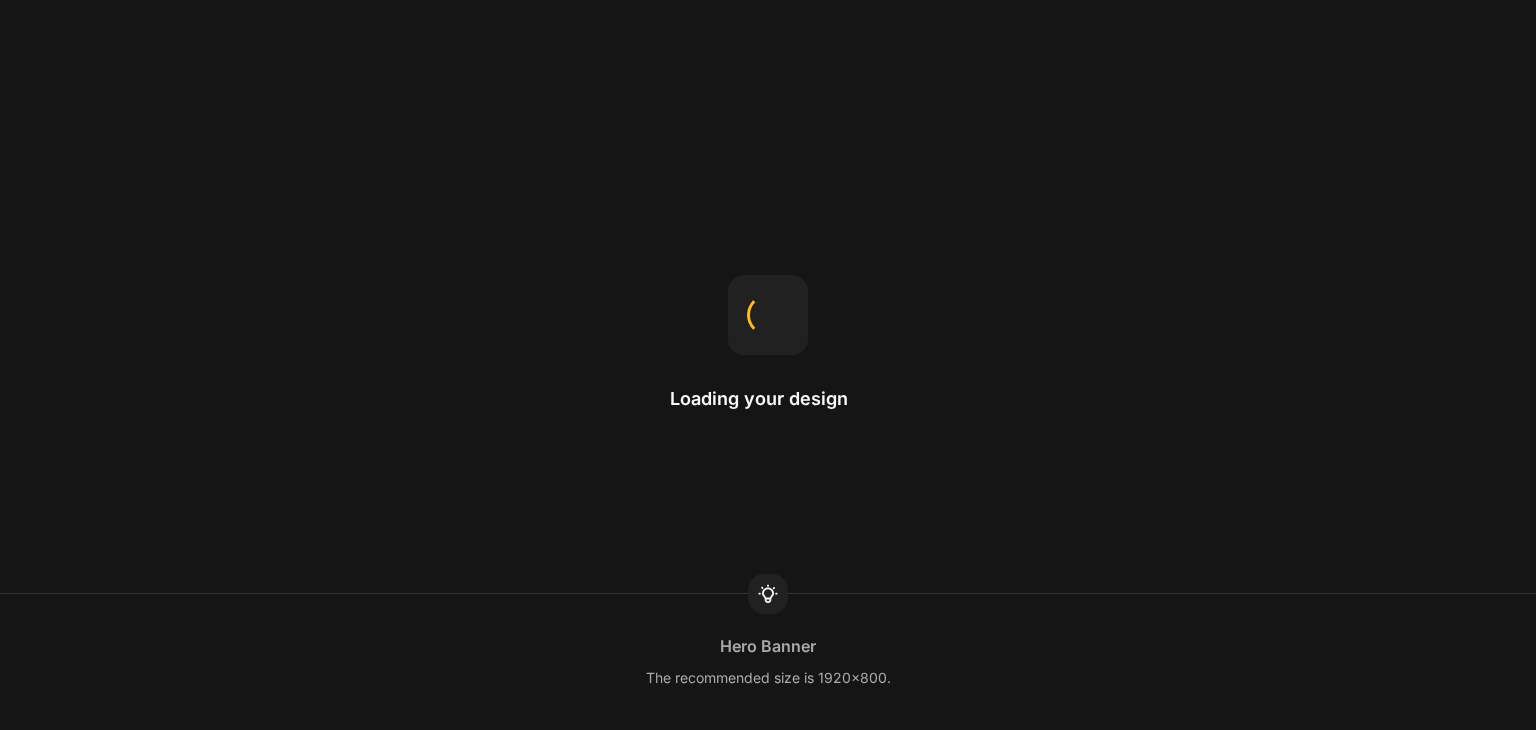 scroll, scrollTop: 0, scrollLeft: 0, axis: both 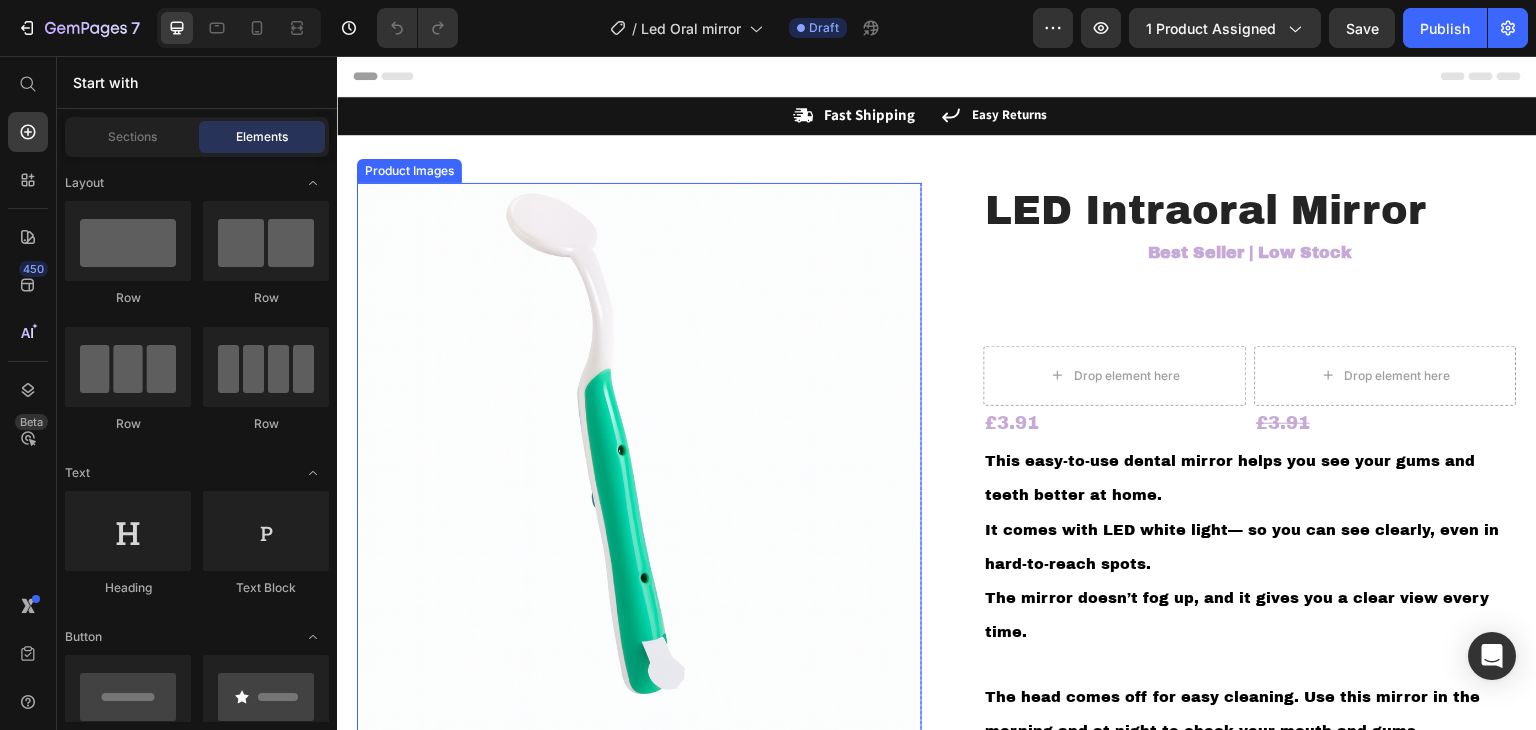 click at bounding box center (639, 465) 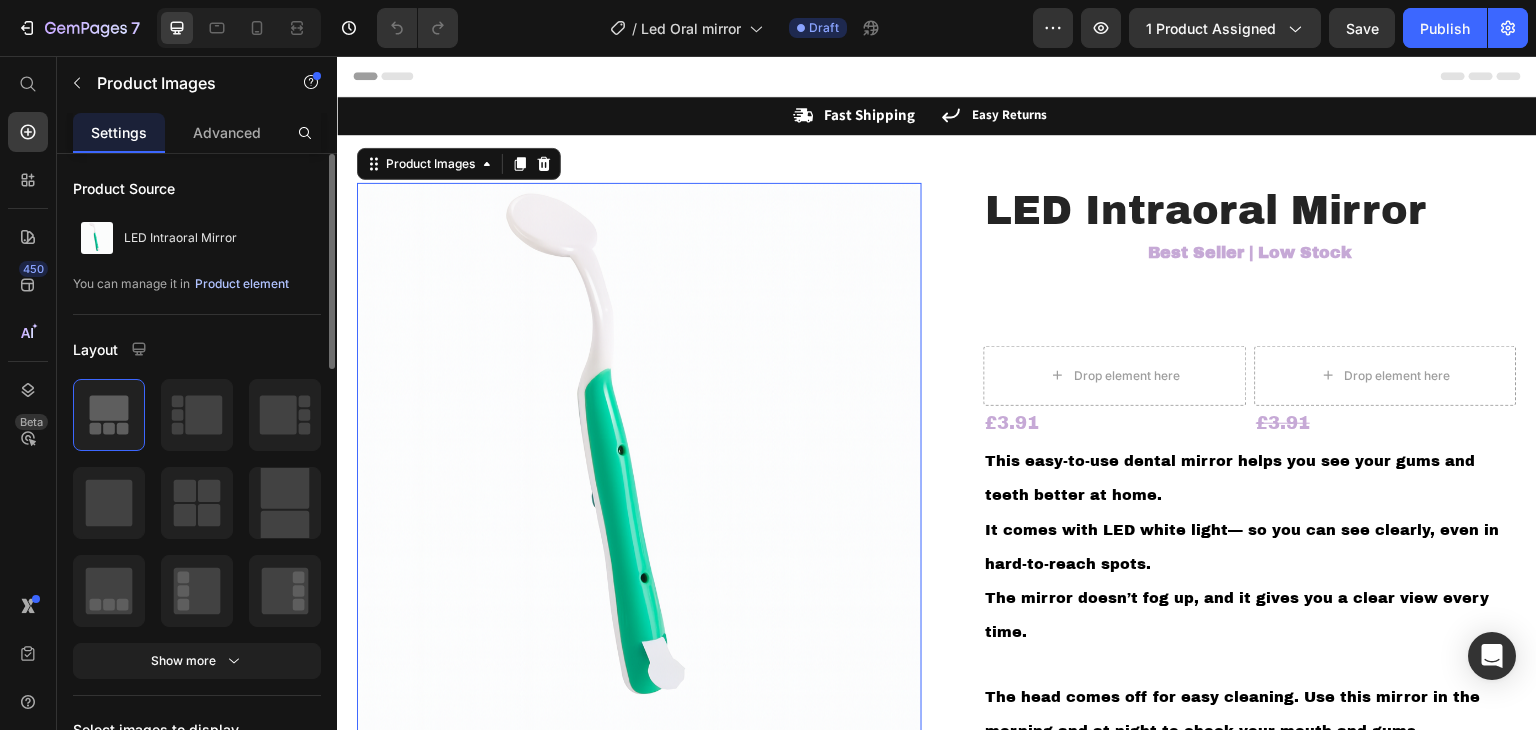 click on "Product element" at bounding box center (242, 284) 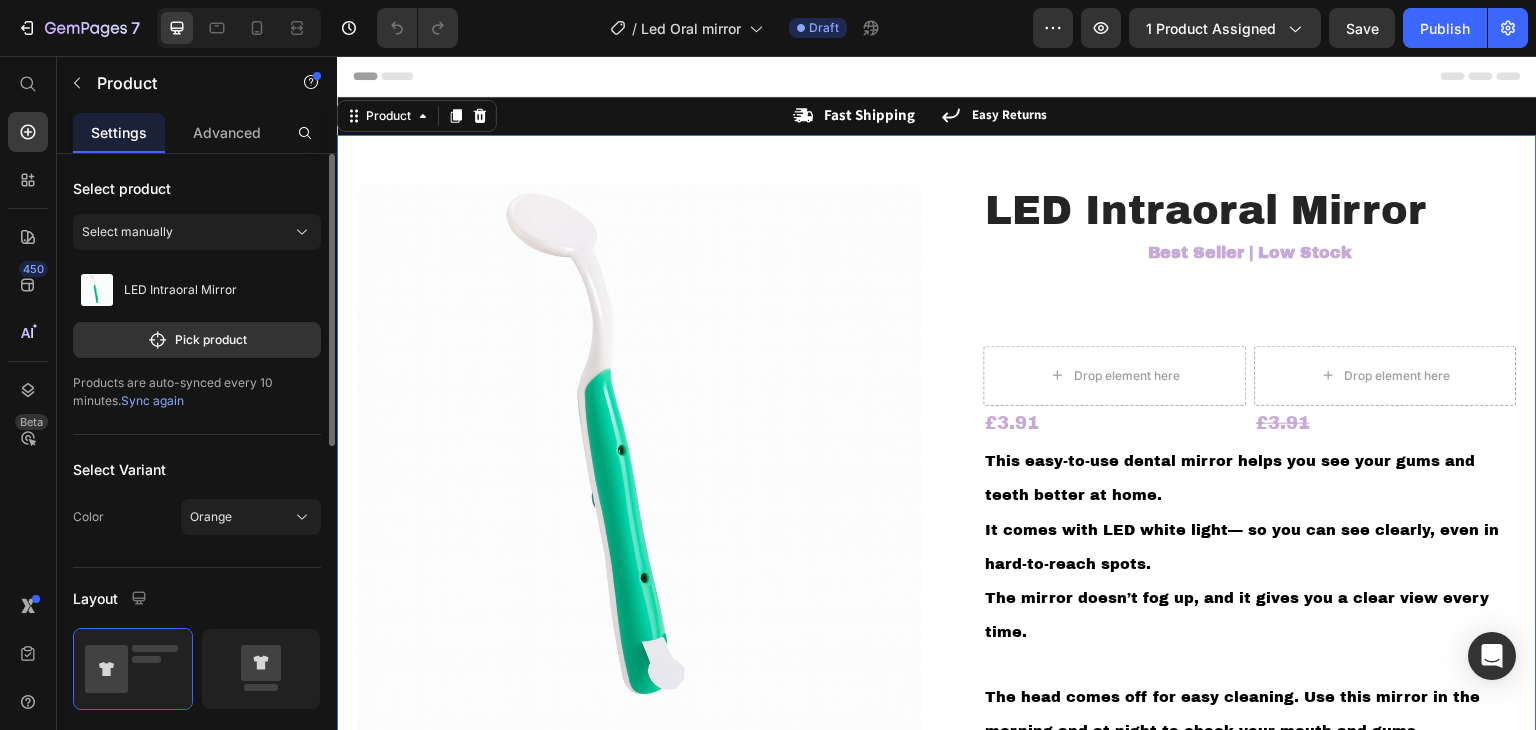 click on "Sync again" at bounding box center [152, 400] 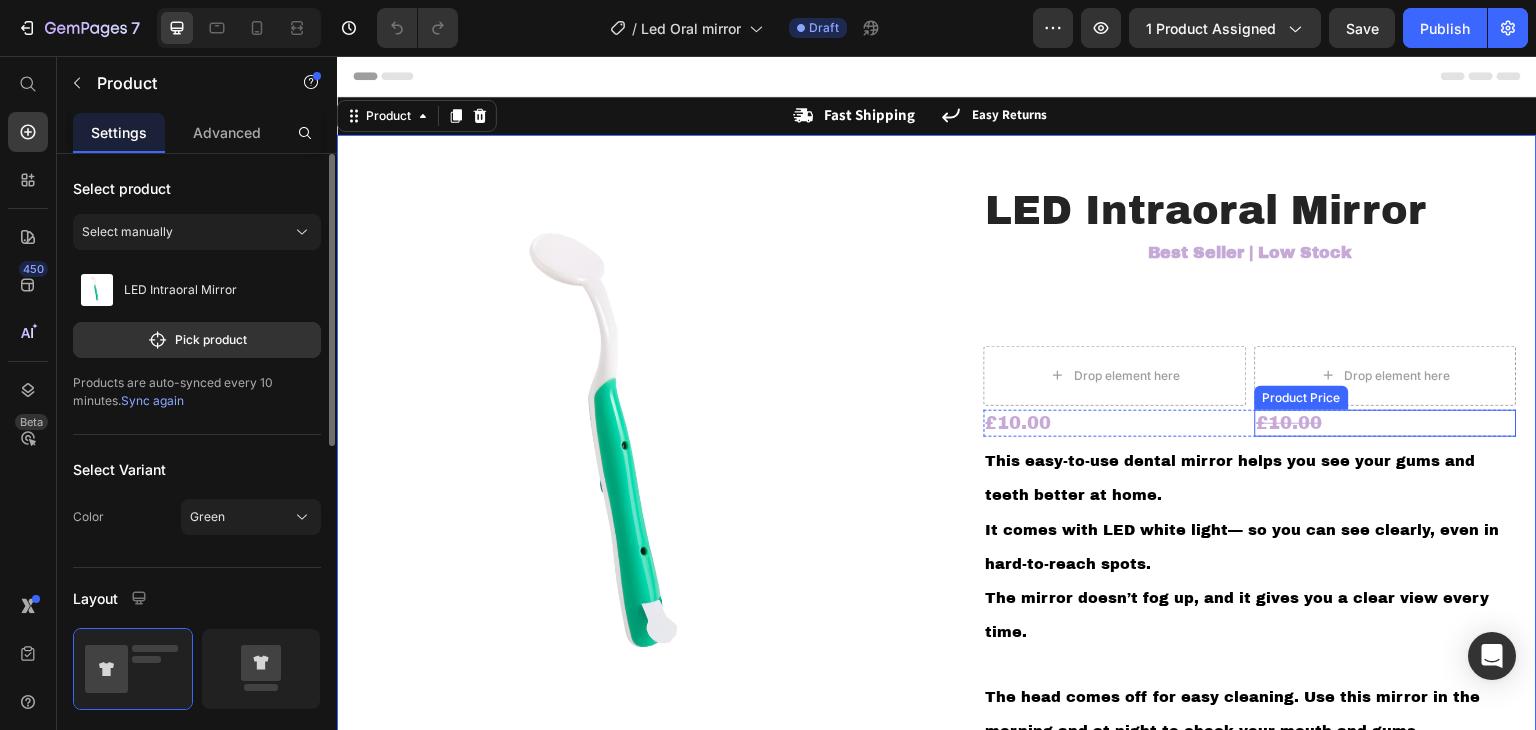 click on "£10.00" at bounding box center [1386, 423] 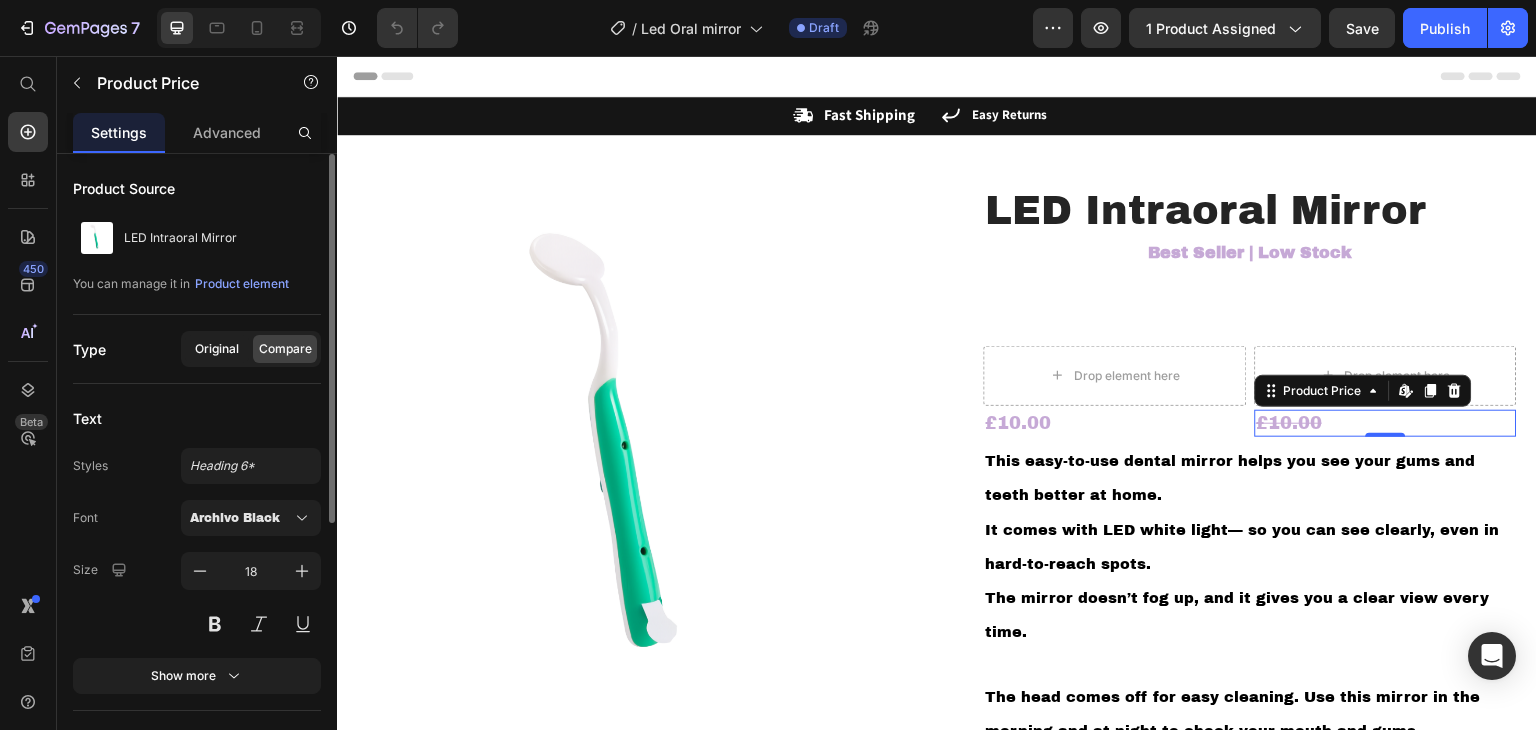 click on "Original" 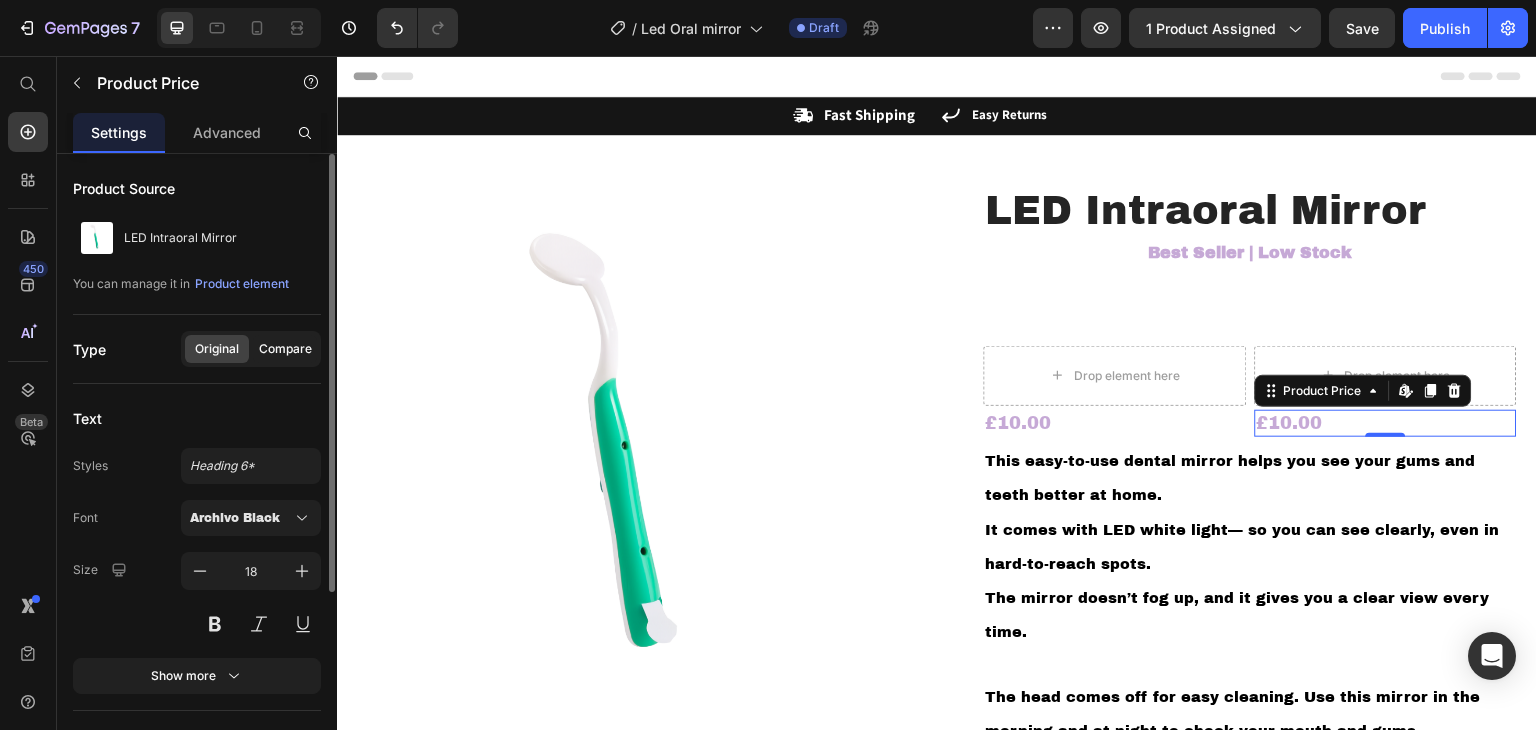 click on "Compare" 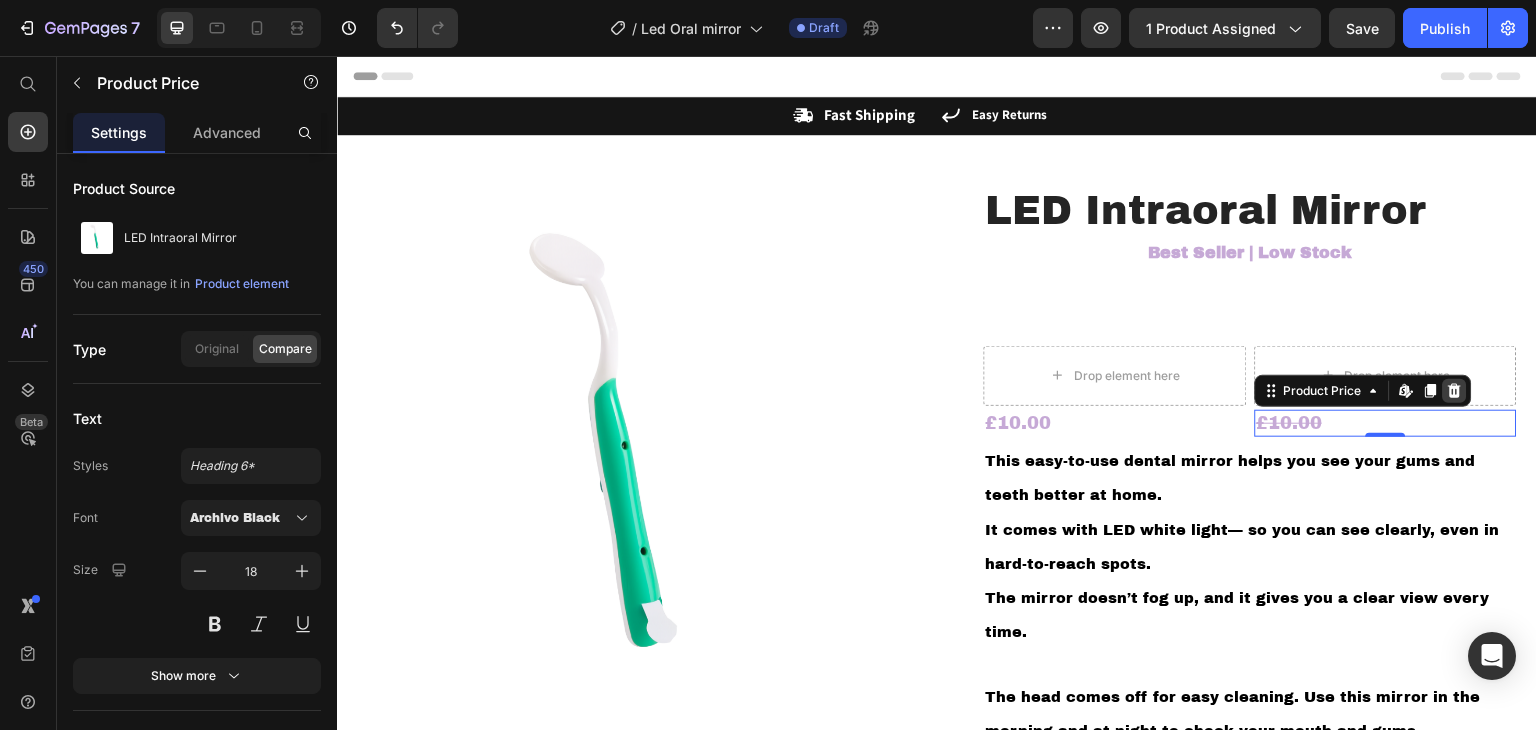 click 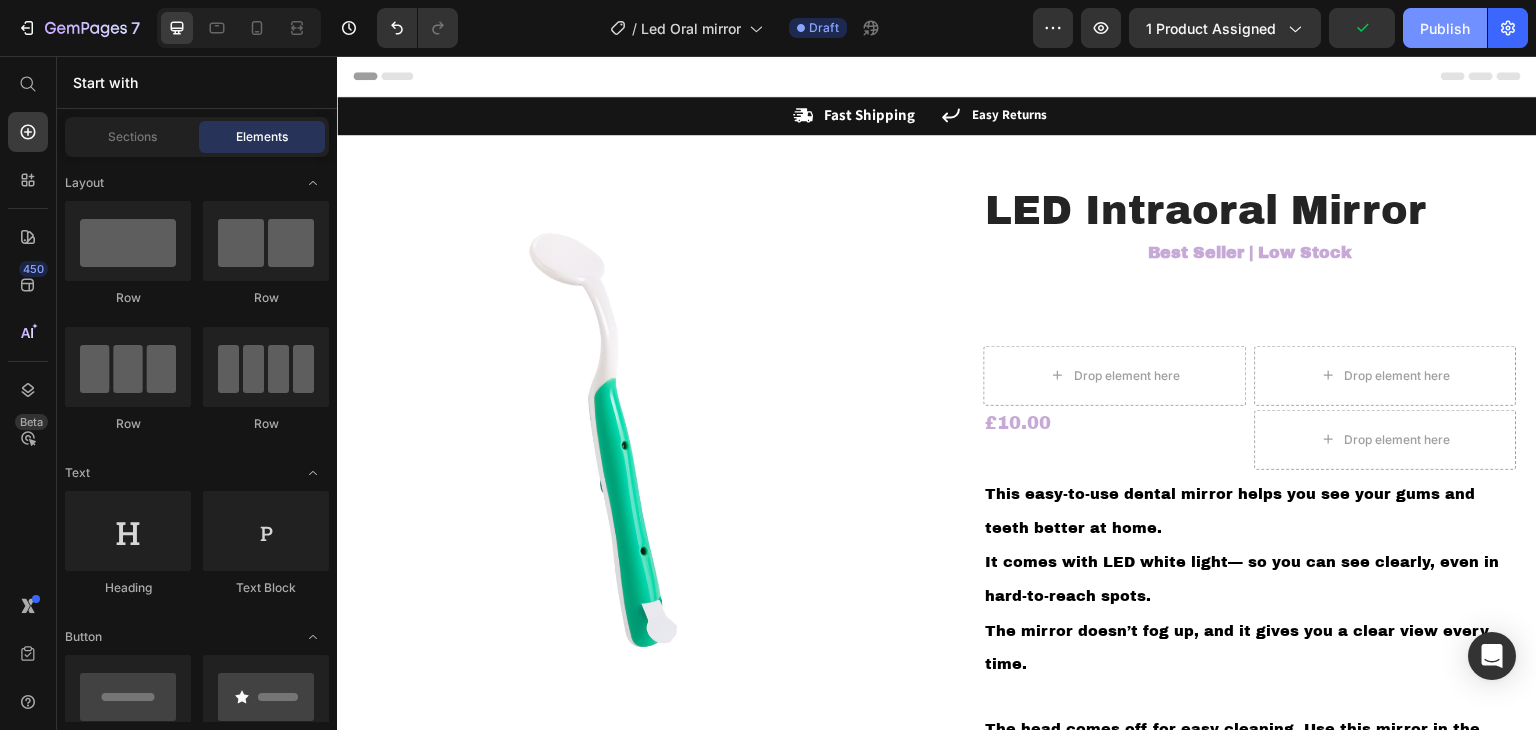 click on "Publish" 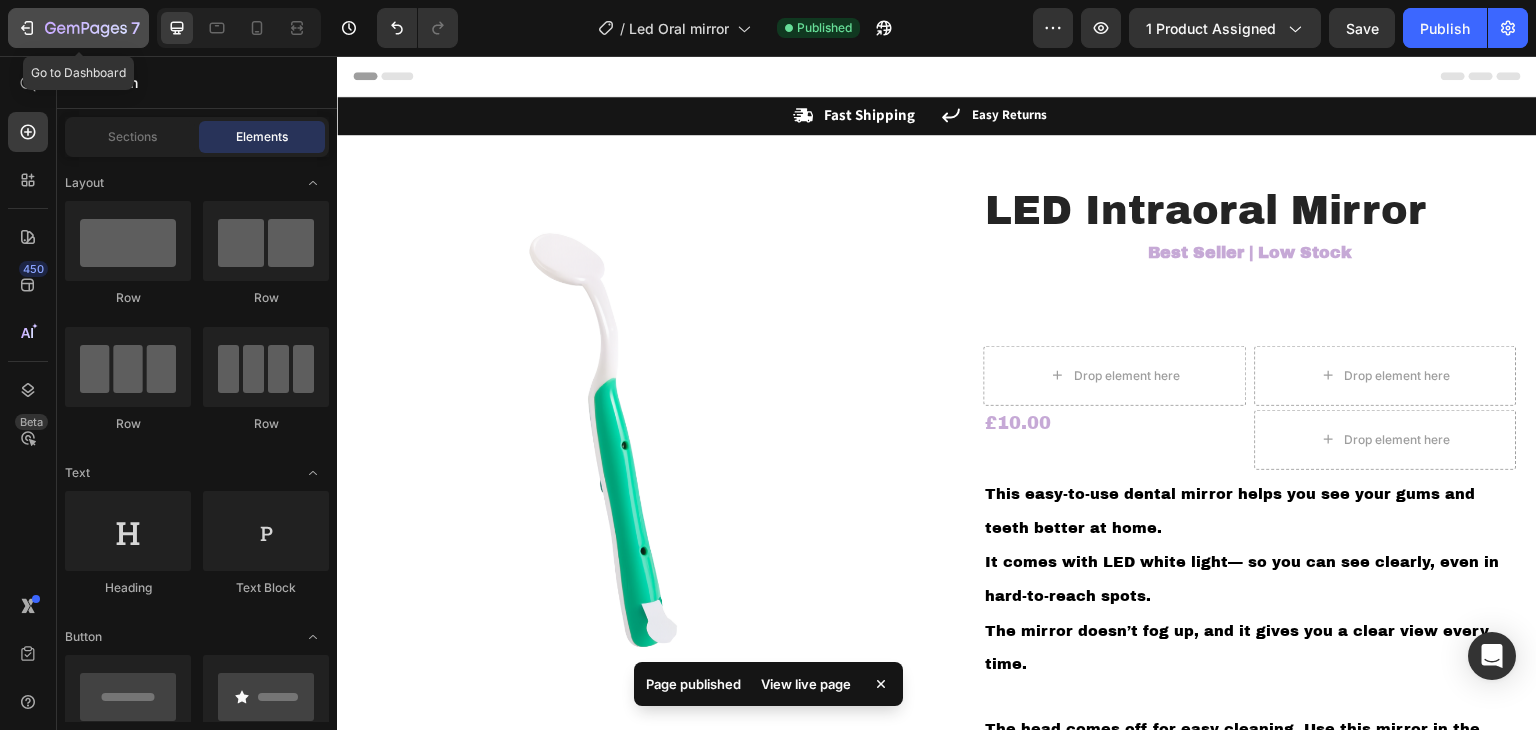 click 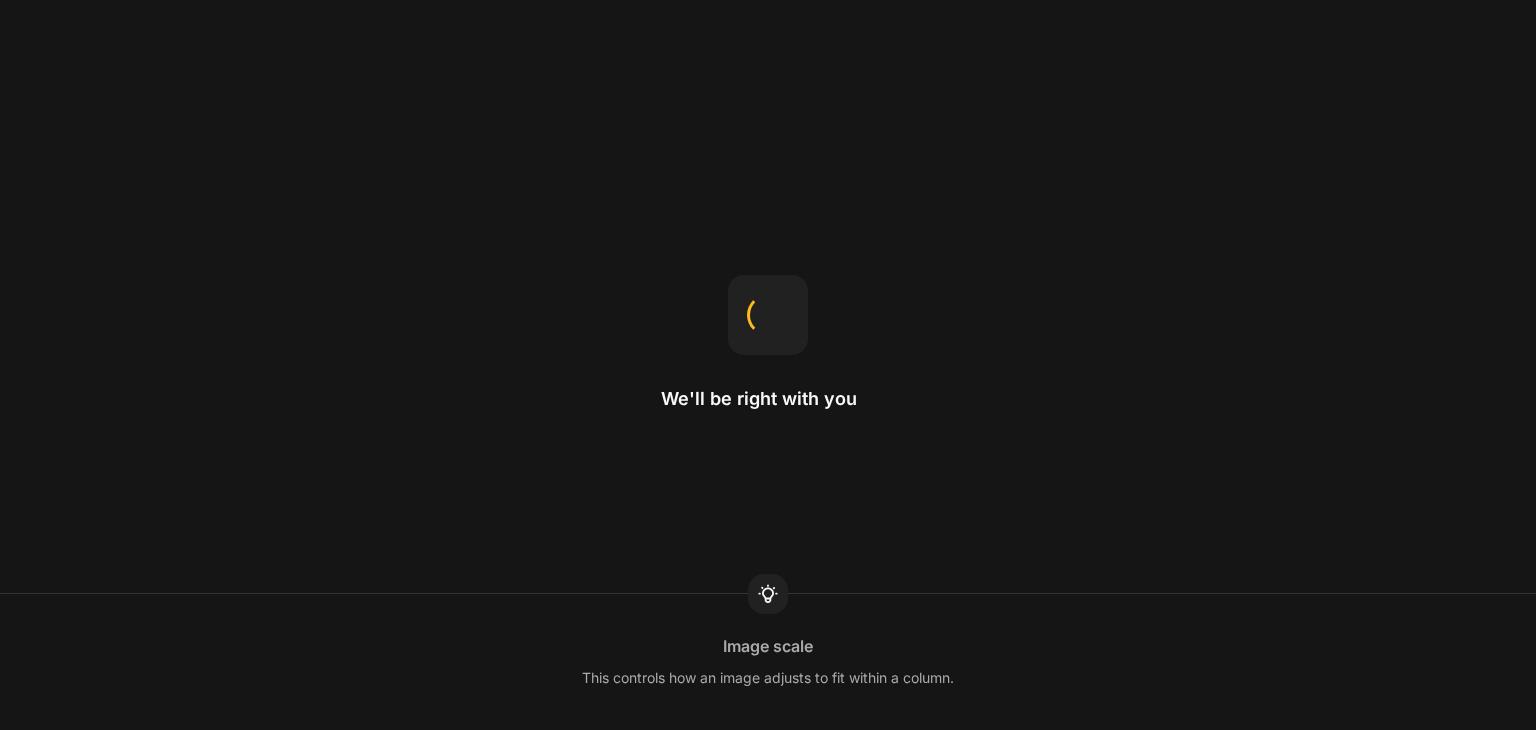scroll, scrollTop: 0, scrollLeft: 0, axis: both 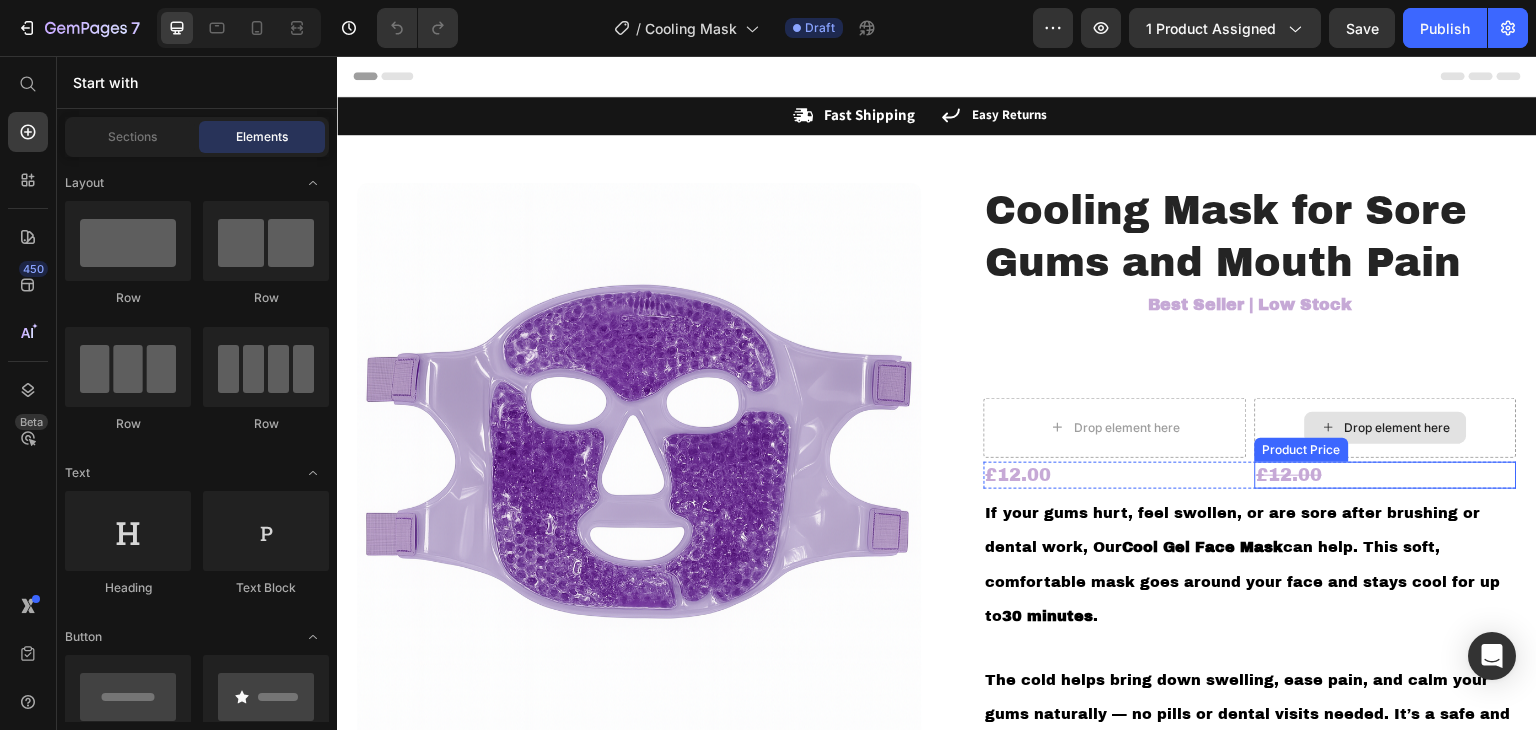 click on "£12.00" at bounding box center (1386, 475) 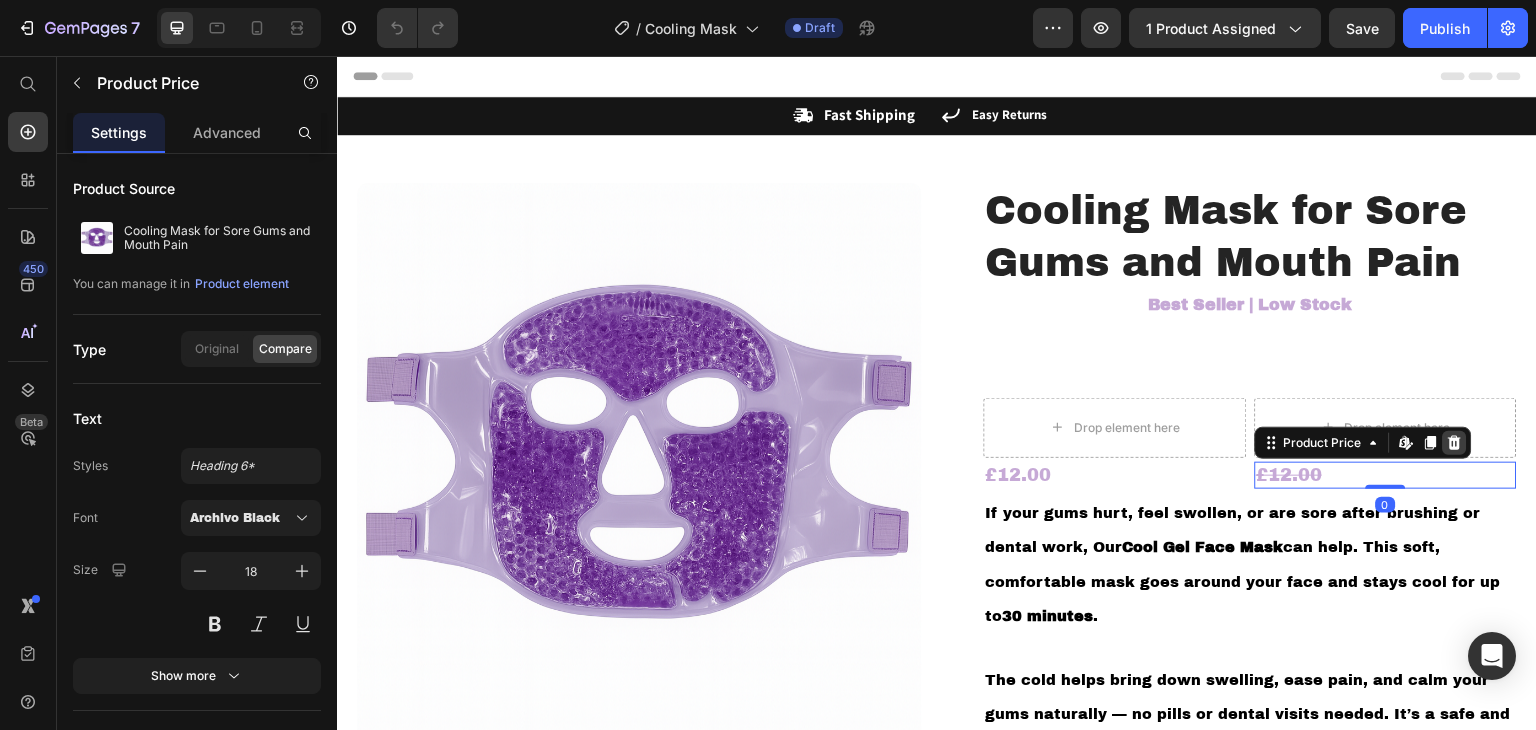 click 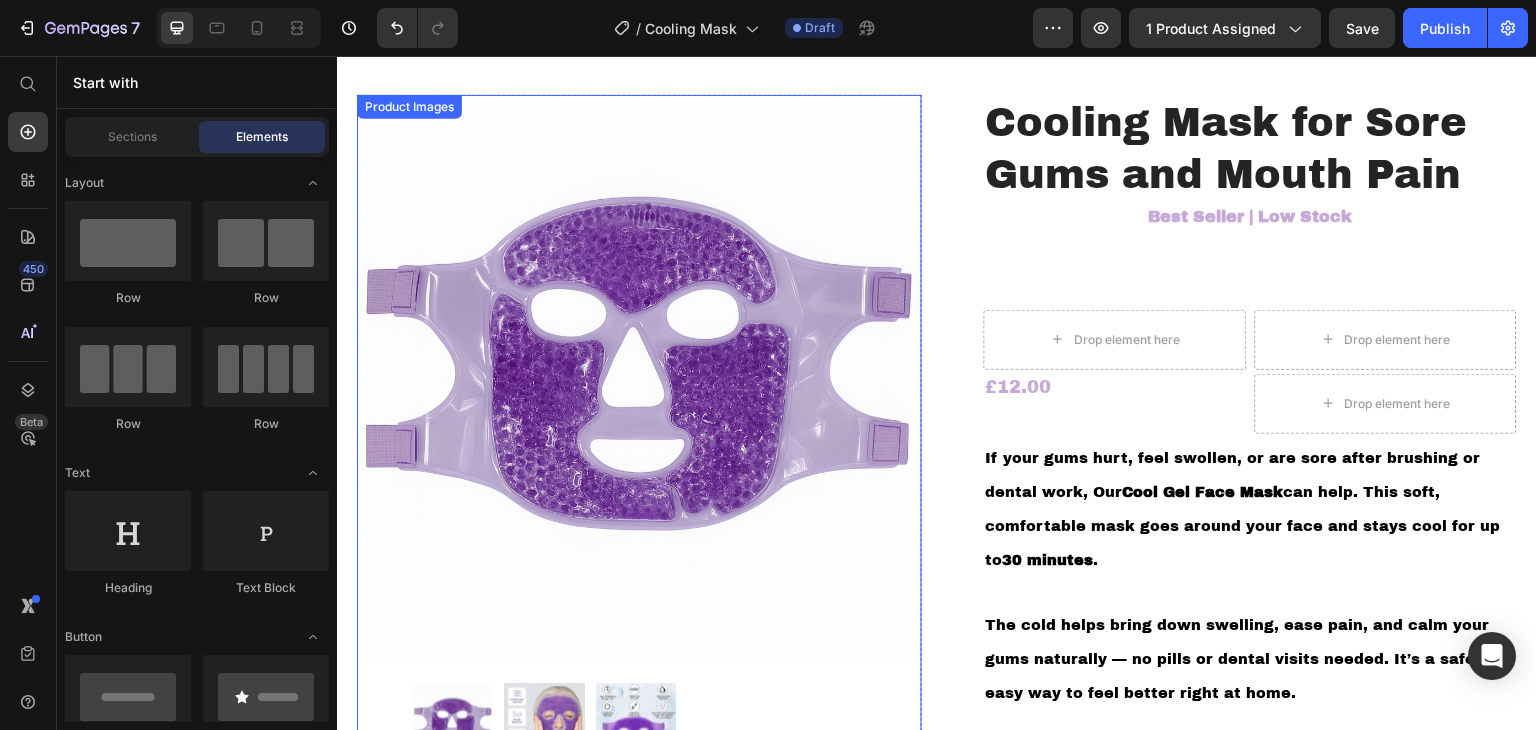 scroll, scrollTop: 0, scrollLeft: 0, axis: both 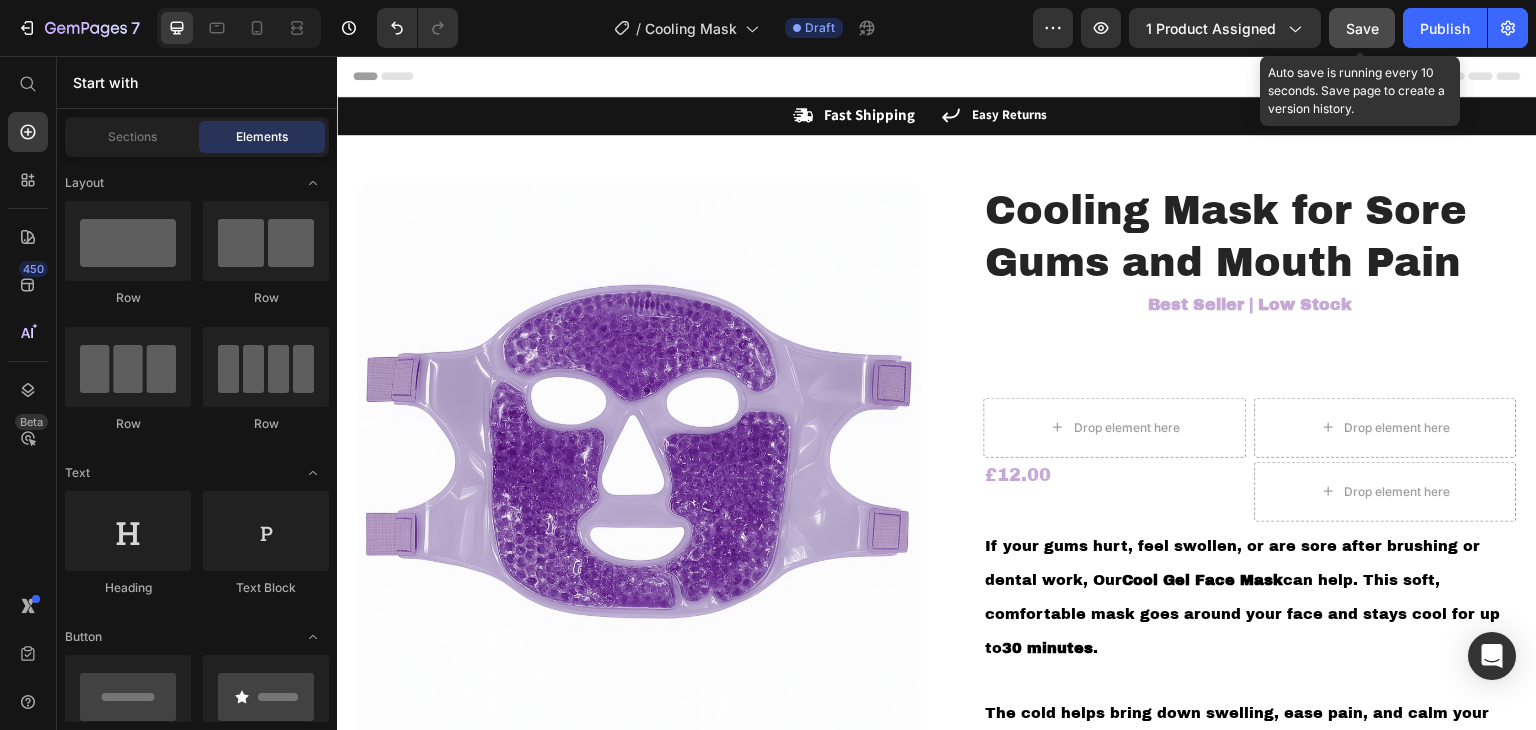 click on "Save" at bounding box center [1362, 28] 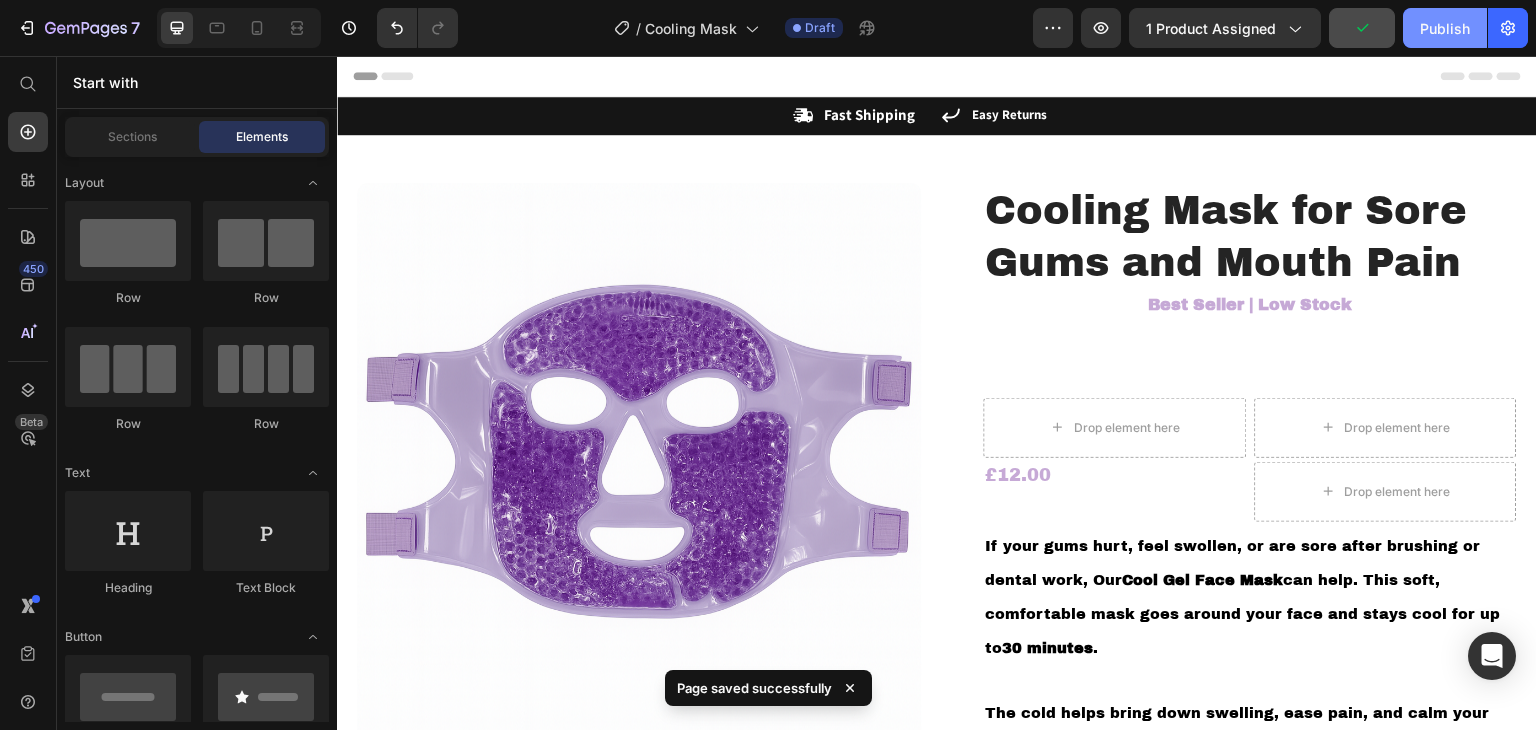 click on "Publish" 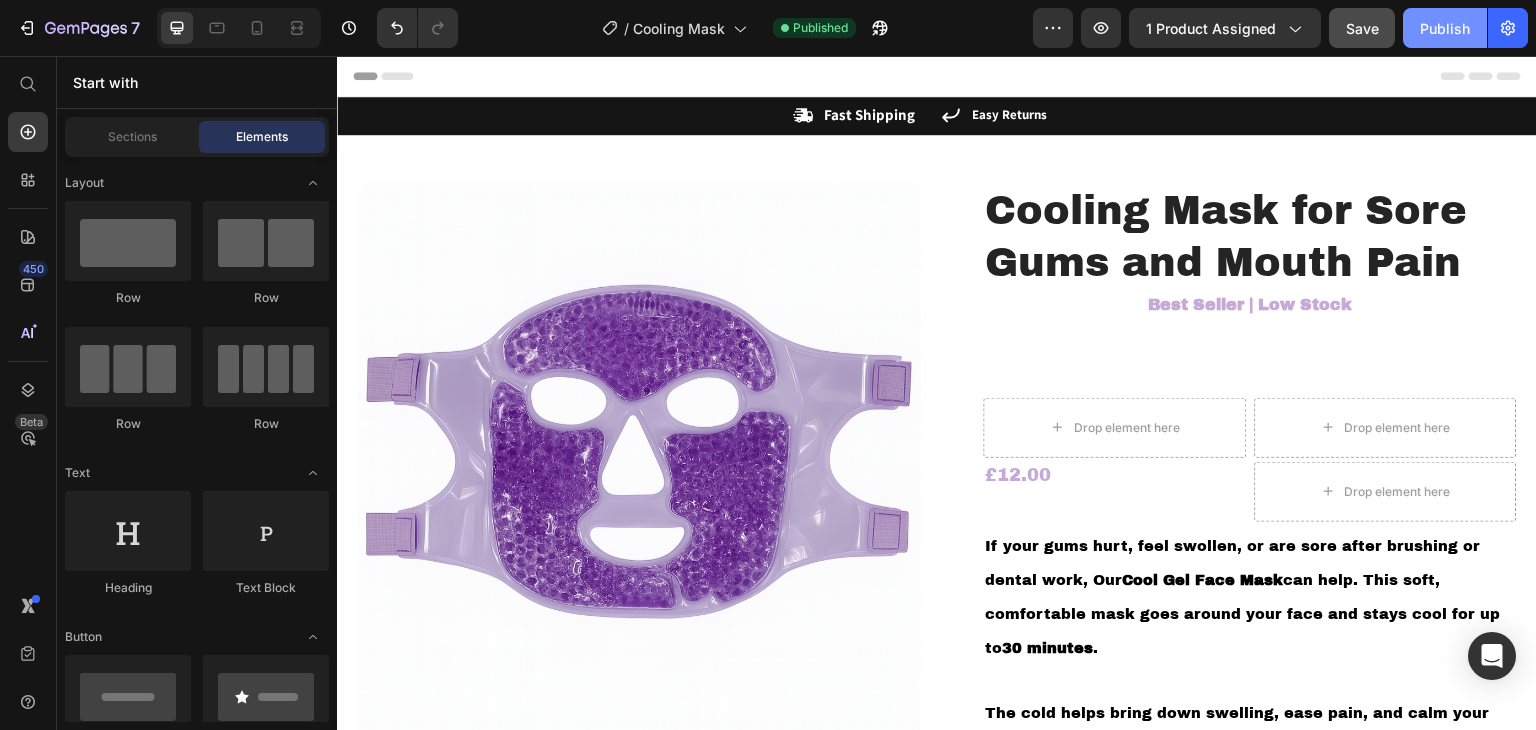 click on "Publish" at bounding box center [1445, 28] 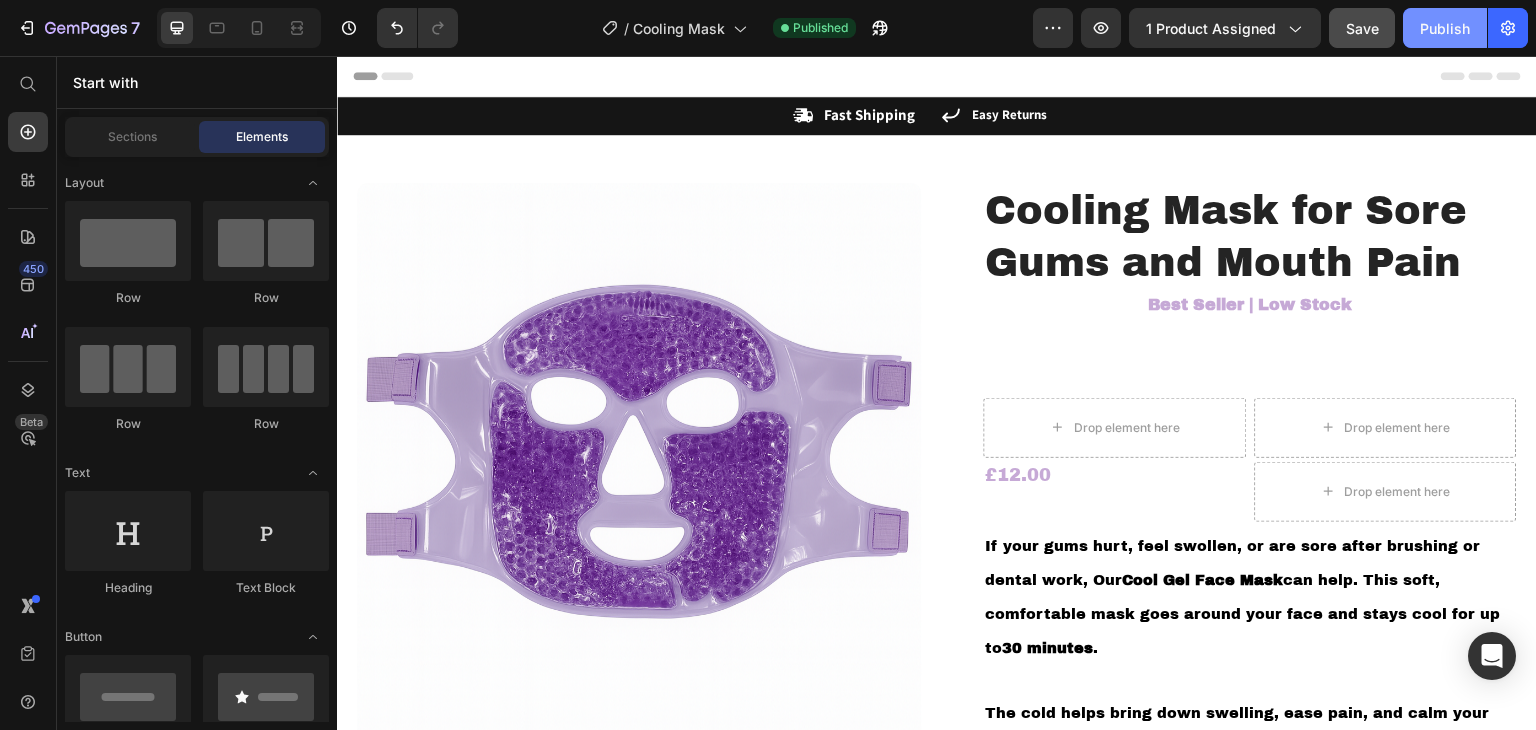 click on "Publish" 